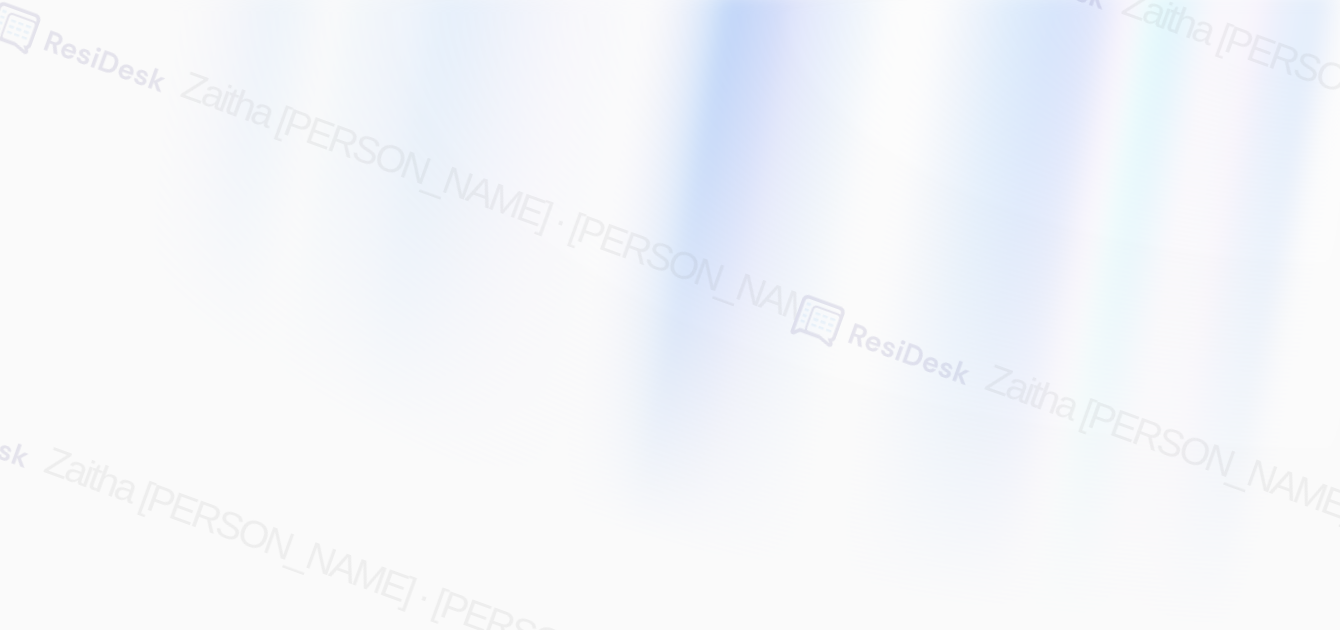 scroll, scrollTop: 0, scrollLeft: 0, axis: both 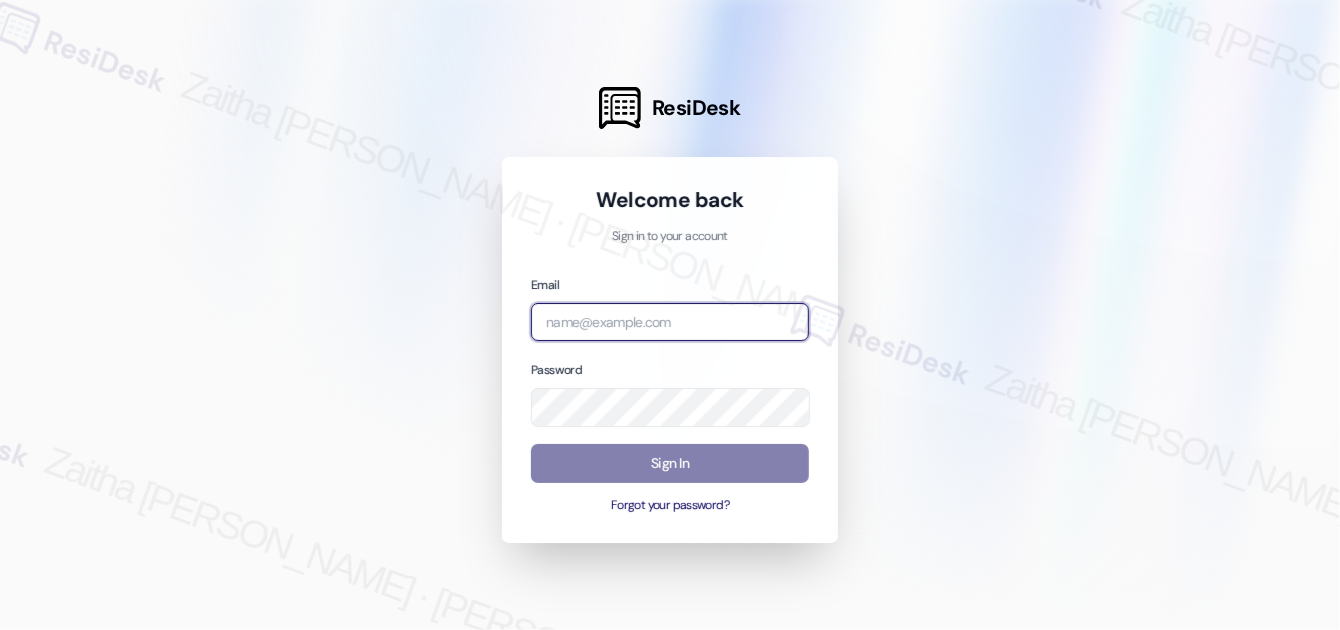 click at bounding box center [670, 322] 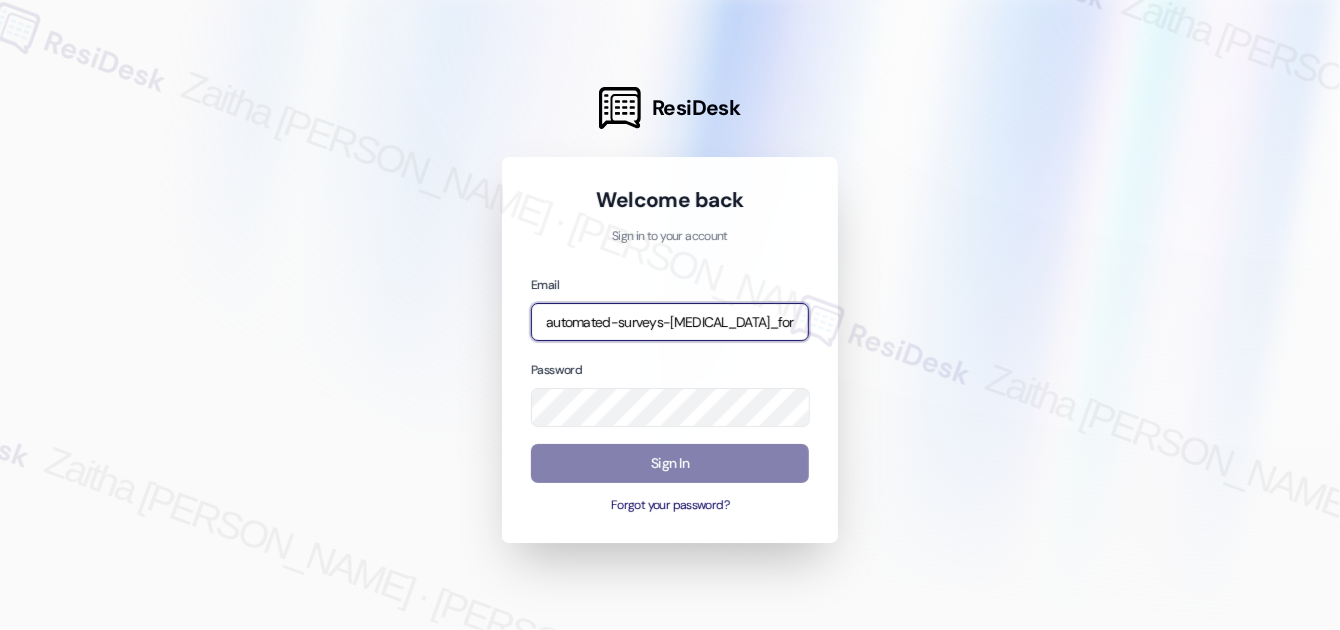 type on "automated-surveys-[MEDICAL_DATA]_formerly_regency-zaitha.mae.[PERSON_NAME]@[MEDICAL_DATA]_formerly_[DOMAIN_NAME]" 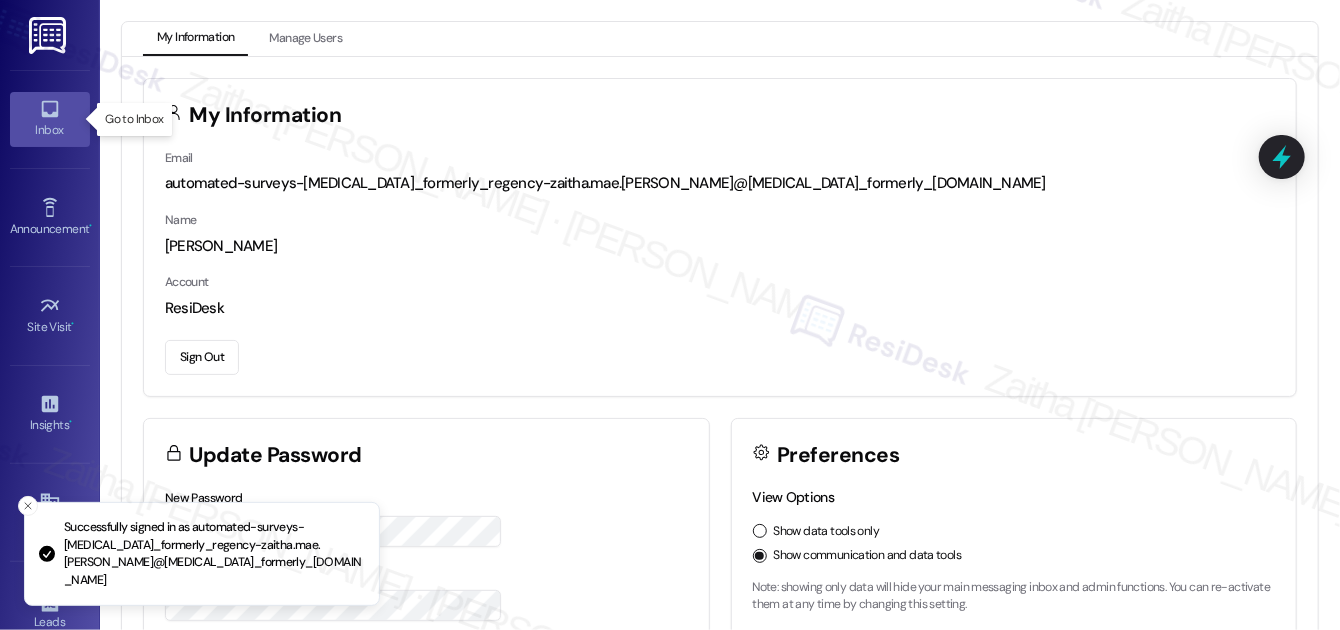 click on "Inbox" at bounding box center [50, 130] 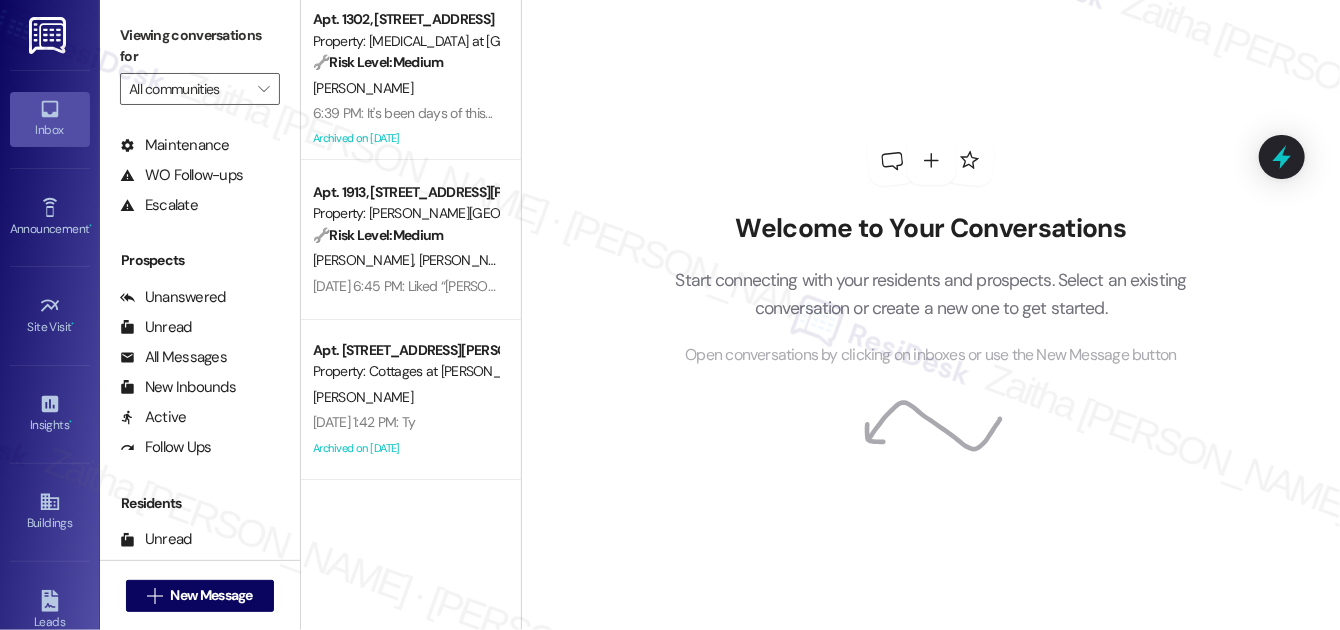 scroll, scrollTop: 384, scrollLeft: 0, axis: vertical 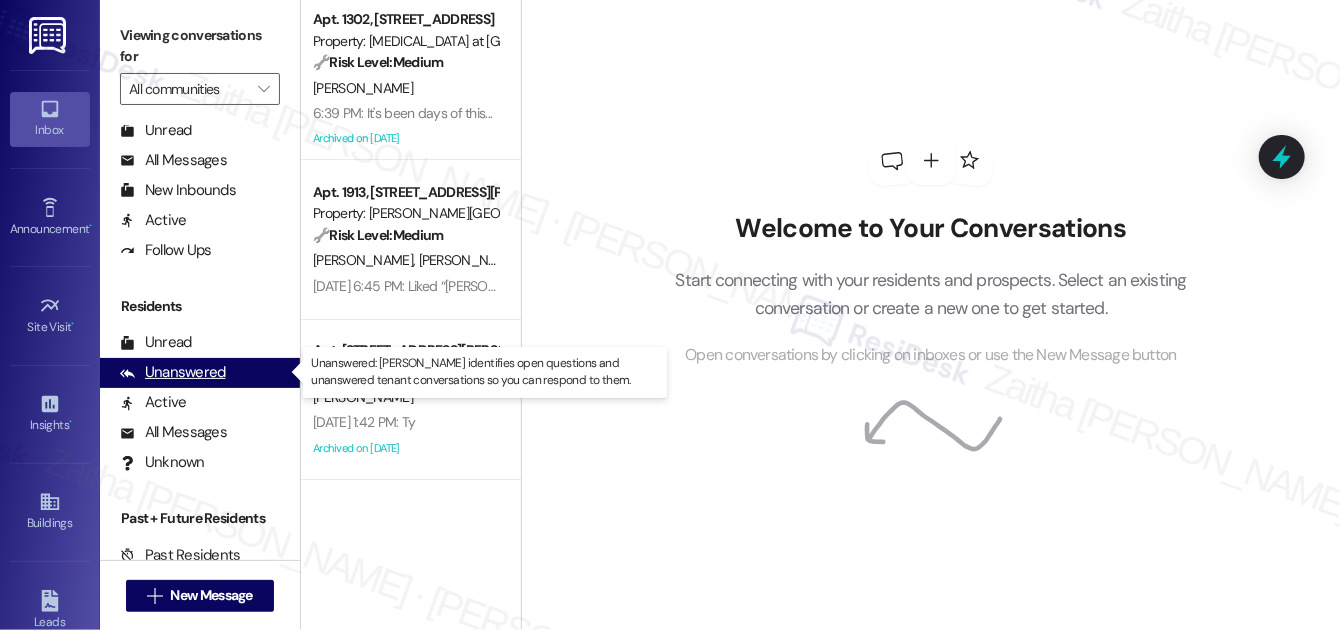 click on "Unanswered" at bounding box center [173, 372] 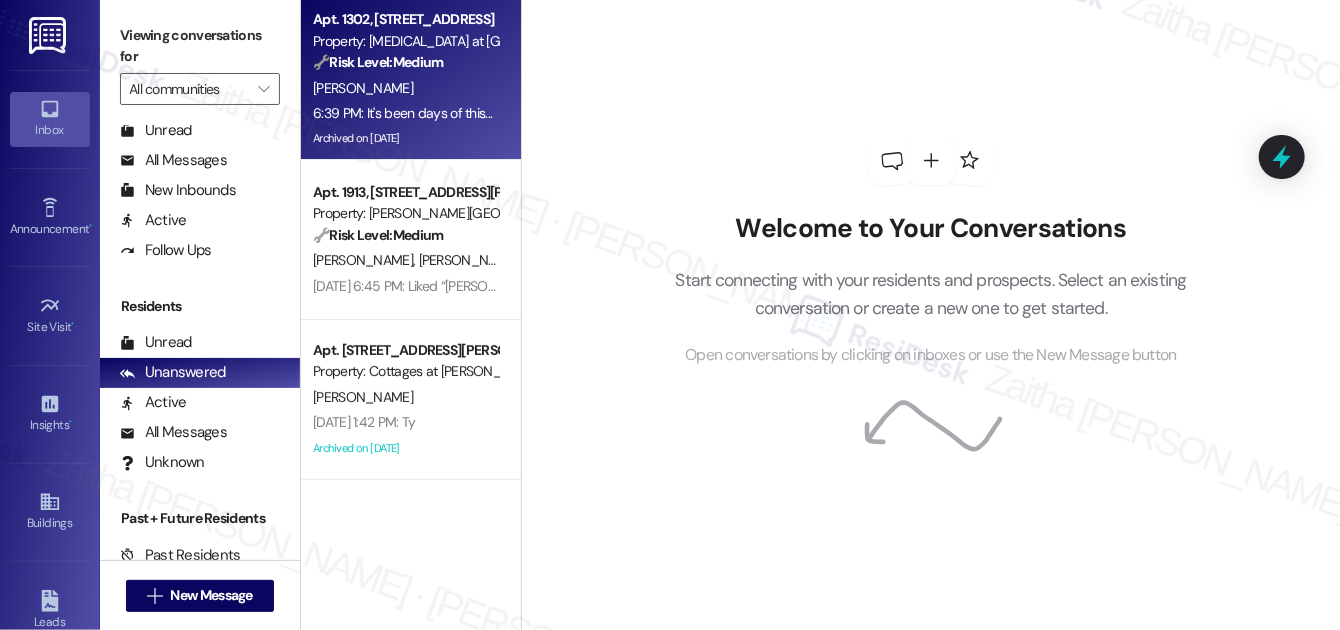 click on "[PERSON_NAME]" at bounding box center (405, 88) 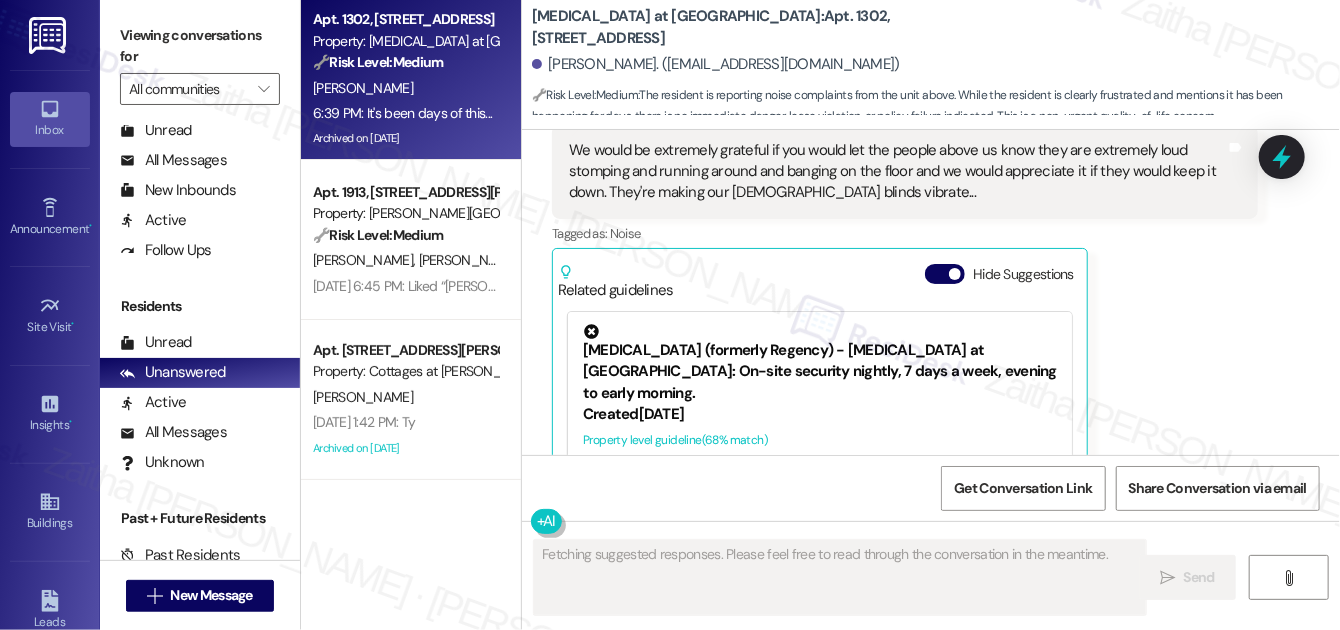 scroll, scrollTop: 25843, scrollLeft: 0, axis: vertical 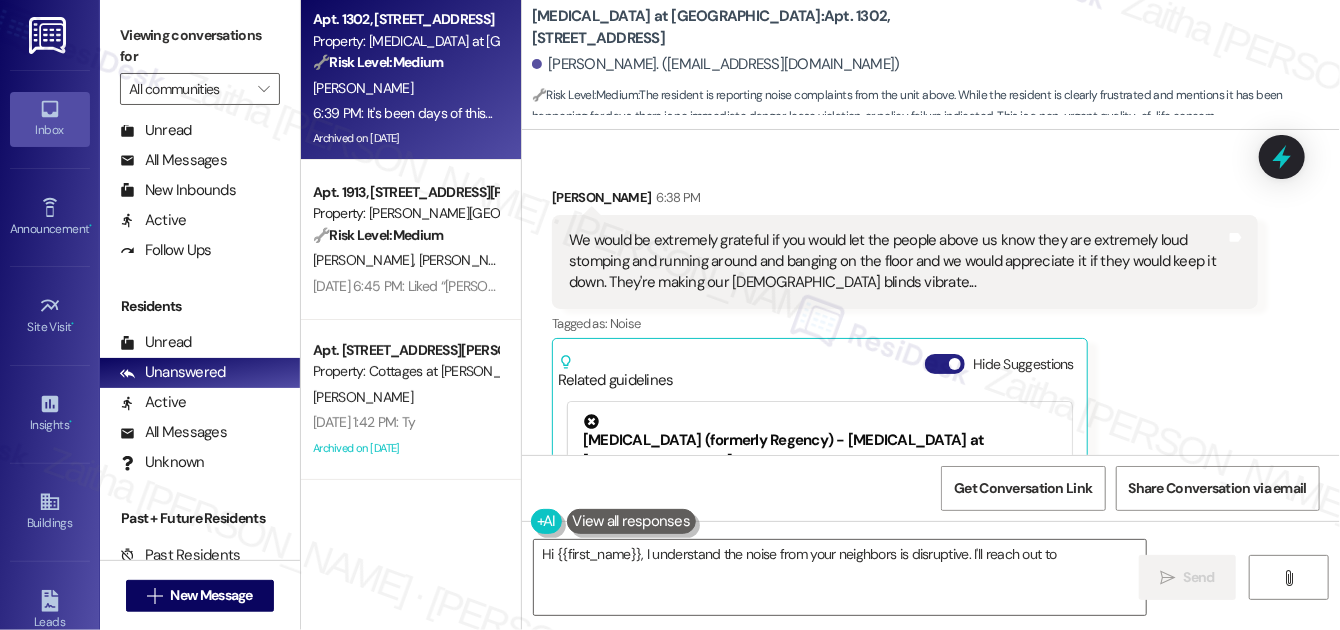 click on "Hide Suggestions" at bounding box center [945, 364] 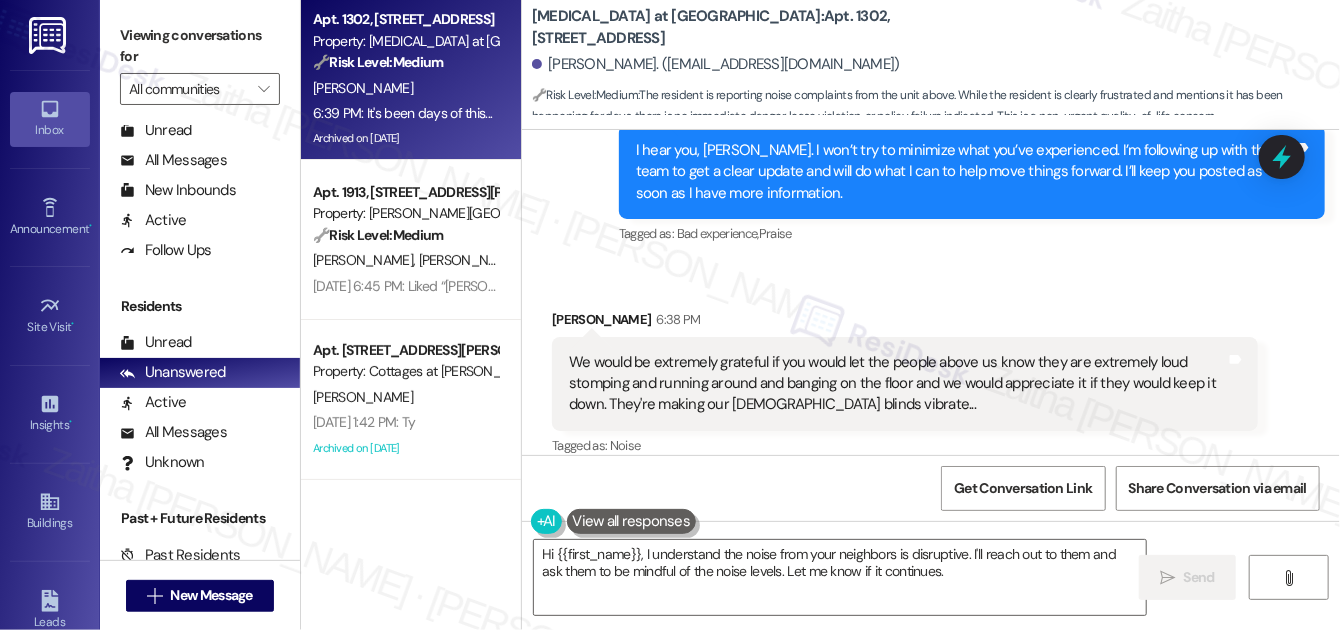 scroll, scrollTop: 25682, scrollLeft: 0, axis: vertical 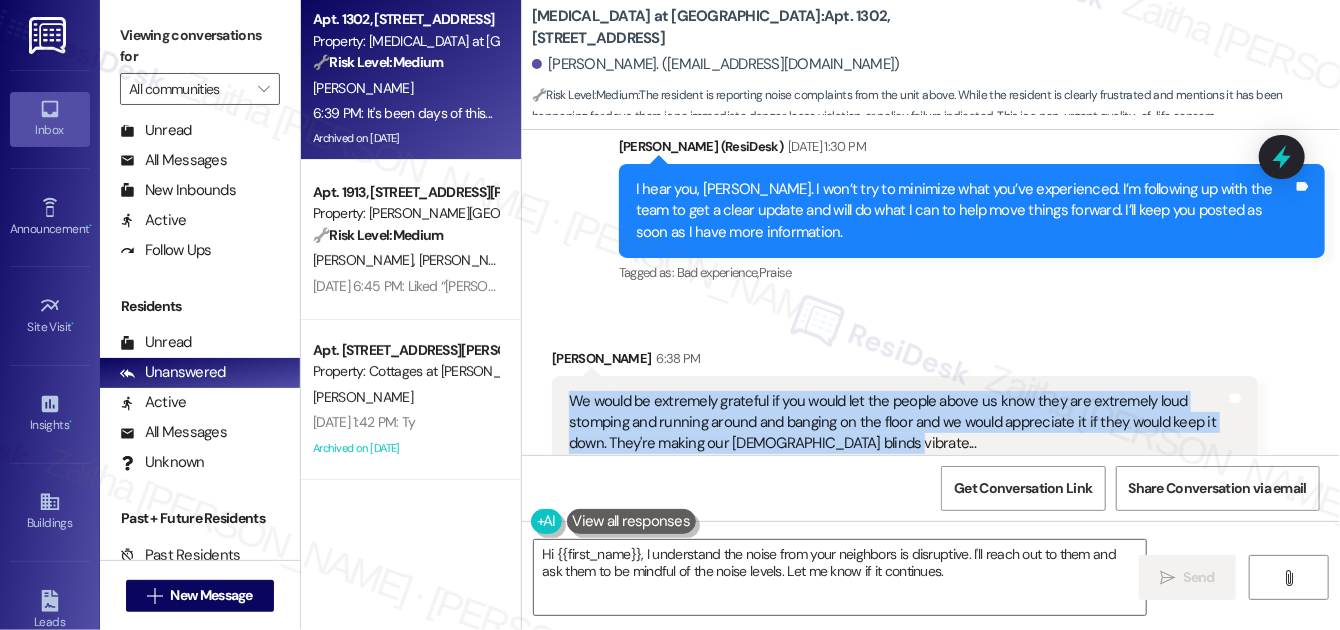 drag, startPoint x: 570, startPoint y: 228, endPoint x: 914, endPoint y: 283, distance: 348.36905 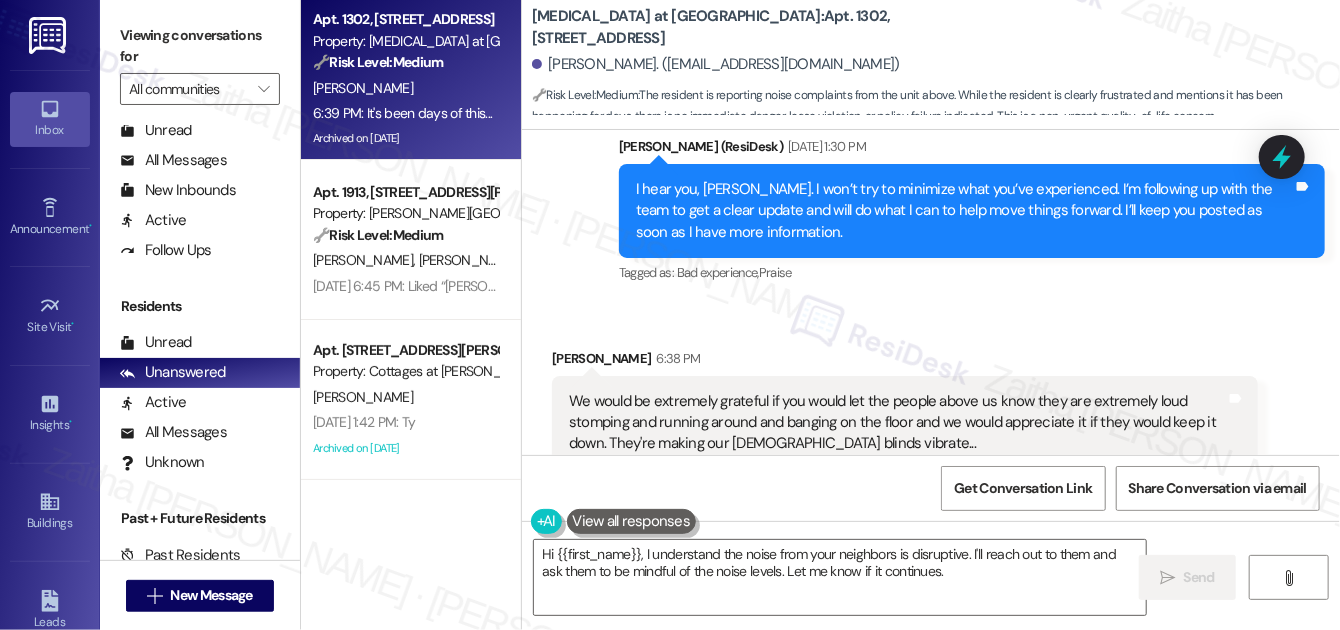 click on "Received via SMS [PERSON_NAME] 6:38 PM We would be extremely grateful if you would let the people above us know they are extremely loud stomping and running around and banging on the floor and we would appreciate it if they would keep it down. They're making our [DEMOGRAPHIC_DATA] blinds vibrate... Tags and notes Tagged as:   Noise Click to highlight conversations about Noise  Related guidelines Show suggestions" at bounding box center [905, 453] 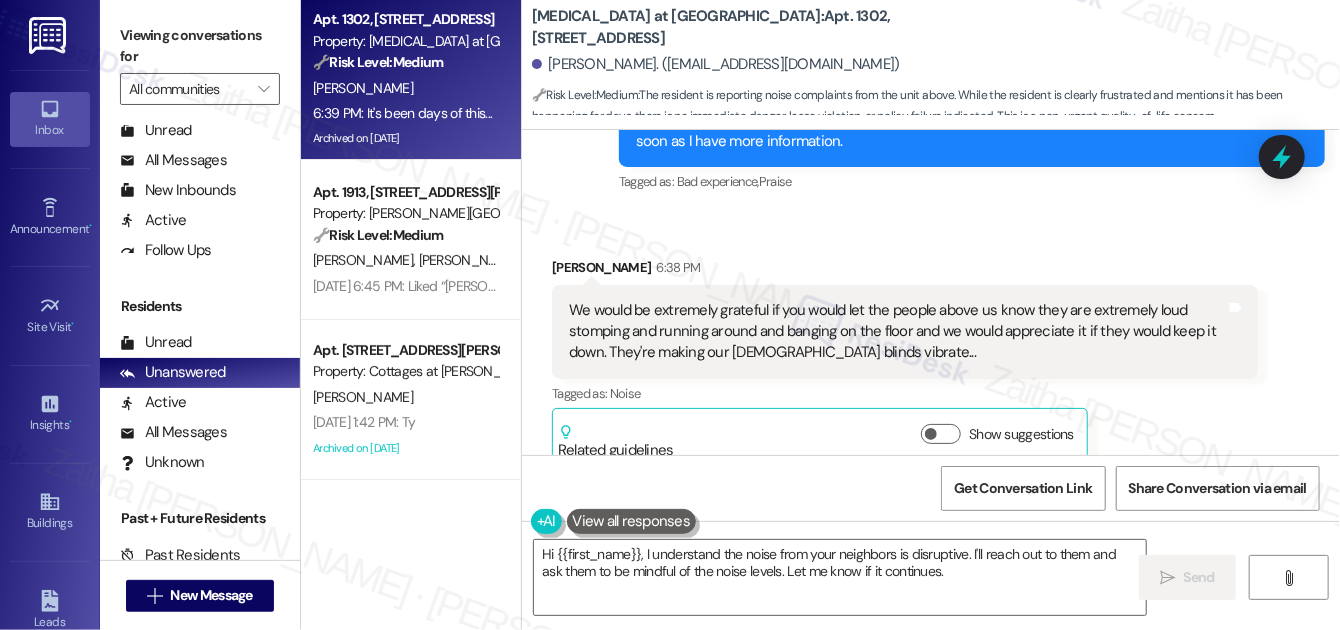 drag, startPoint x: 558, startPoint y: 382, endPoint x: 718, endPoint y: 394, distance: 160.44937 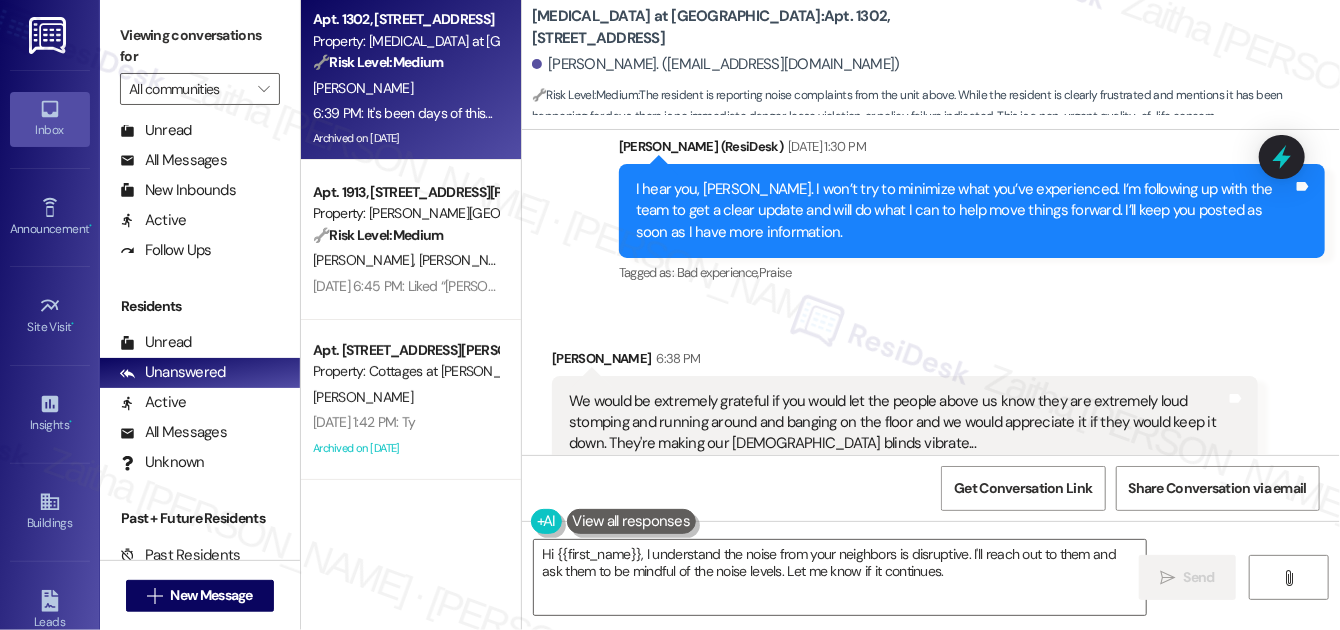 scroll, scrollTop: 25773, scrollLeft: 0, axis: vertical 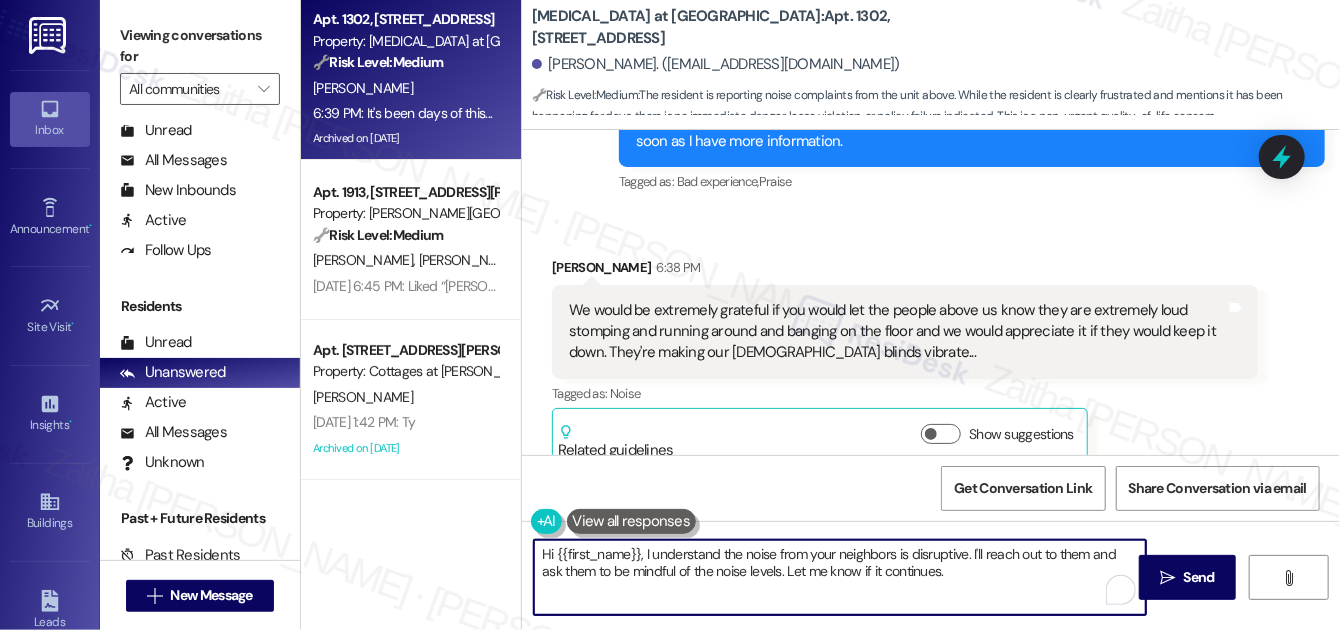 drag, startPoint x: 972, startPoint y: 560, endPoint x: 984, endPoint y: 580, distance: 23.323807 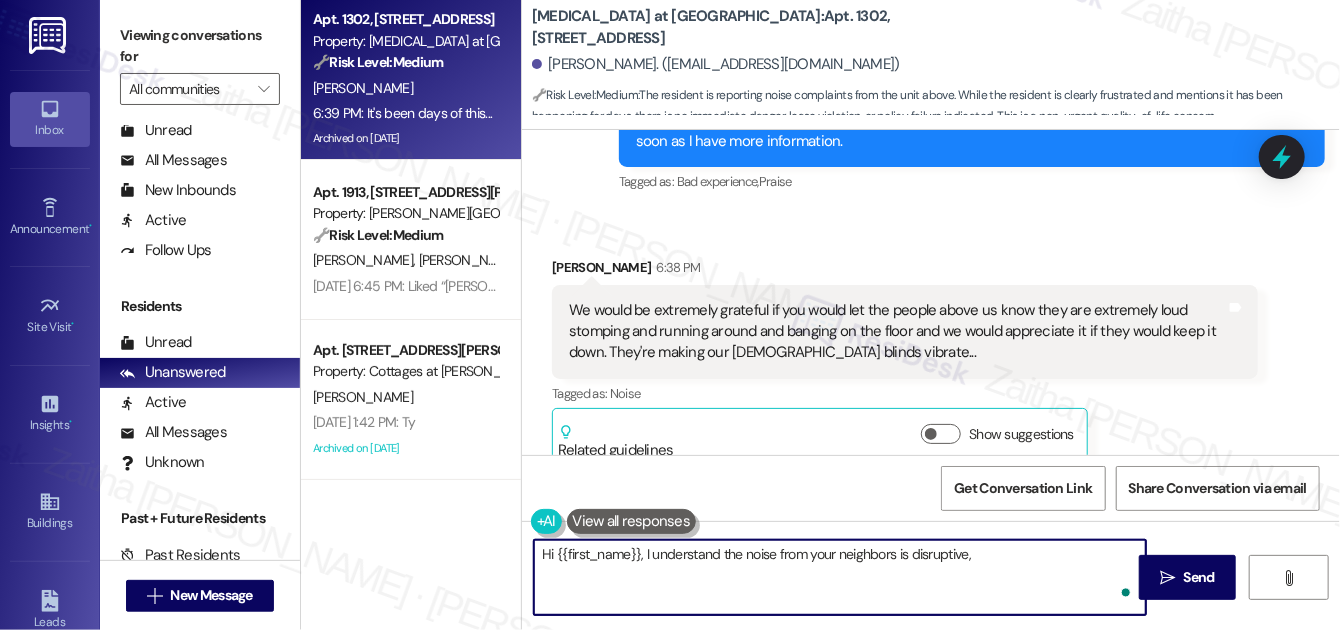 paste on "especially if it’s been consistent and strong enough to shake your blinds. I’ll pass this along to the team so they’re aware of the issue." 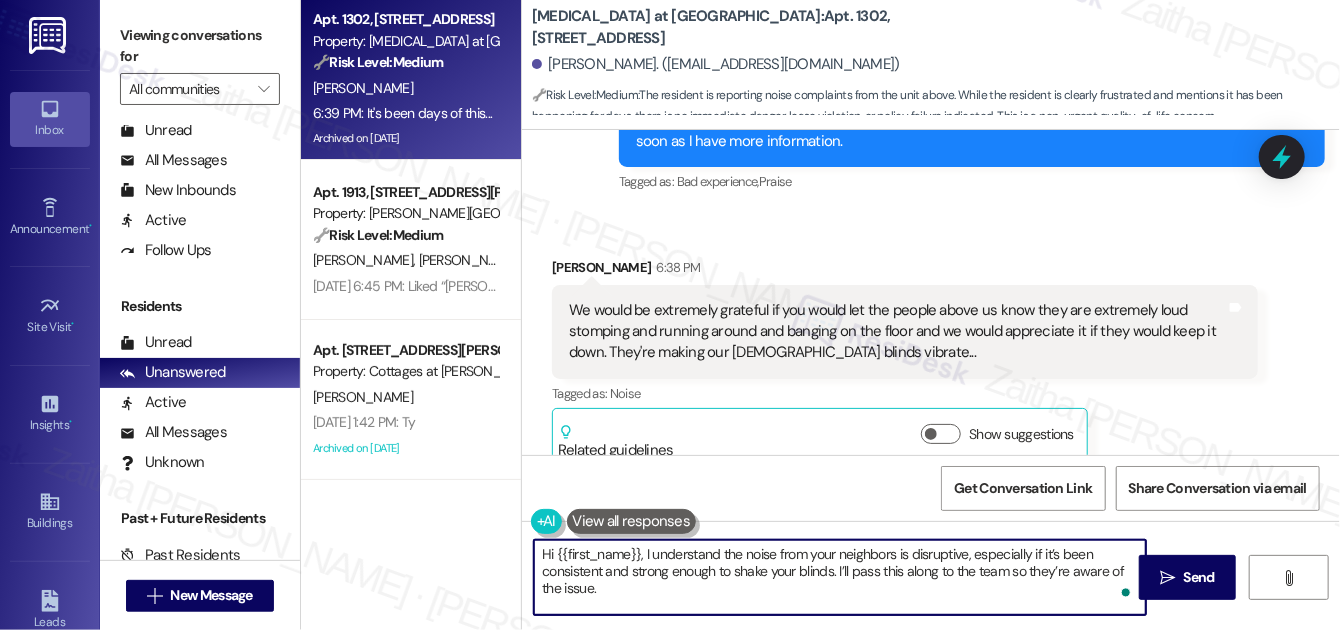 click on "Hi {{first_name}}, I understand the noise from your neighbors is disruptive, especially if it’s been consistent and strong enough to shake your blinds. I’ll pass this along to the team so they’re aware of the issue." at bounding box center (840, 577) 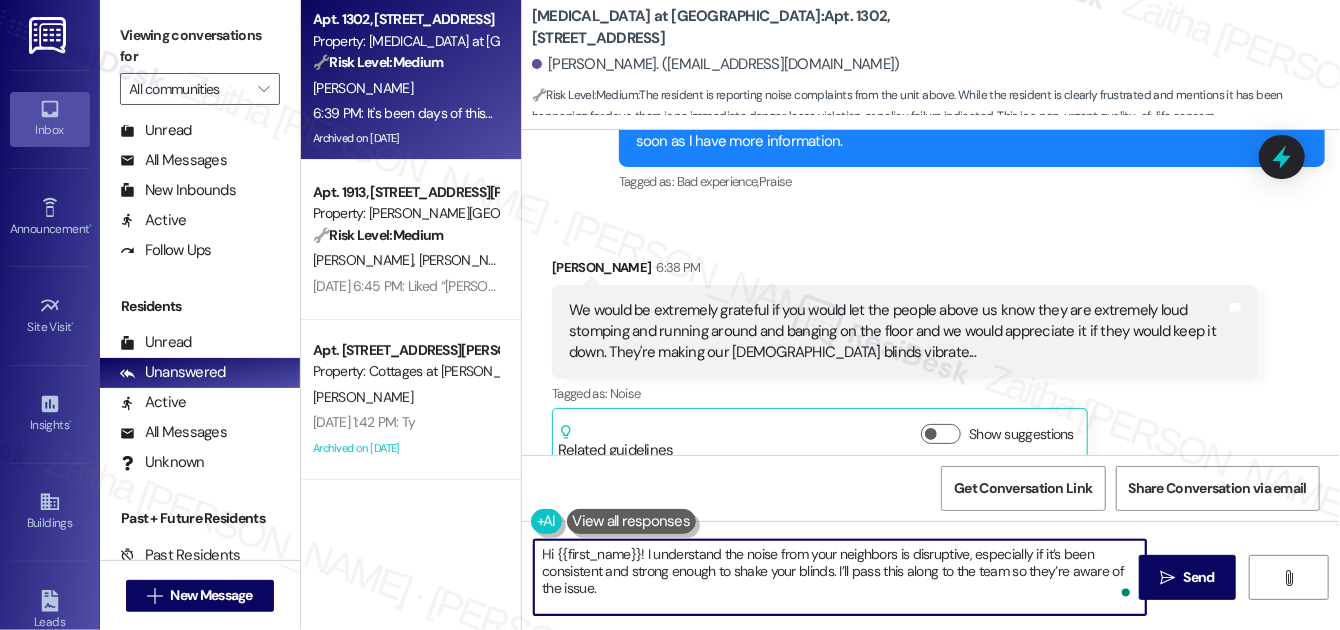 click on "Hi {{first_name}}! I understand the noise from your neighbors is disruptive, especially if it’s been consistent and strong enough to shake your blinds. I’ll pass this along to the team so they’re aware of the issue." at bounding box center (840, 577) 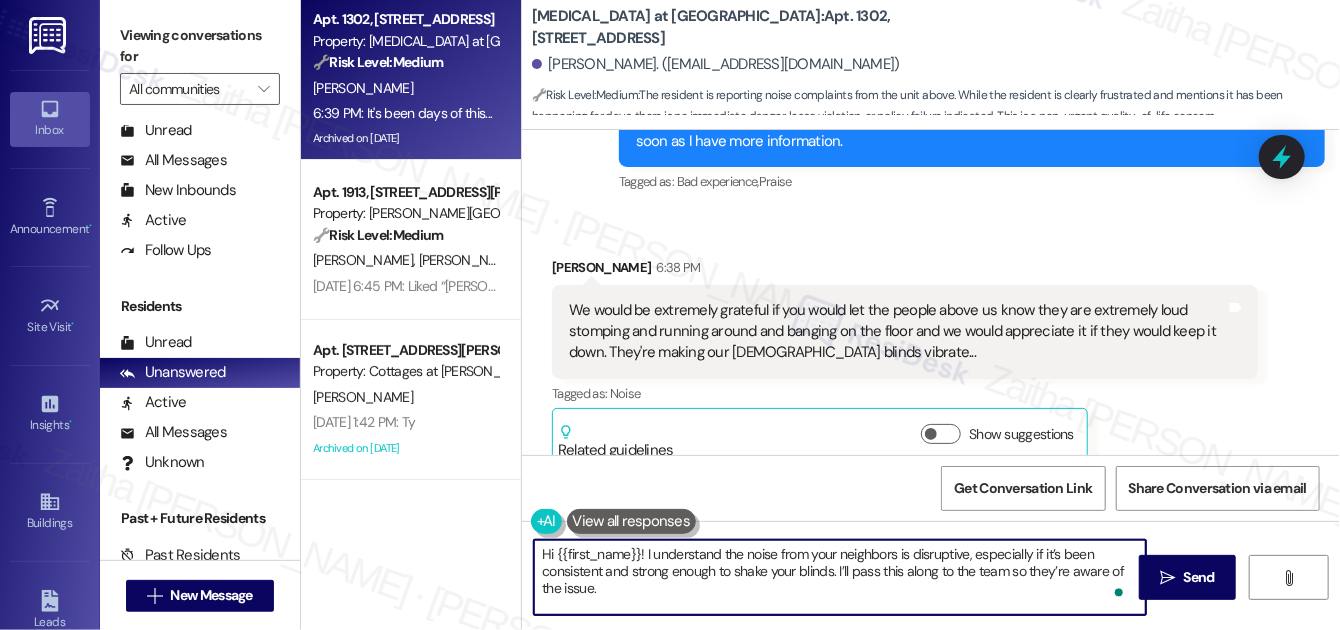 scroll, scrollTop: 16, scrollLeft: 0, axis: vertical 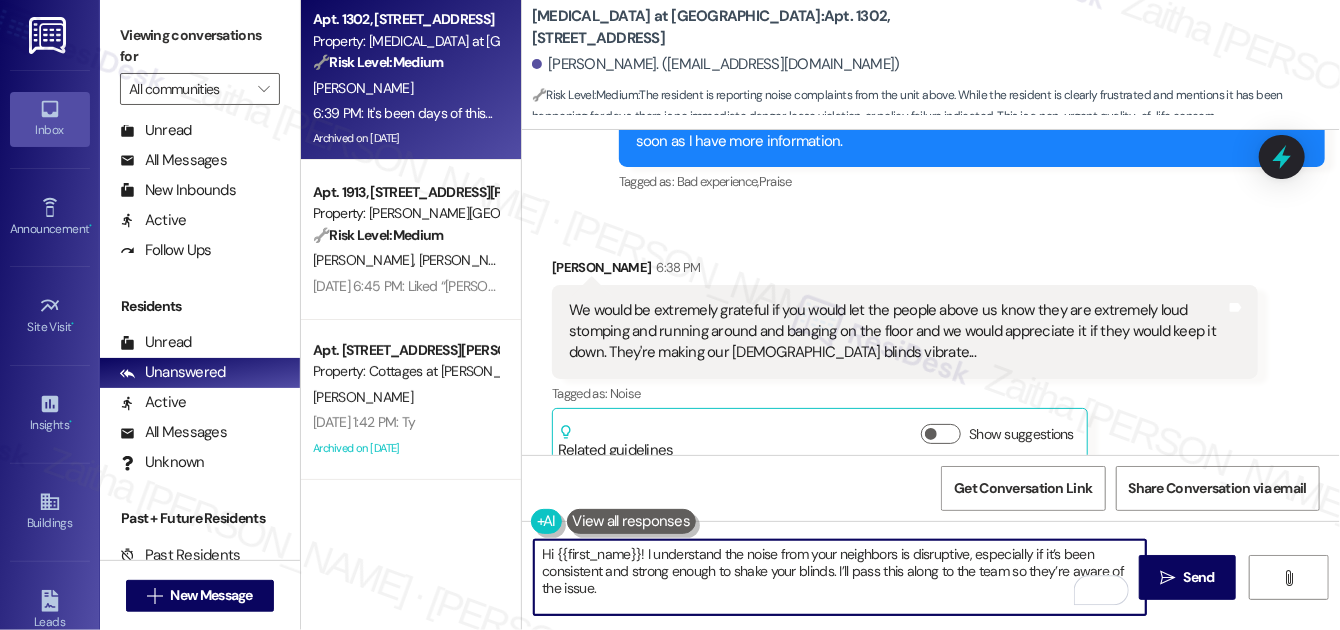 paste on "If you’re able to share what times of day it tends to happen most, that would be helpful context." 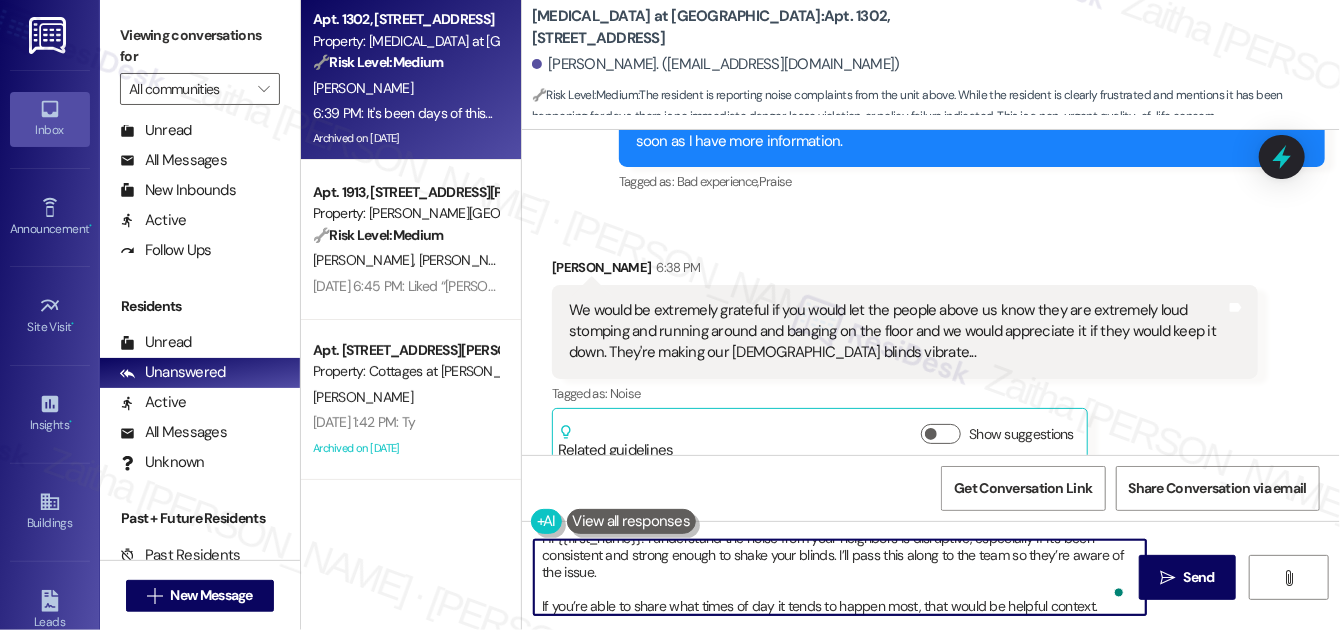scroll, scrollTop: 0, scrollLeft: 0, axis: both 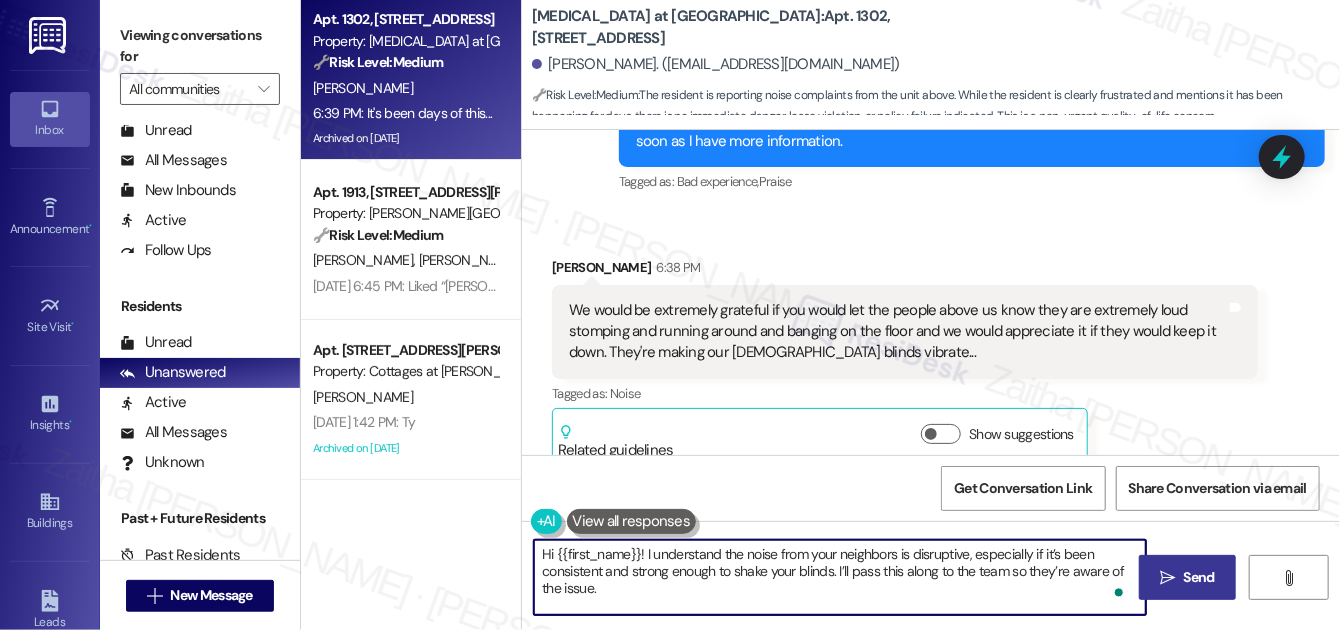 type on "Hi {{first_name}}! I understand the noise from your neighbors is disruptive, especially if it’s been consistent and strong enough to shake your blinds. I’ll pass this along to the team so they’re aware of the issue.
If you’re able to share what times of day it tends to happen most, that would be helpful context." 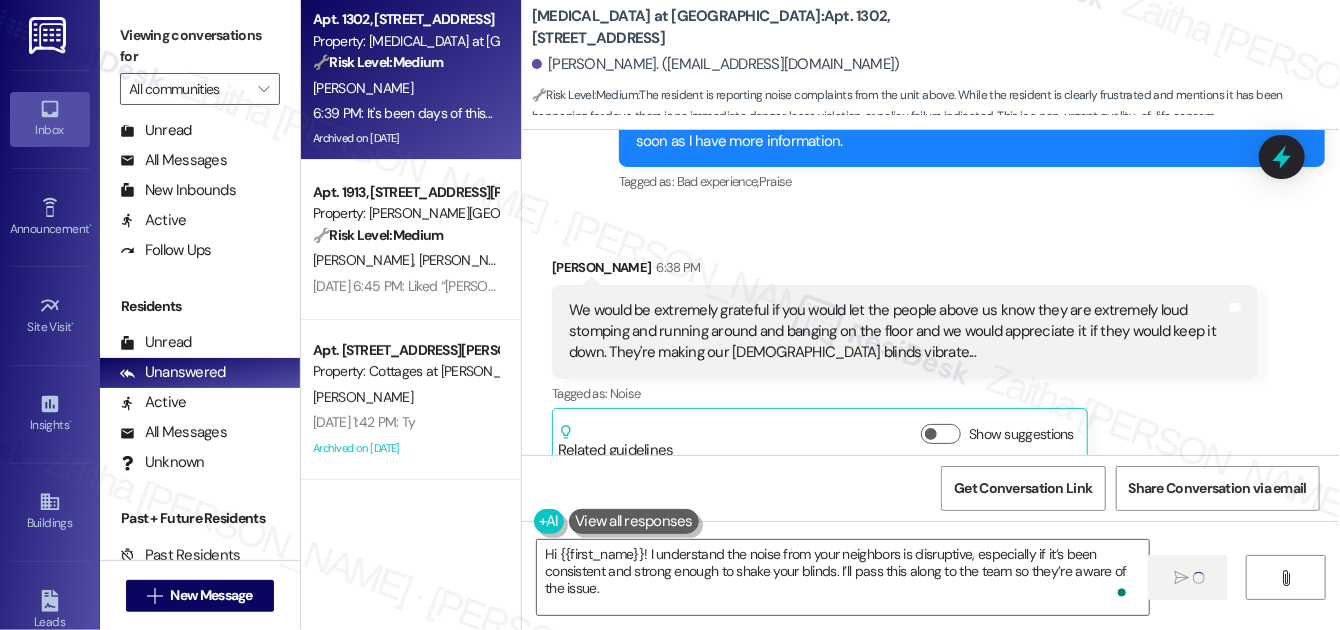 type 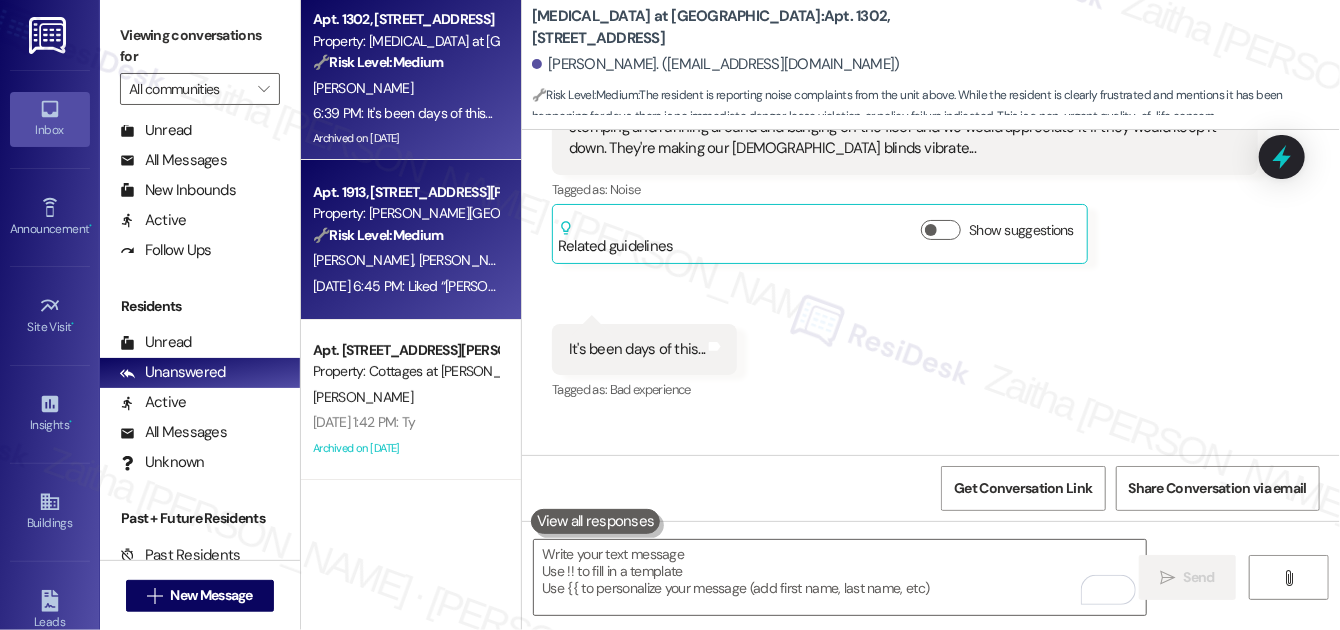 click on "[PERSON_NAME] [PERSON_NAME]" at bounding box center [405, 260] 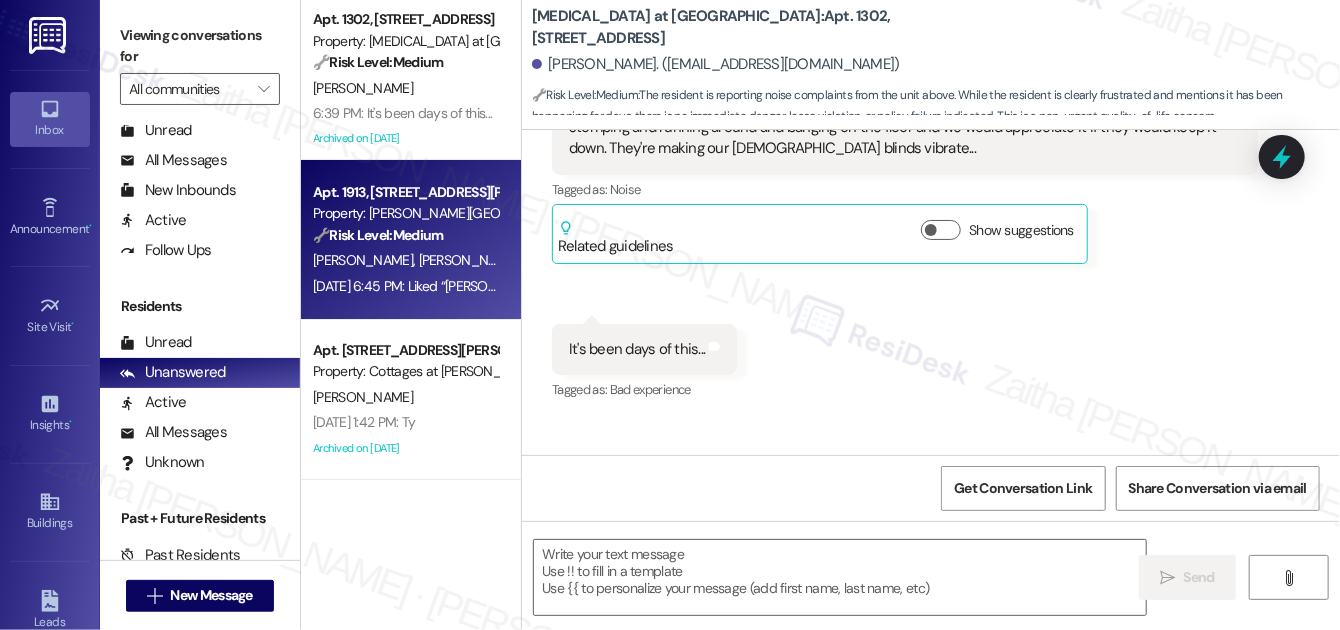type on "Fetching suggested responses. Please feel free to read through the conversation in the meantime." 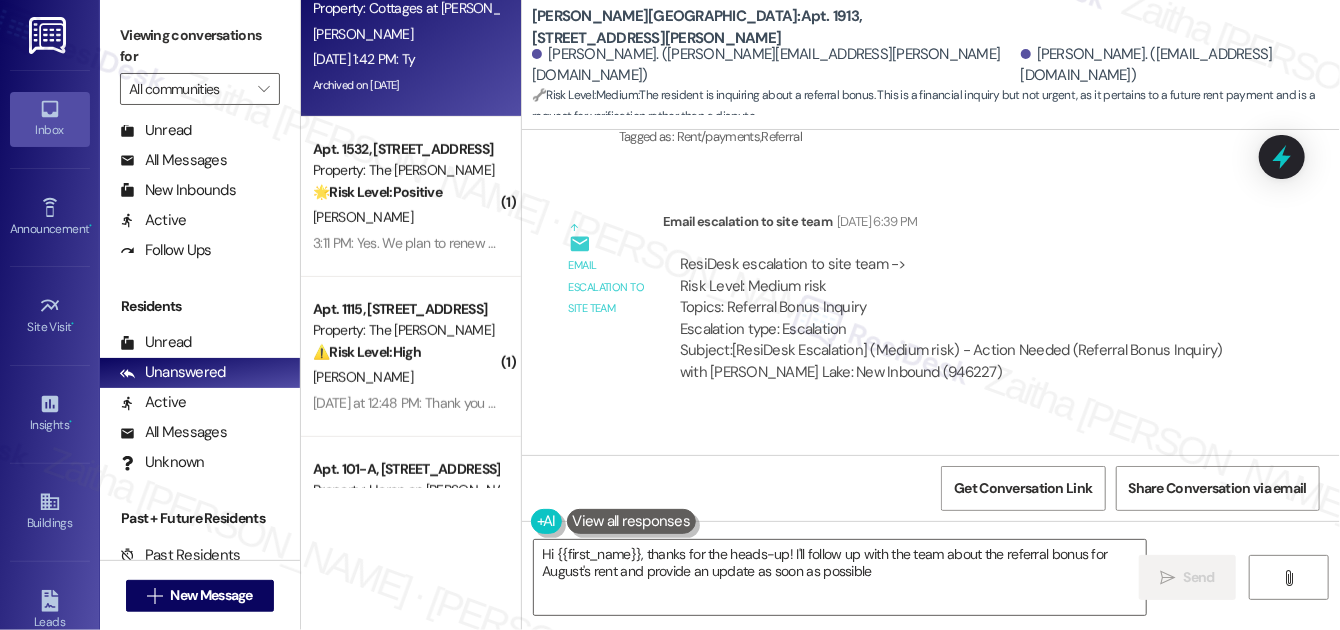 type on "Hi {{first_name}}, thanks for the heads-up! I'll follow up with the team about the referral bonus for August's rent and provide an update as soon as possible." 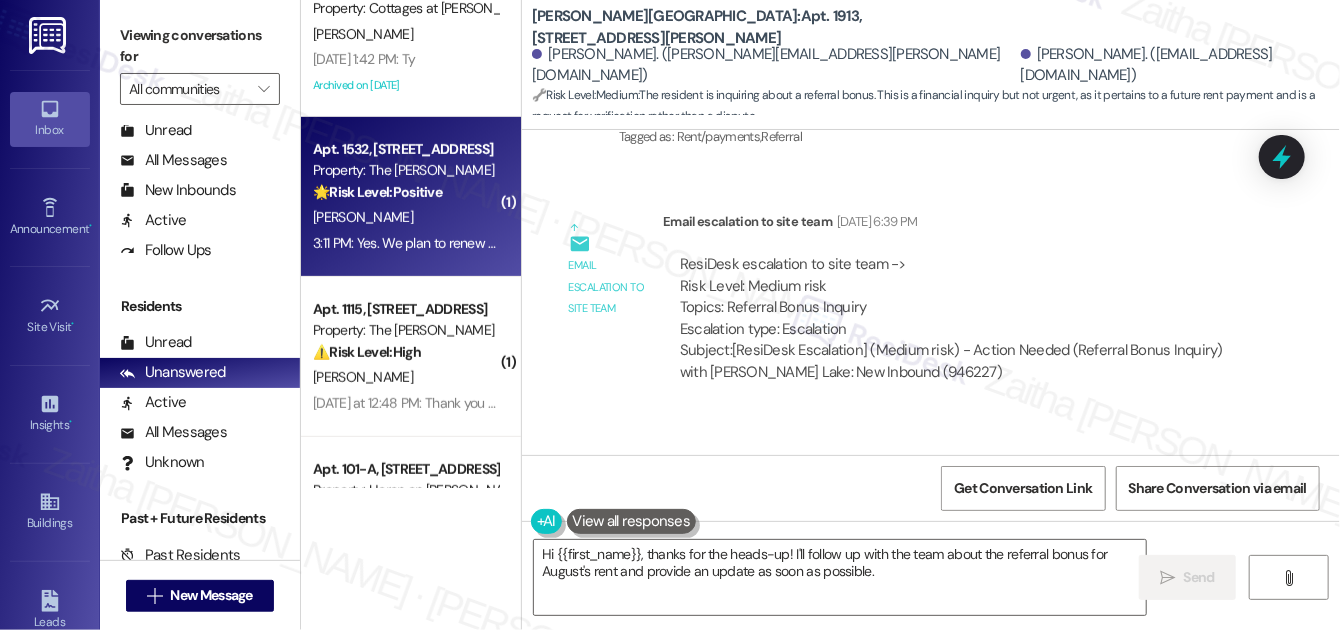 click on "[PERSON_NAME]" at bounding box center [405, 217] 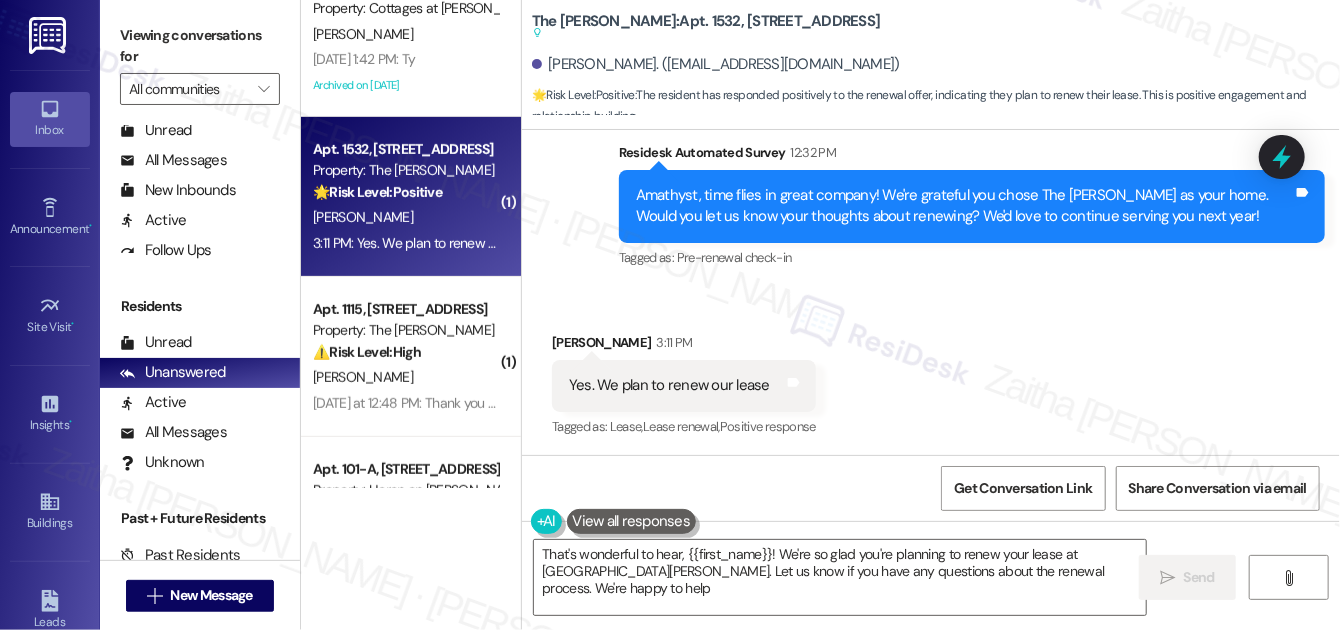 type on "That's wonderful to hear, {{first_name}}! We're so glad you're planning to renew your lease at [GEOGRAPHIC_DATA][PERSON_NAME]. Let us know if you have any questions about the renewal process. We're happy to help!" 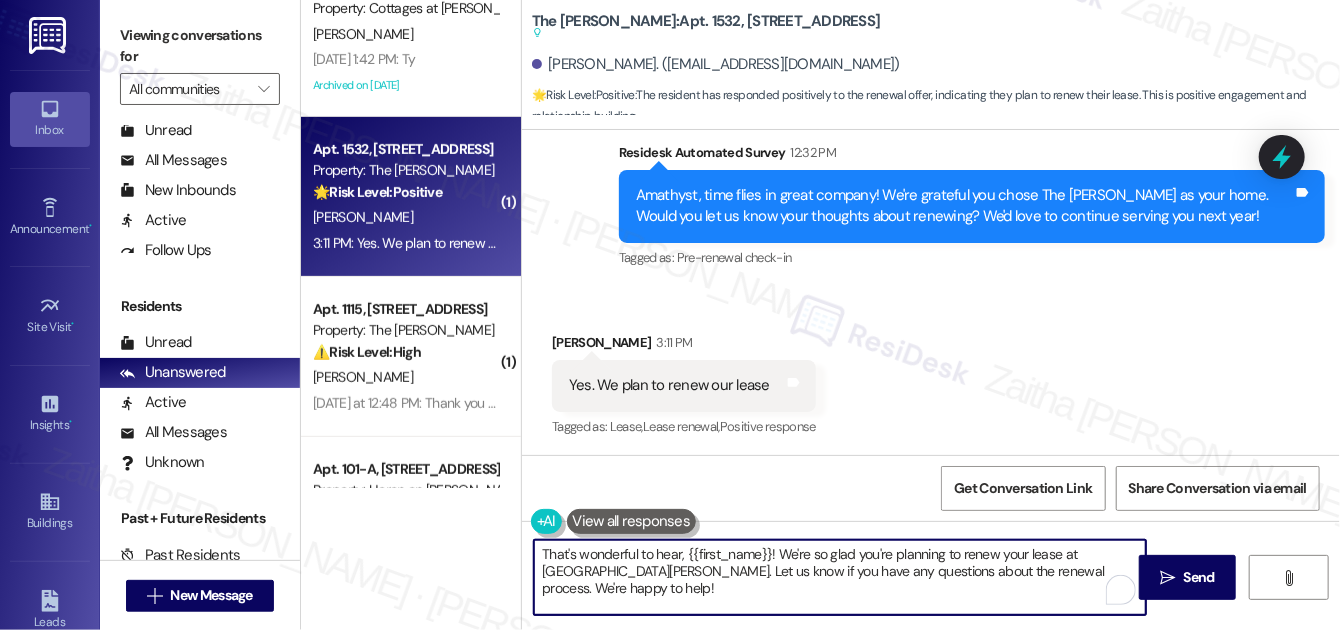 click on "That's wonderful to hear, {{first_name}}! We're so glad you're planning to renew your lease at [GEOGRAPHIC_DATA][PERSON_NAME]. Let us know if you have any questions about the renewal process. We're happy to help!" at bounding box center [840, 577] 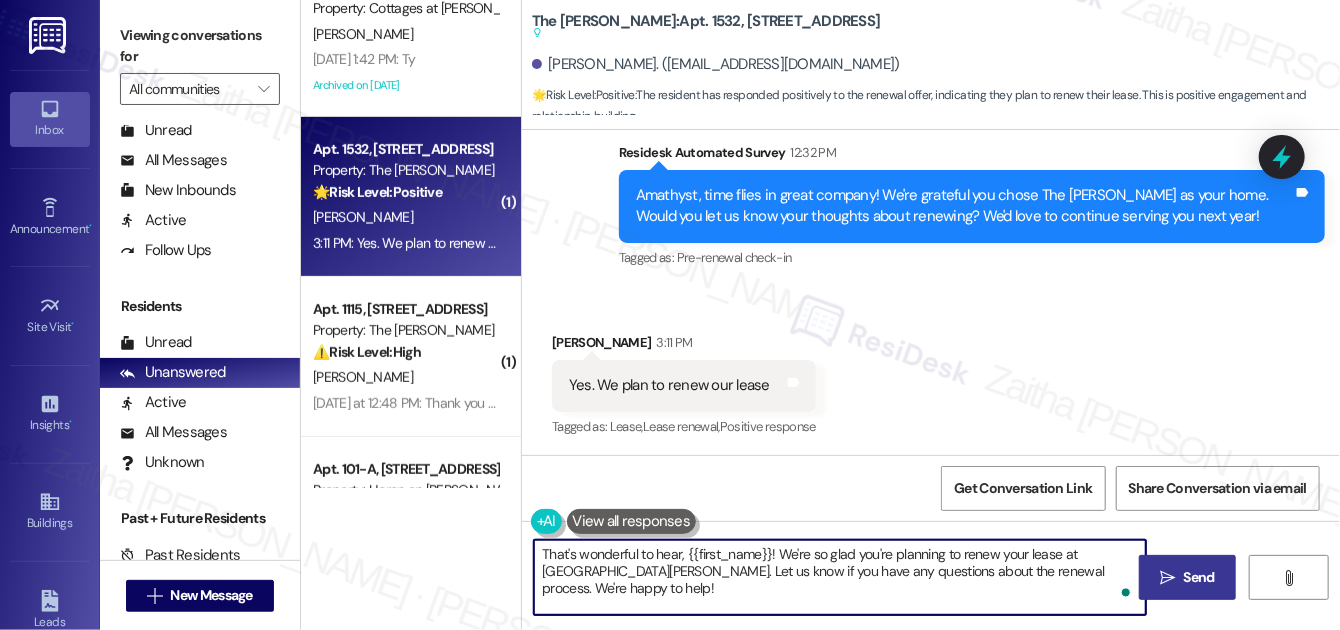 drag, startPoint x: 1180, startPoint y: 578, endPoint x: 1155, endPoint y: 561, distance: 30.232433 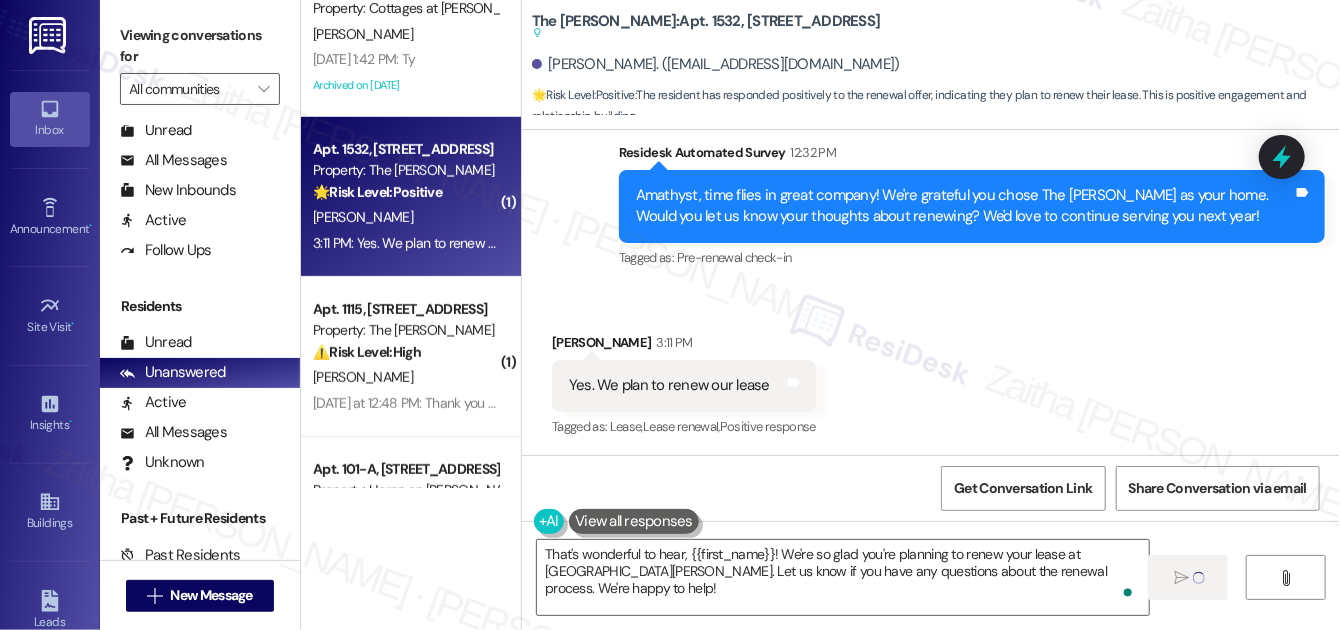 type 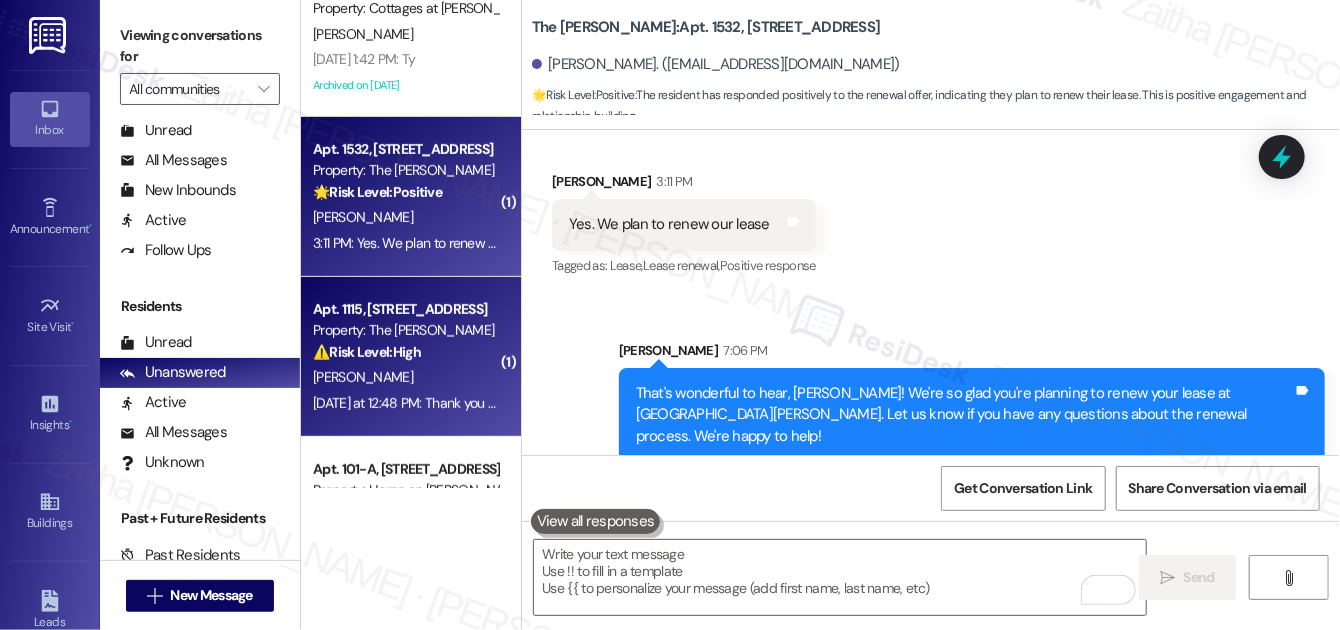 click on "[DATE] at 12:48 PM: Thank you for your message. Our offices are currently closed, but we will contact you when we resume operations. For emergencies, please contact your emergency number [PHONE_NUMBER]. [DATE] at 12:48 PM: Thank you for your message. Our offices are currently closed, but we will contact you when we resume operations. For emergencies, please contact your emergency number [PHONE_NUMBER]." at bounding box center (405, 403) 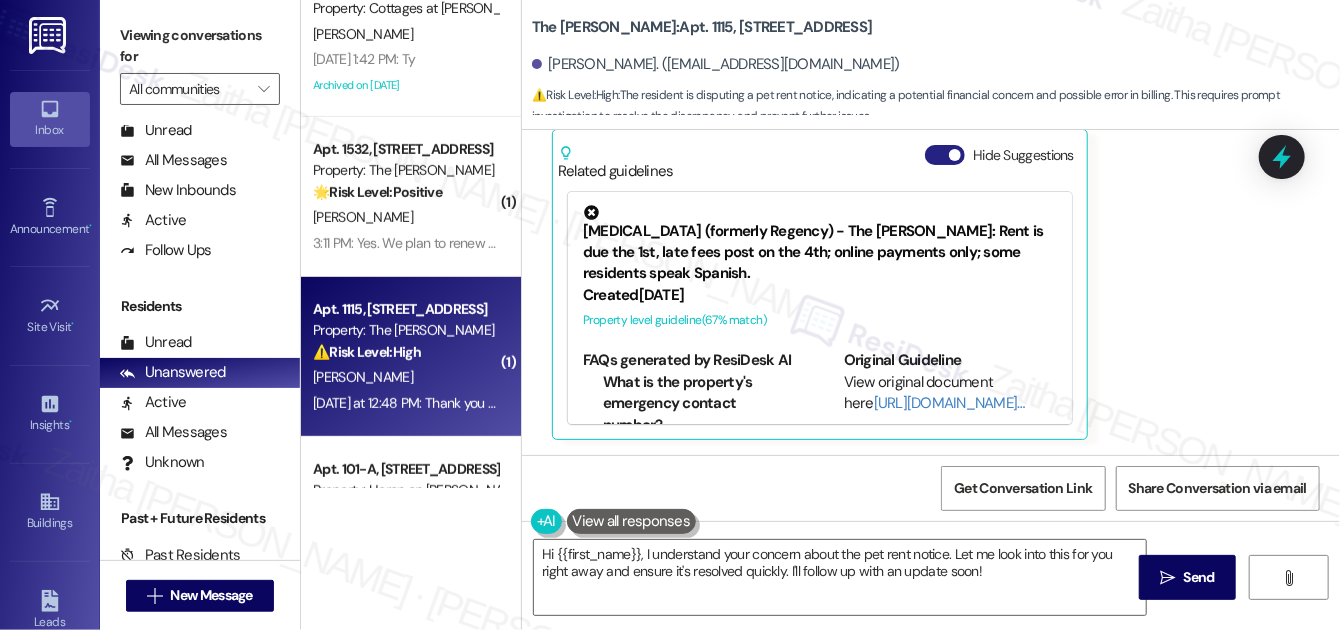 click on "Hide Suggestions" at bounding box center [945, 155] 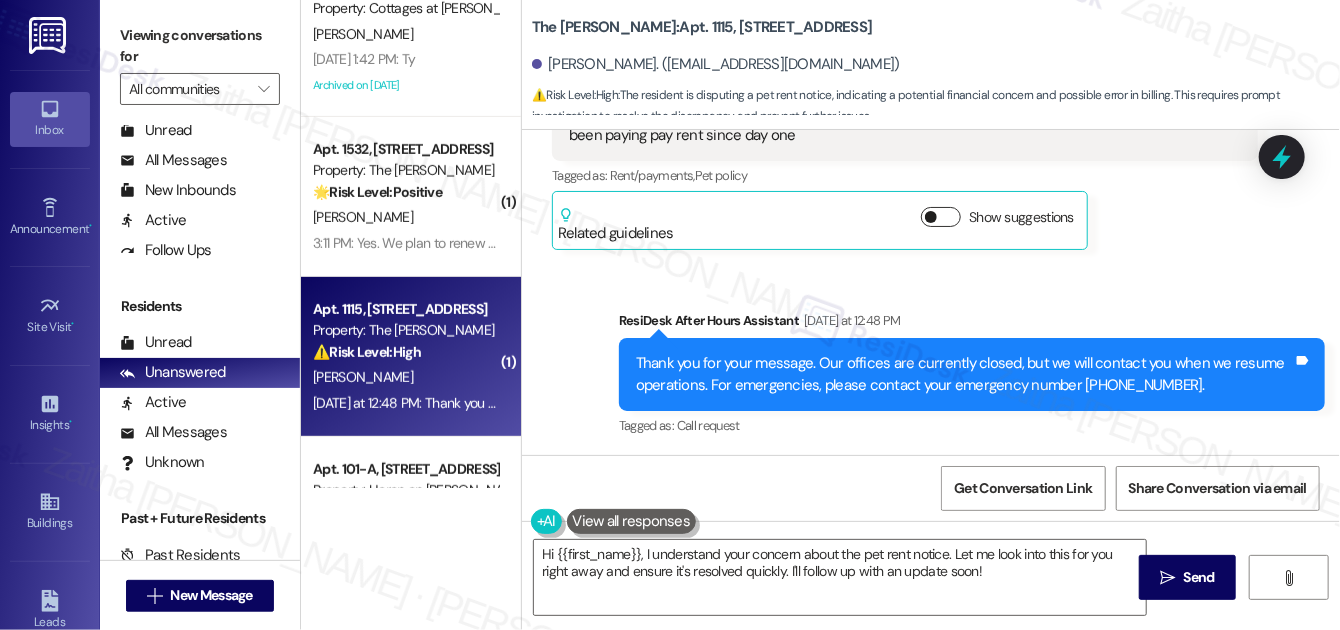 click on "Show suggestions" at bounding box center [941, 217] 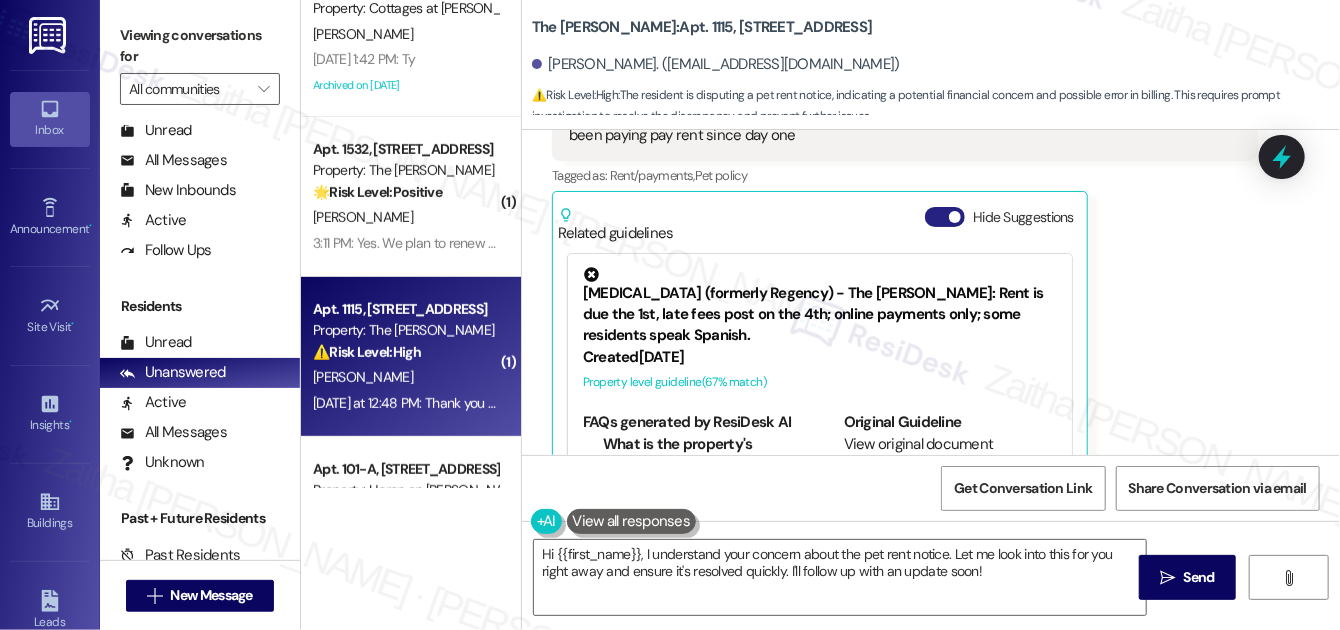 scroll, scrollTop: 3072, scrollLeft: 0, axis: vertical 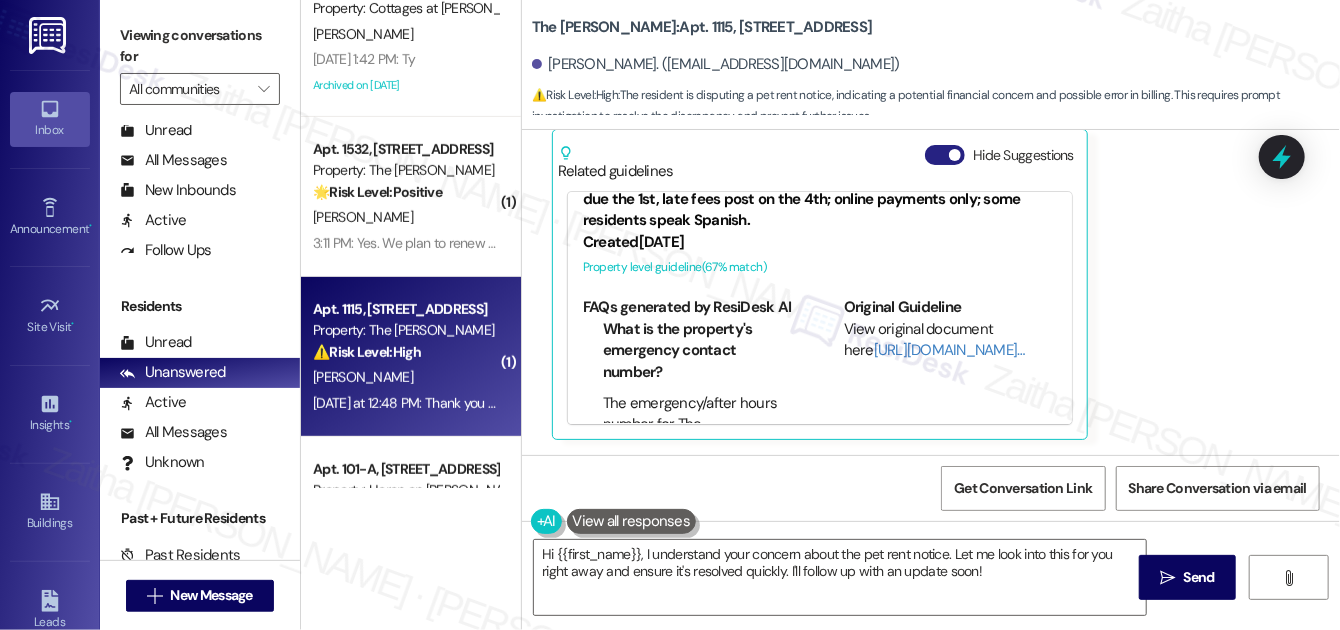 click on "Hide Suggestions" at bounding box center (945, 155) 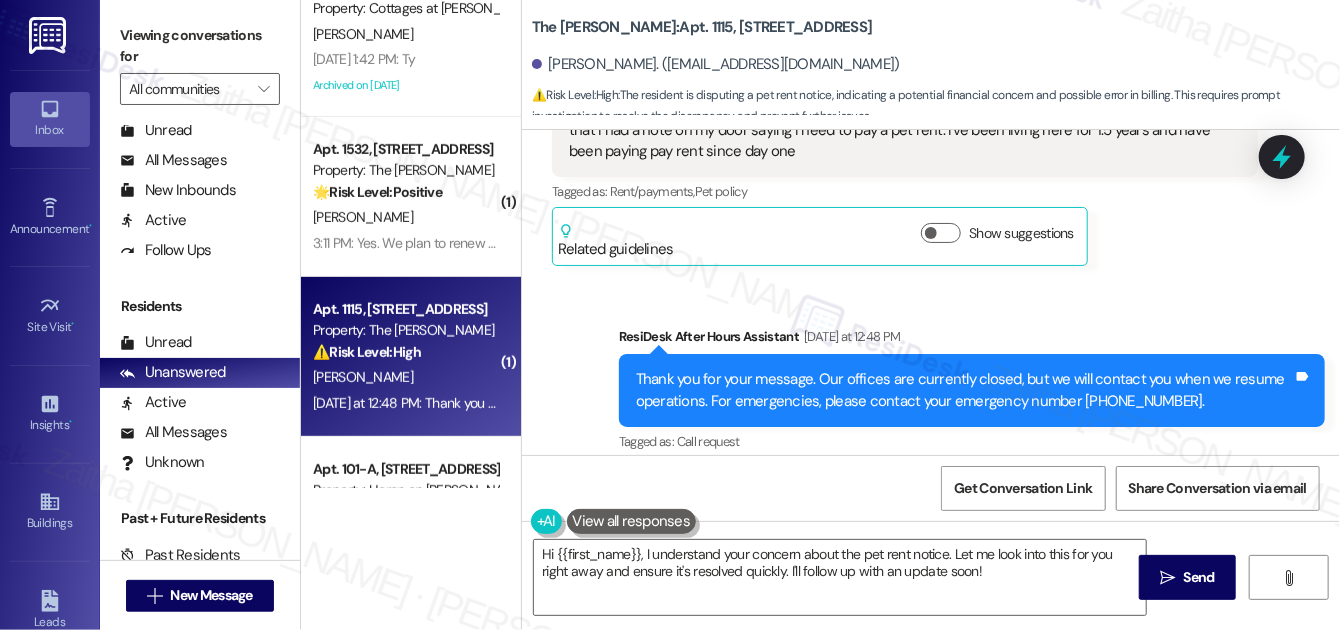 scroll, scrollTop: 3010, scrollLeft: 0, axis: vertical 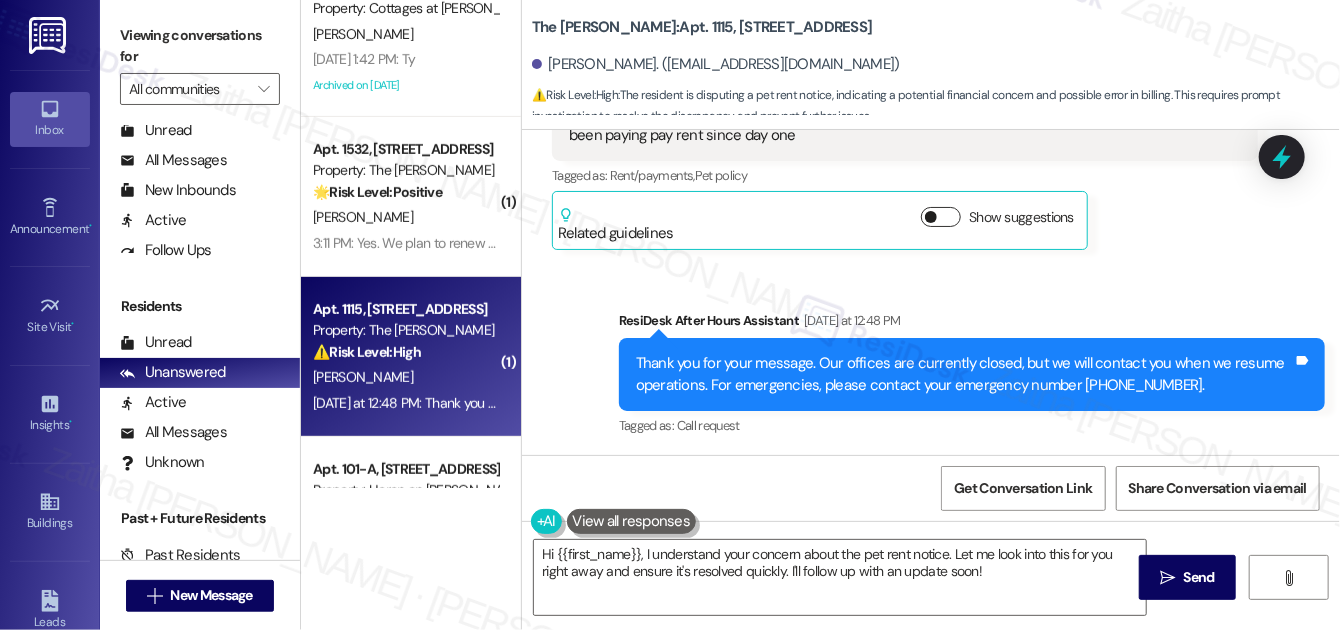 click on "Show suggestions" at bounding box center [941, 217] 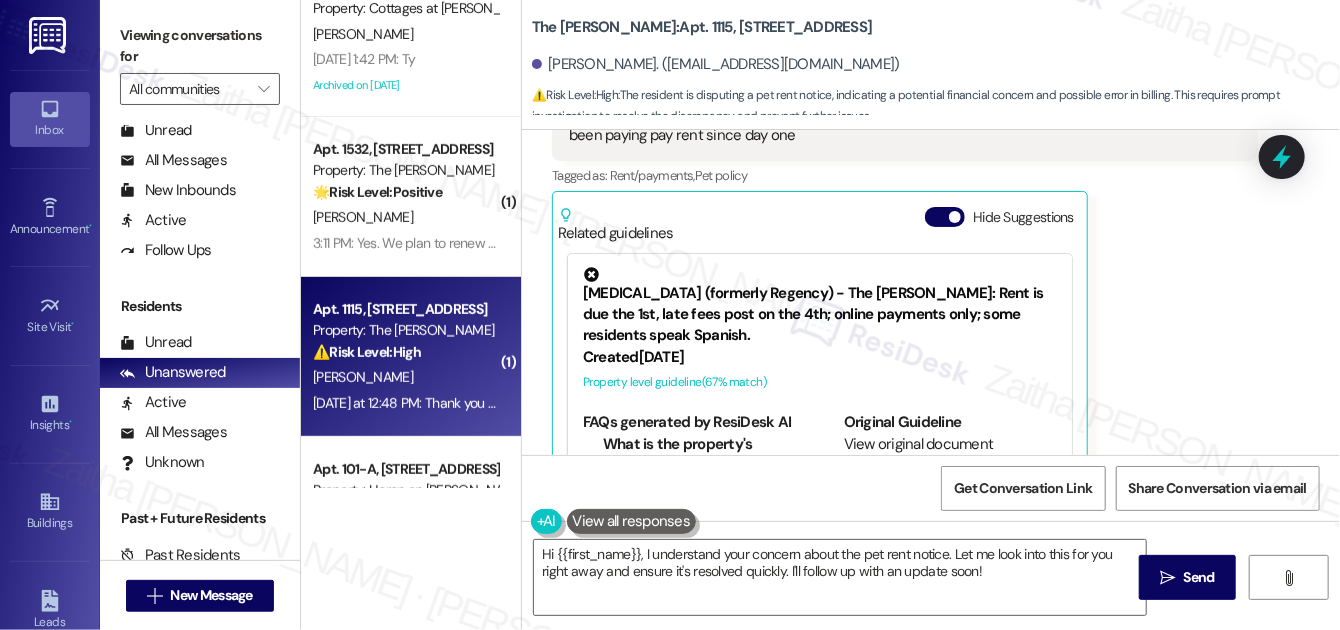 scroll, scrollTop: 53, scrollLeft: 0, axis: vertical 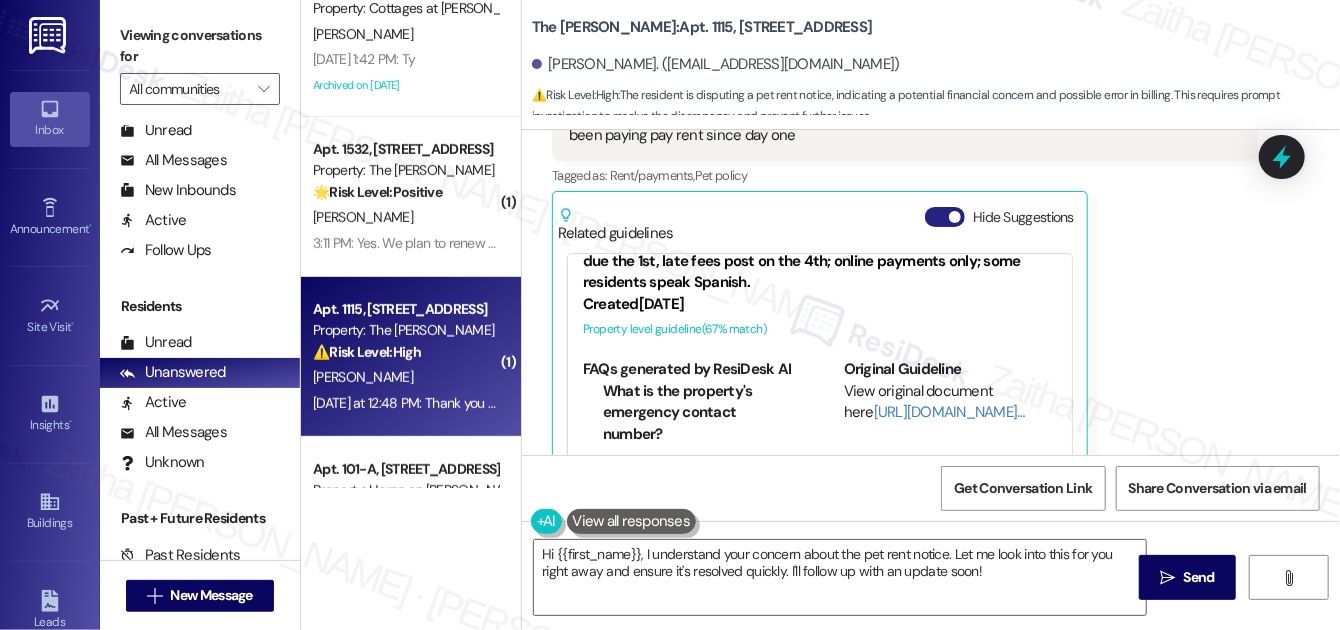 click on "Hide Suggestions" at bounding box center [945, 217] 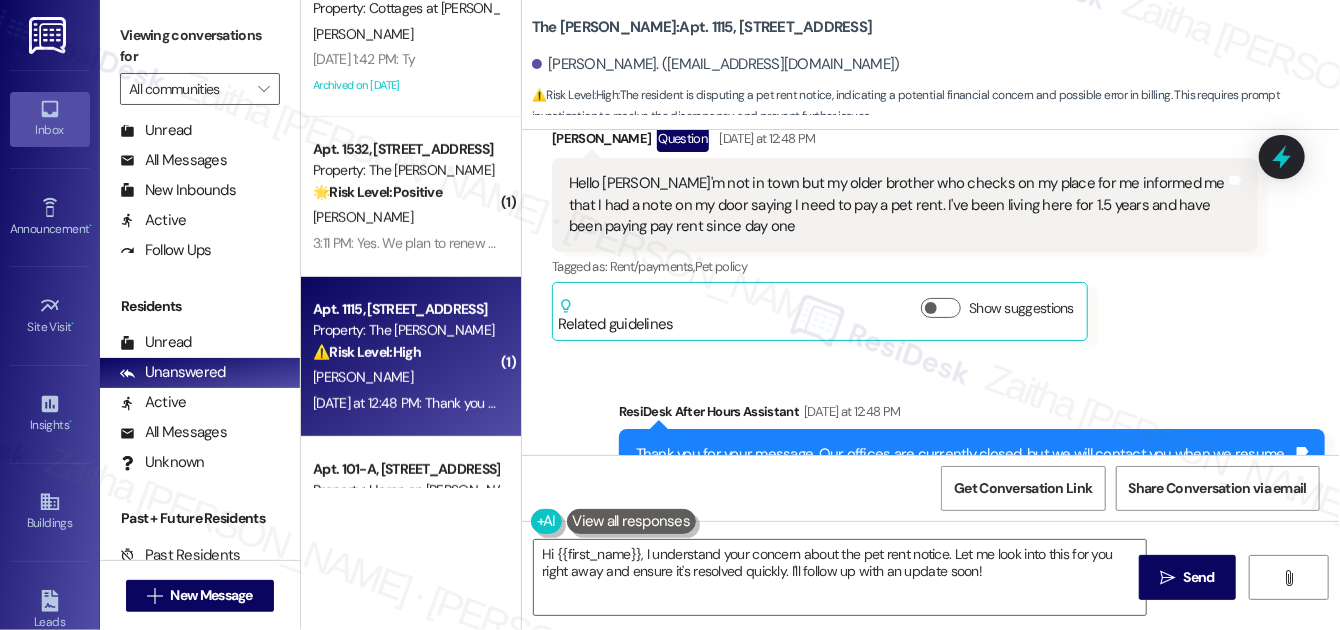 scroll, scrollTop: 2920, scrollLeft: 0, axis: vertical 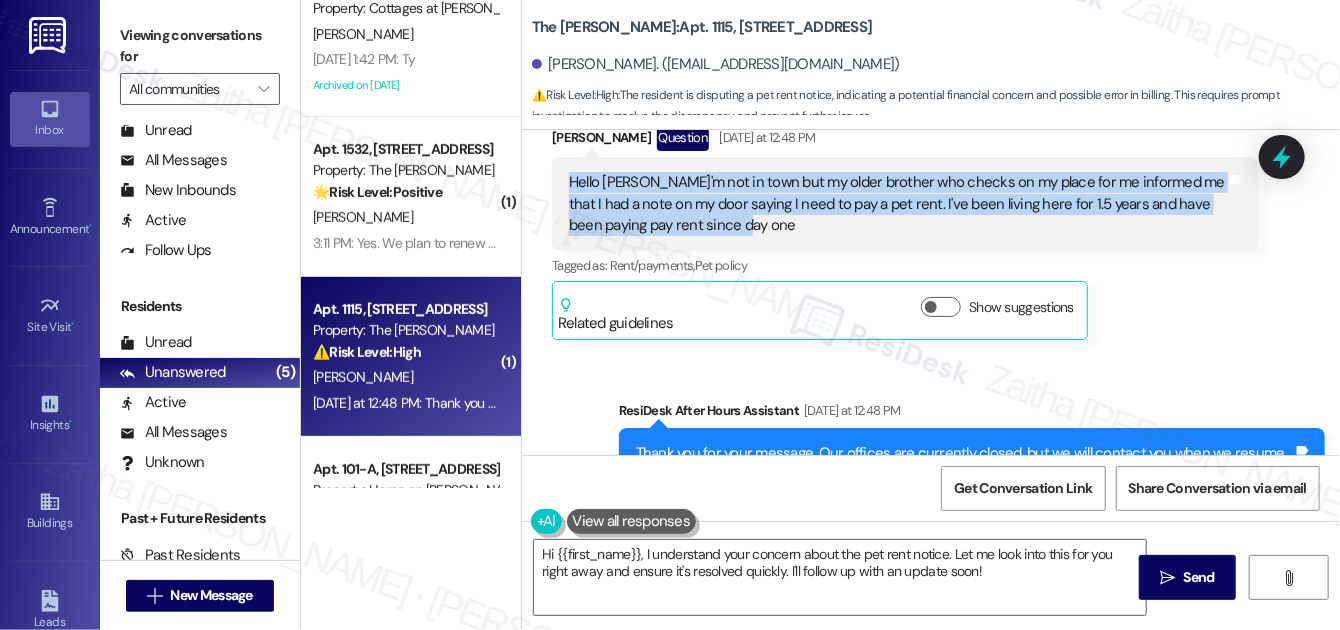 drag, startPoint x: 562, startPoint y: 180, endPoint x: 719, endPoint y: 233, distance: 165.70456 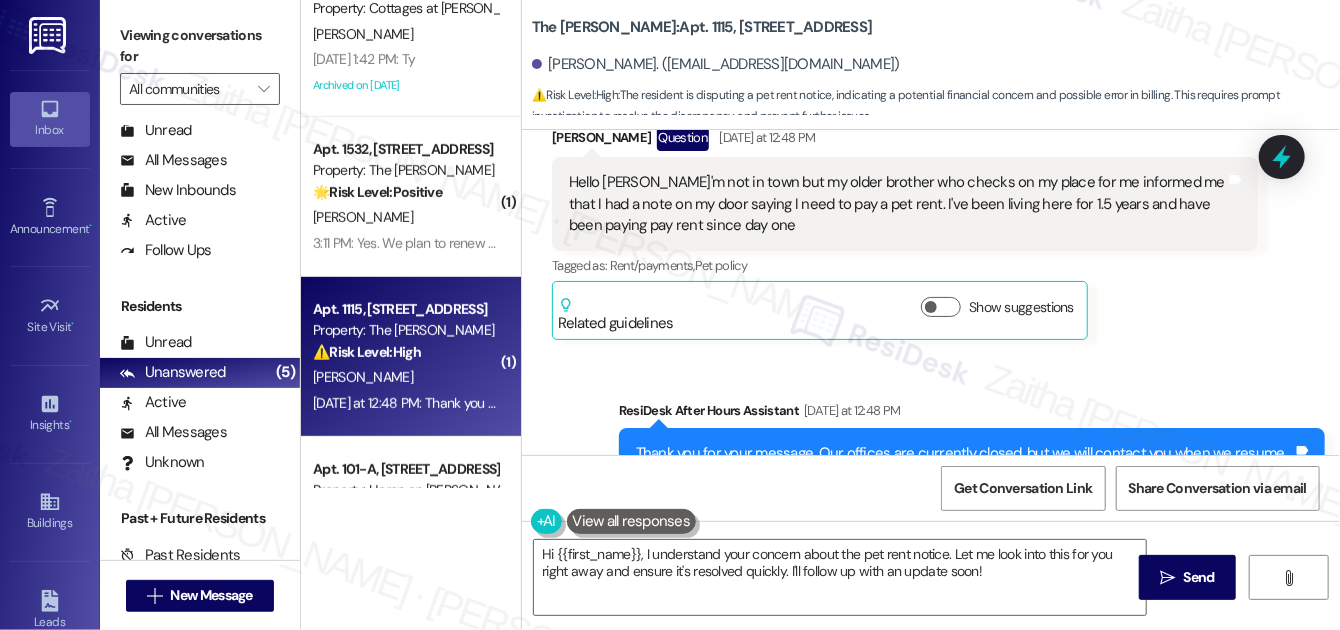 click on "Received via SMS [PERSON_NAME] Question [DATE] at 12:48 PM Hello [PERSON_NAME]'m not in town but my older brother who checks on my place for me informed me that I had a note on my door saying I need to pay a pet rent. I've been living here for 1.5 years and have been paying pay rent since day one  Tags and notes Tagged as:   Rent/payments ,  Click to highlight conversations about Rent/payments Pet policy Click to highlight conversations about Pet policy  Related guidelines Show suggestions" at bounding box center [905, 232] 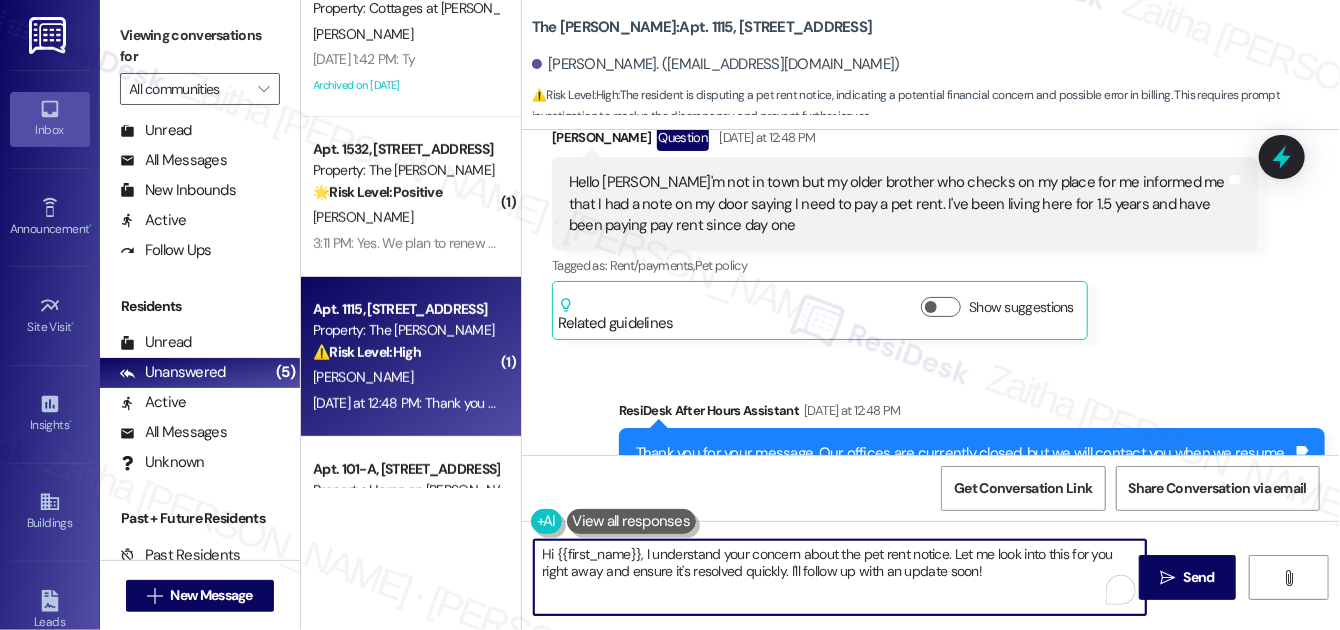 drag, startPoint x: 641, startPoint y: 549, endPoint x: 1005, endPoint y: 559, distance: 364.13733 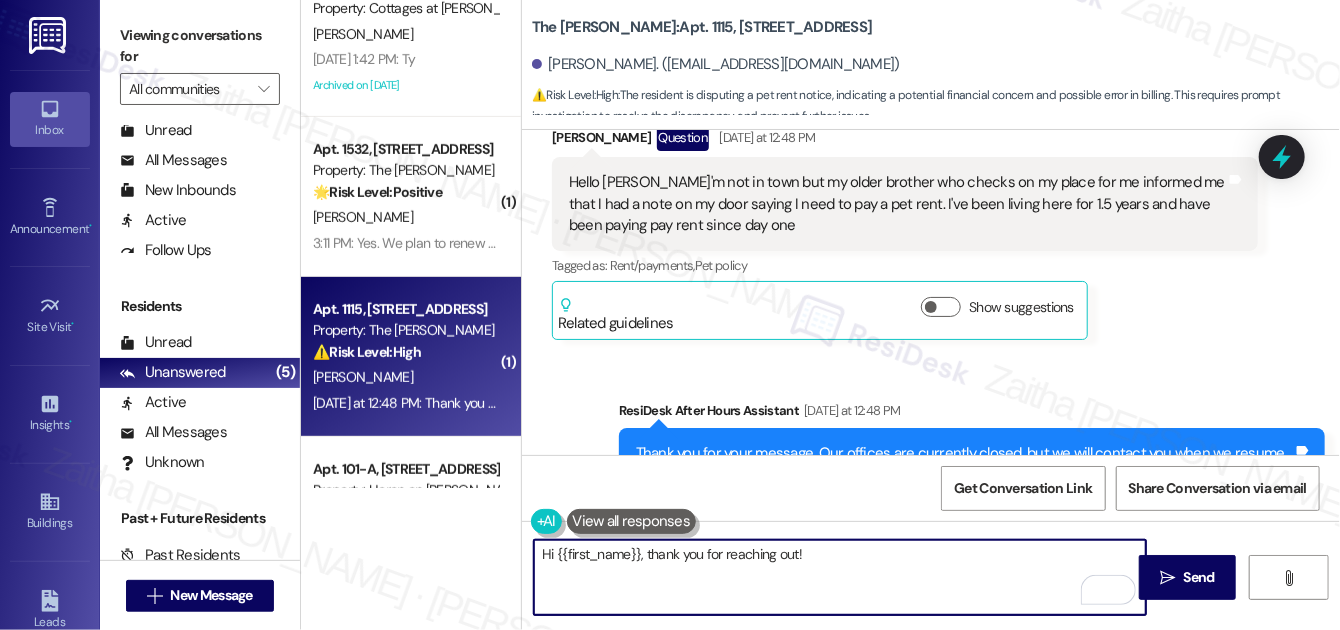 paste on "I understand the confusion, especially since you've consistently paid pet rent since moving in. I’ll check in with the team to see what may have triggered that note and will follow up once I have more clarity." 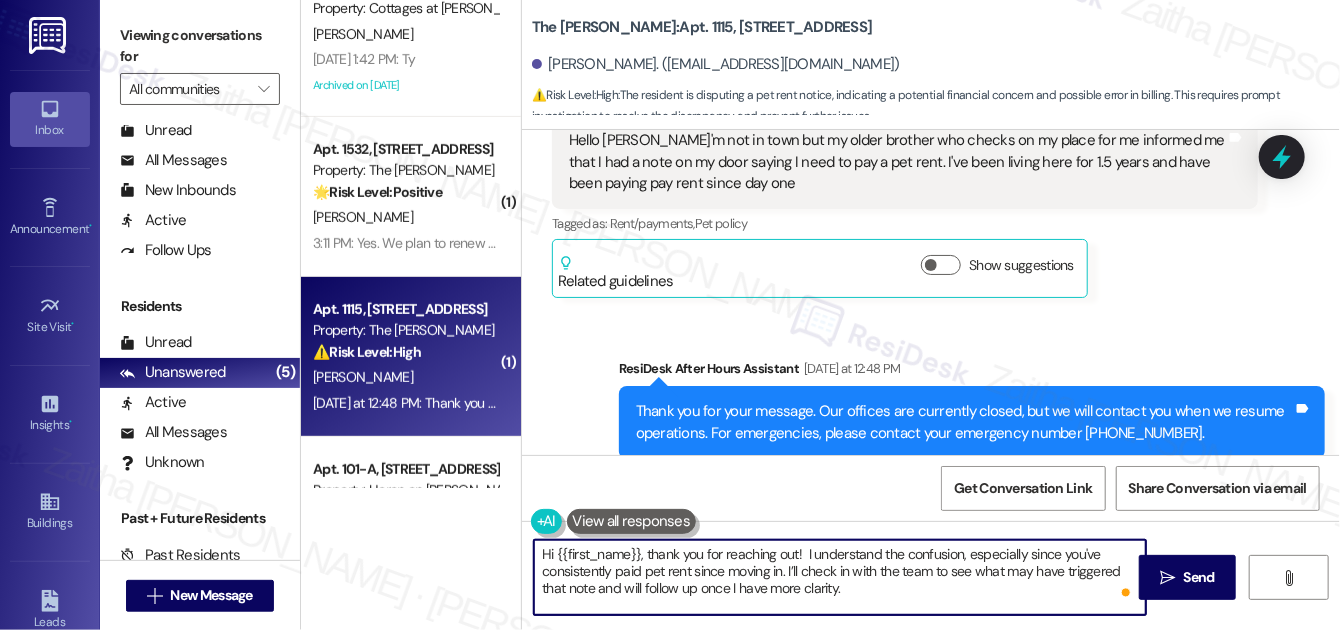 scroll, scrollTop: 2920, scrollLeft: 0, axis: vertical 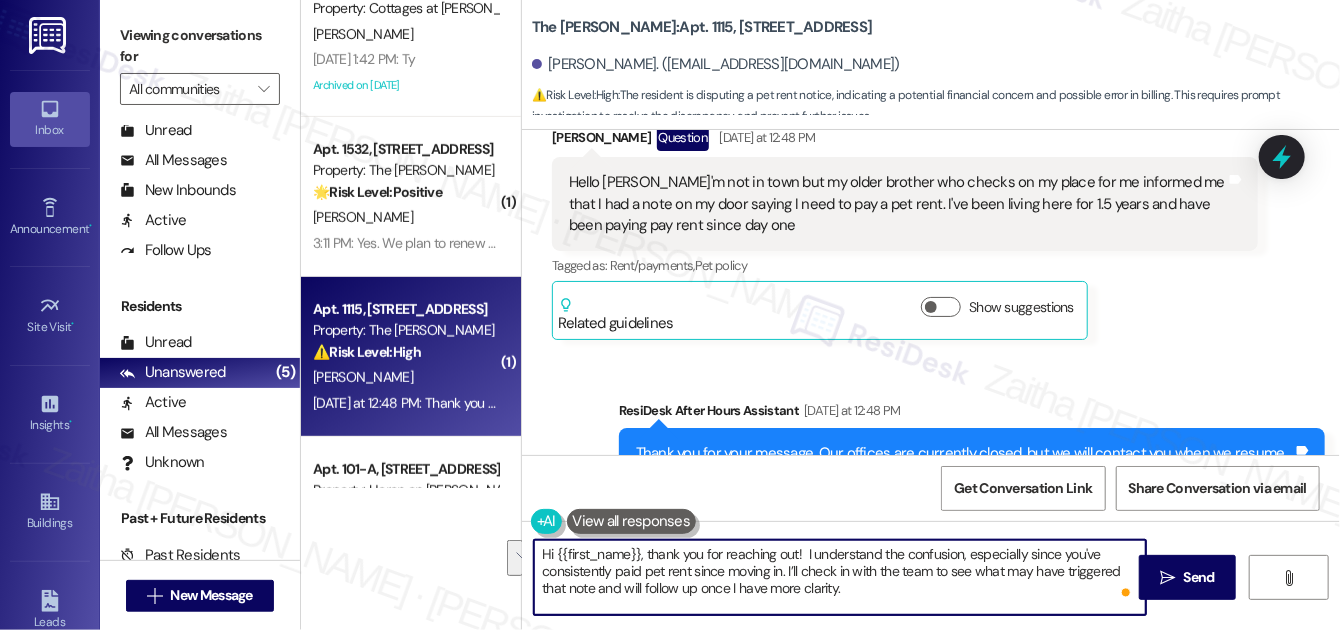 drag, startPoint x: 787, startPoint y: 570, endPoint x: 848, endPoint y: 586, distance: 63.06346 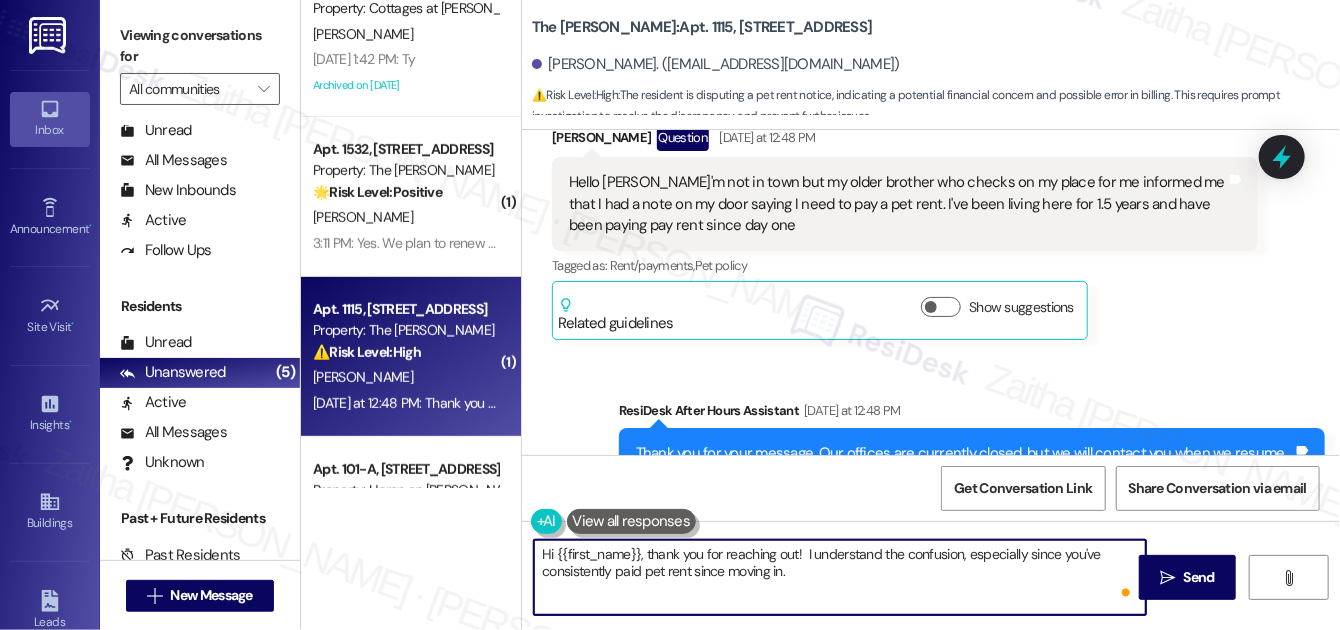 paste on "I’ll check with the team, as it’s possible the notice may have been made in error. I’ll follow up as soon as I have more information." 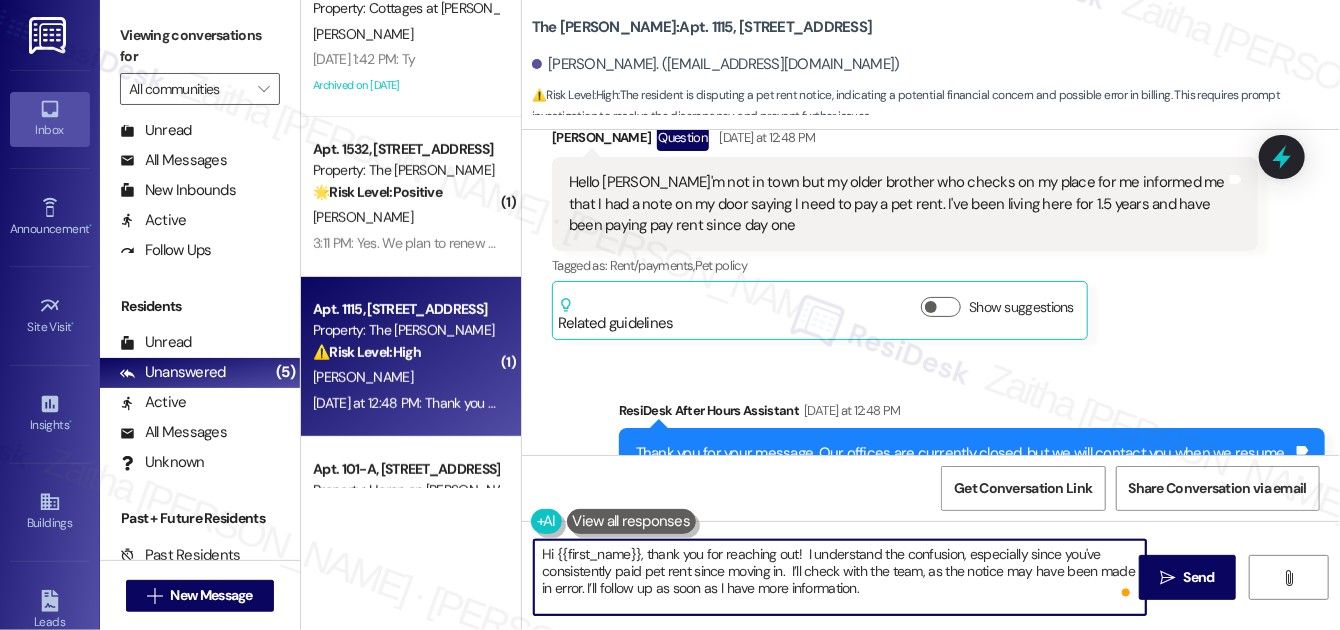 scroll, scrollTop: 3010, scrollLeft: 0, axis: vertical 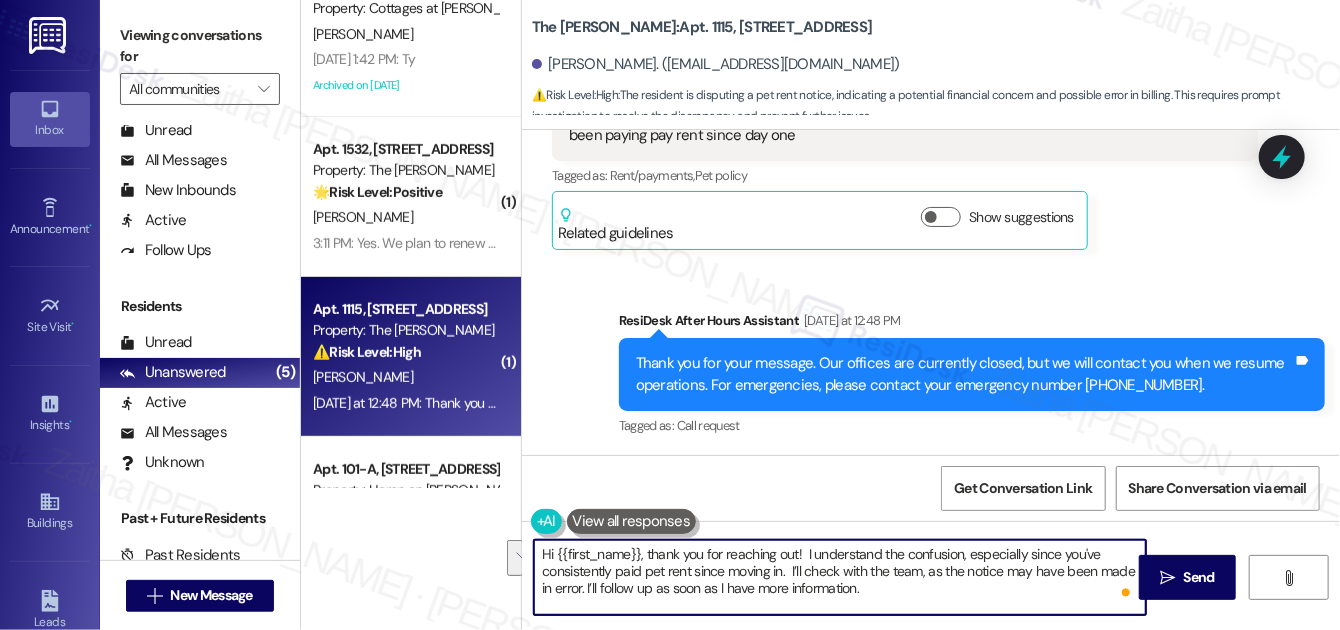 drag, startPoint x: 789, startPoint y: 567, endPoint x: 911, endPoint y: 595, distance: 125.17188 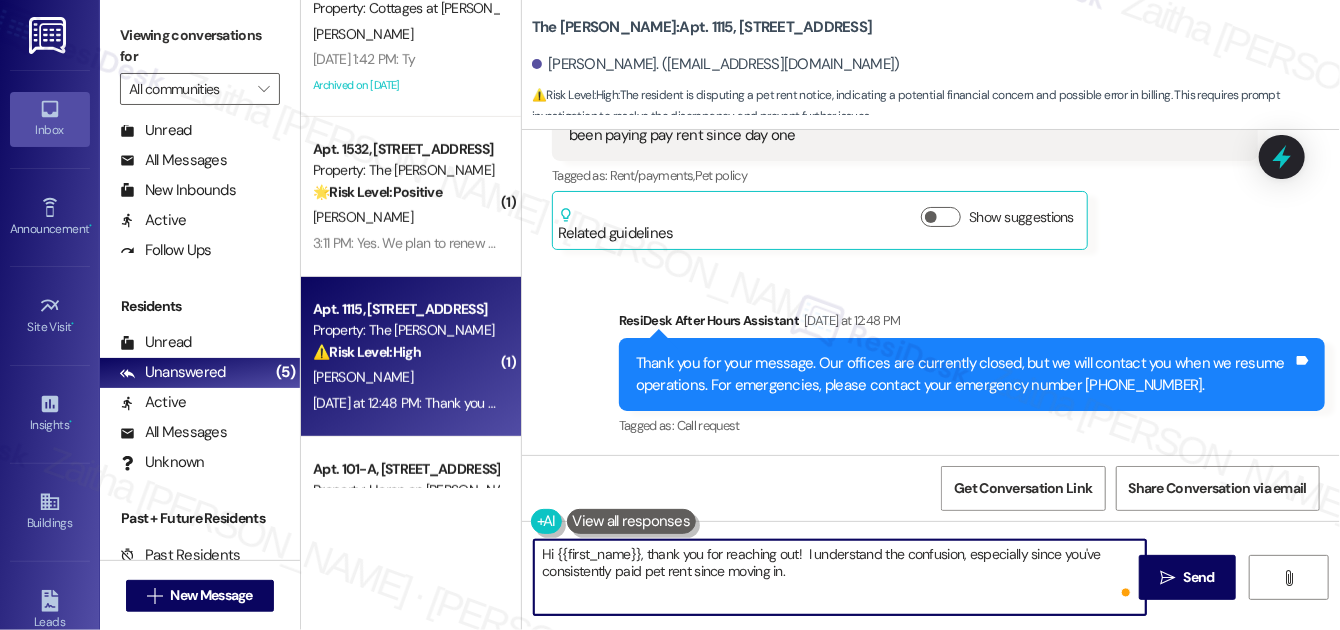 paste on "I’ll check with the team to clarify what may have prompted it and will follow up once I have more information." 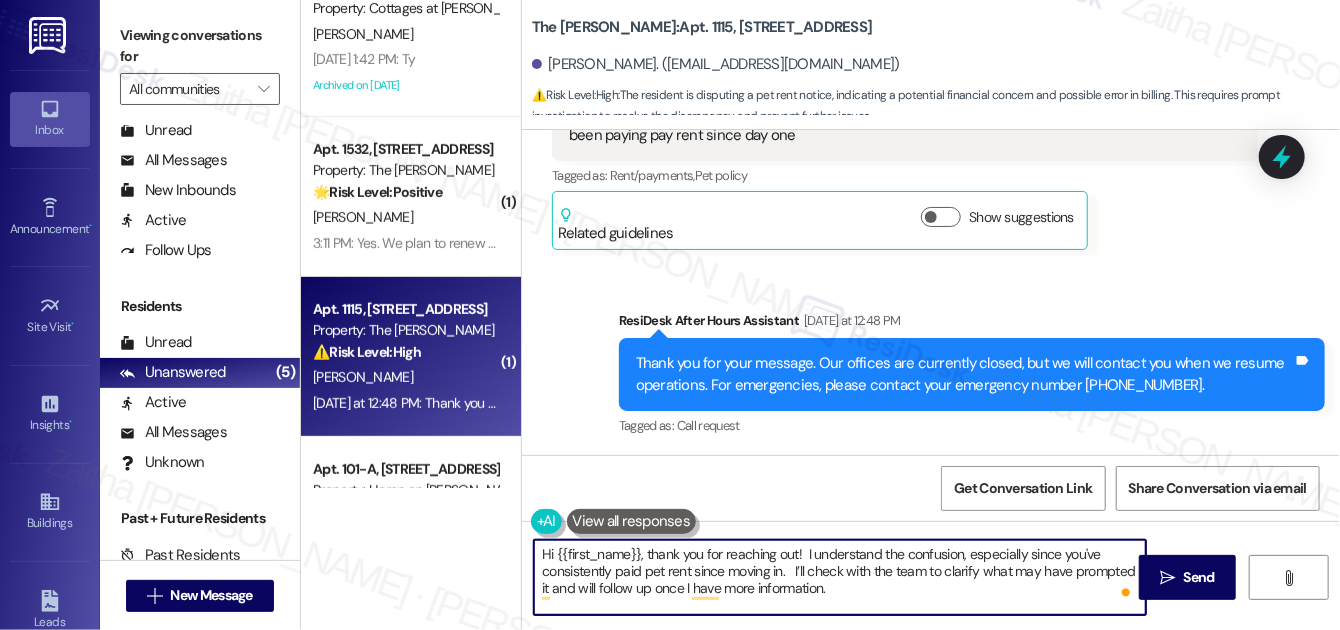 click on "Hi {{first_name}}, thank you for reaching out!  I understand the confusion, especially since you've consistently paid pet rent since moving in.   I’ll check with the team to clarify what may have prompted it and will follow up once I have more information." at bounding box center [840, 577] 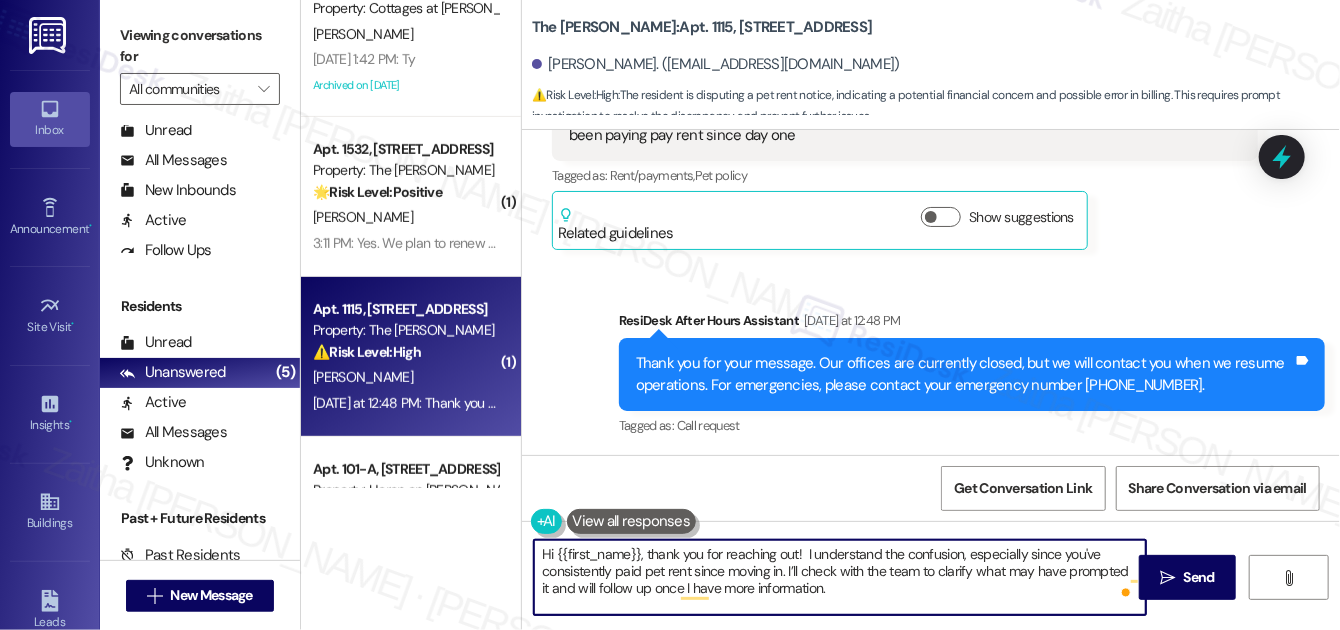 scroll, scrollTop: 2920, scrollLeft: 0, axis: vertical 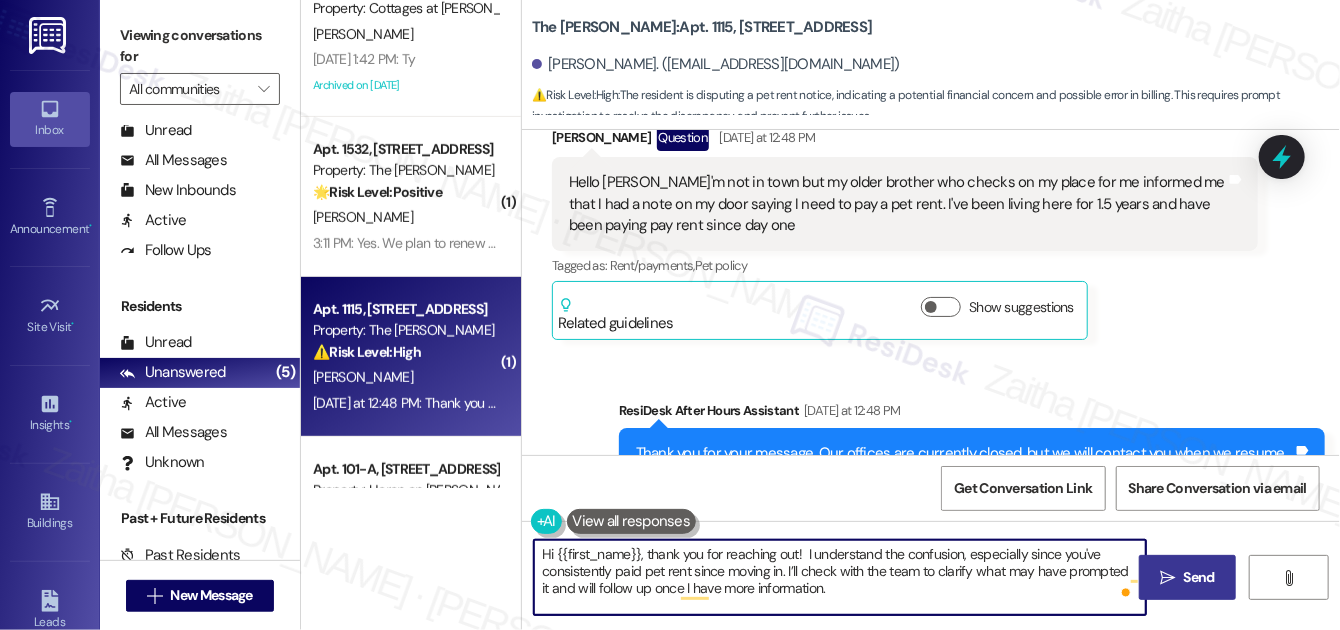 type on "Hi {{first_name}}, thank you for reaching out!  I understand the confusion, especially since you've consistently paid pet rent since moving in. I’ll check with the team to clarify what may have prompted it and will follow up once I have more information." 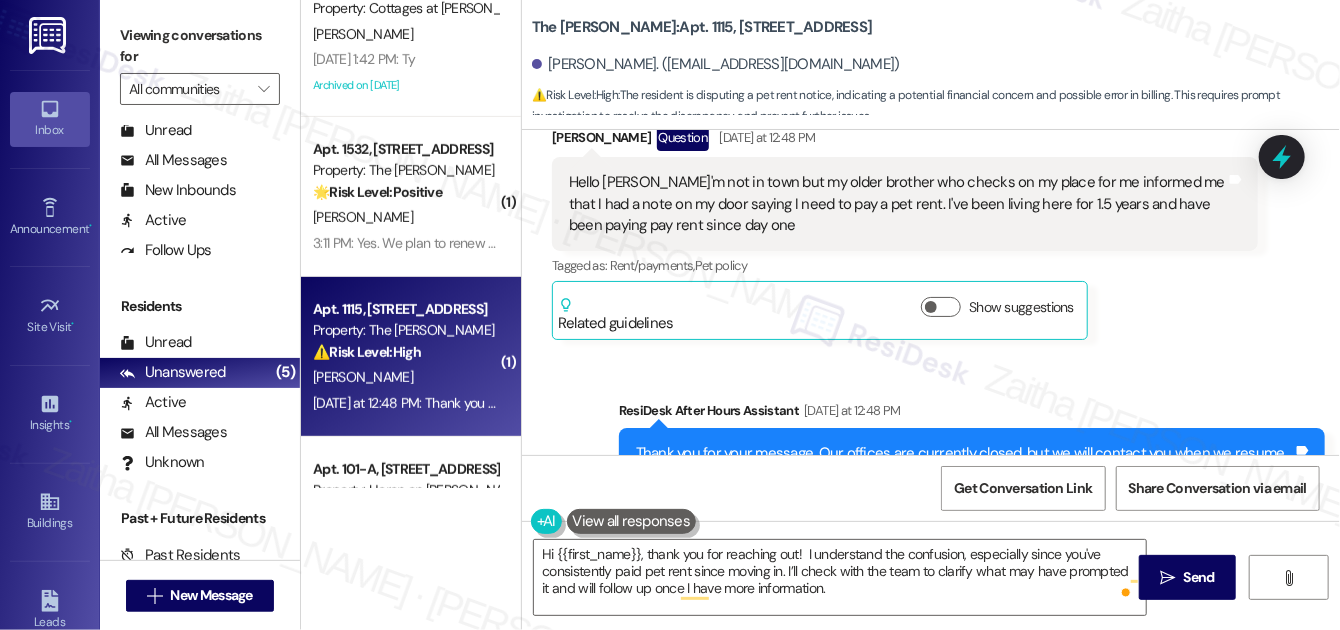 drag, startPoint x: 1209, startPoint y: 583, endPoint x: 1048, endPoint y: 408, distance: 237.79402 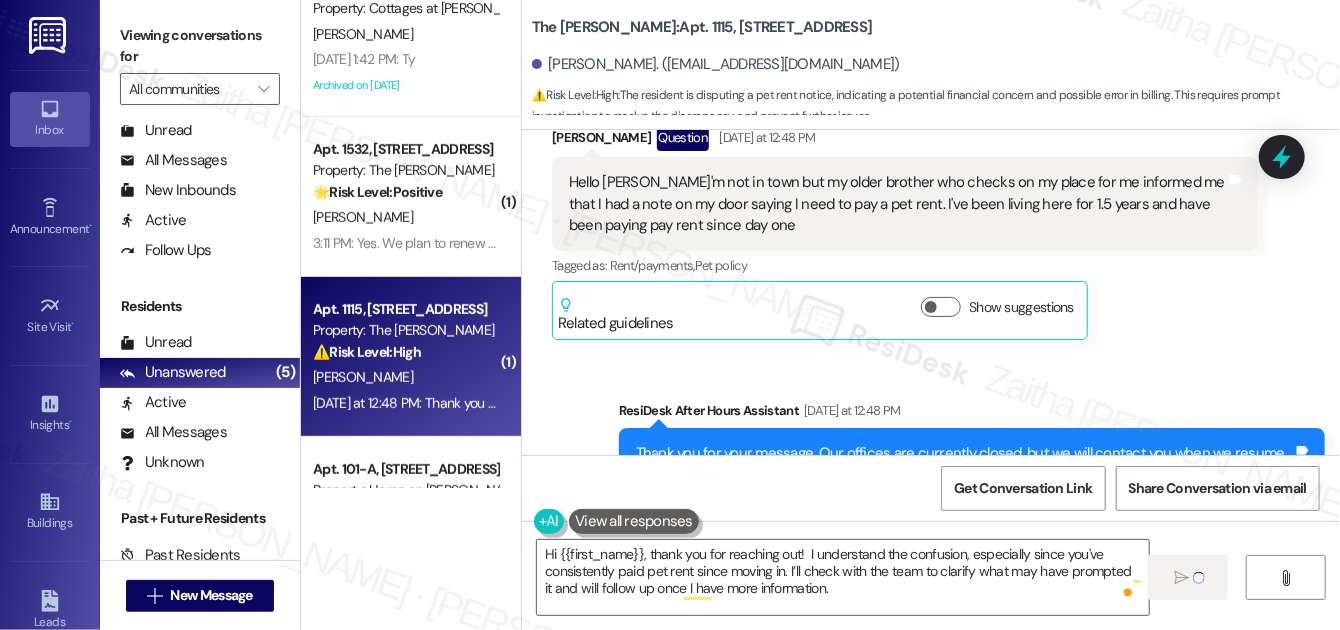 type 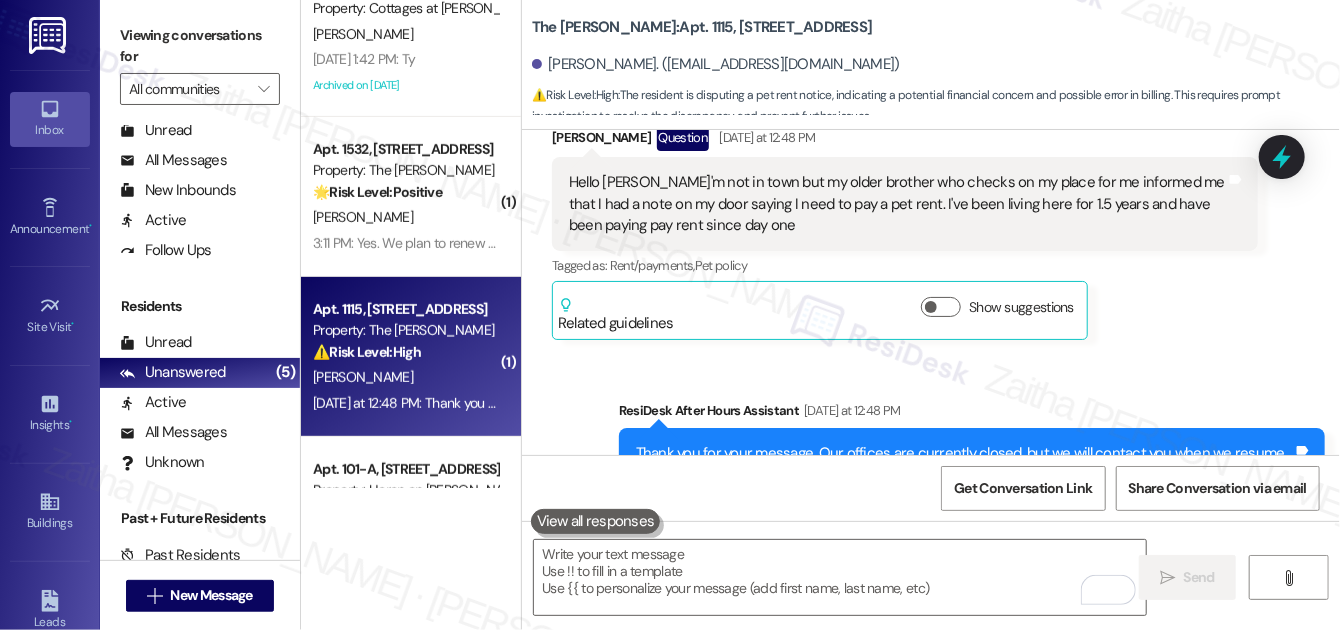 scroll, scrollTop: 2819, scrollLeft: 0, axis: vertical 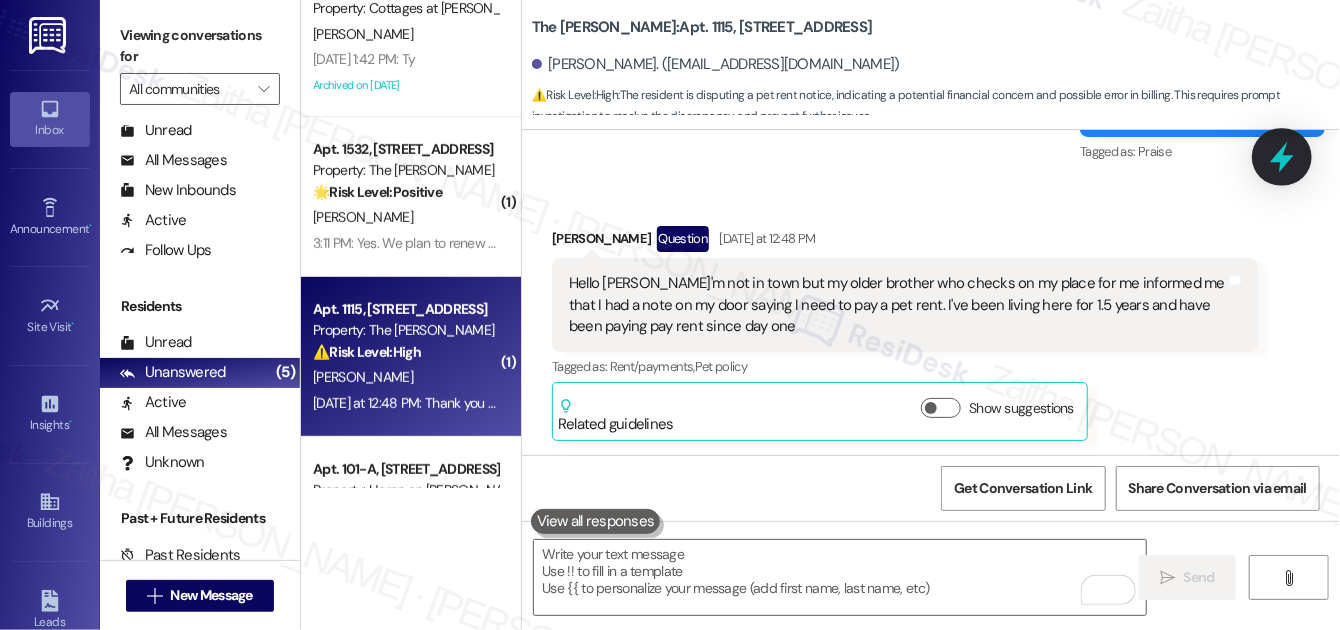 drag, startPoint x: 1295, startPoint y: 188, endPoint x: 1277, endPoint y: 156, distance: 36.71512 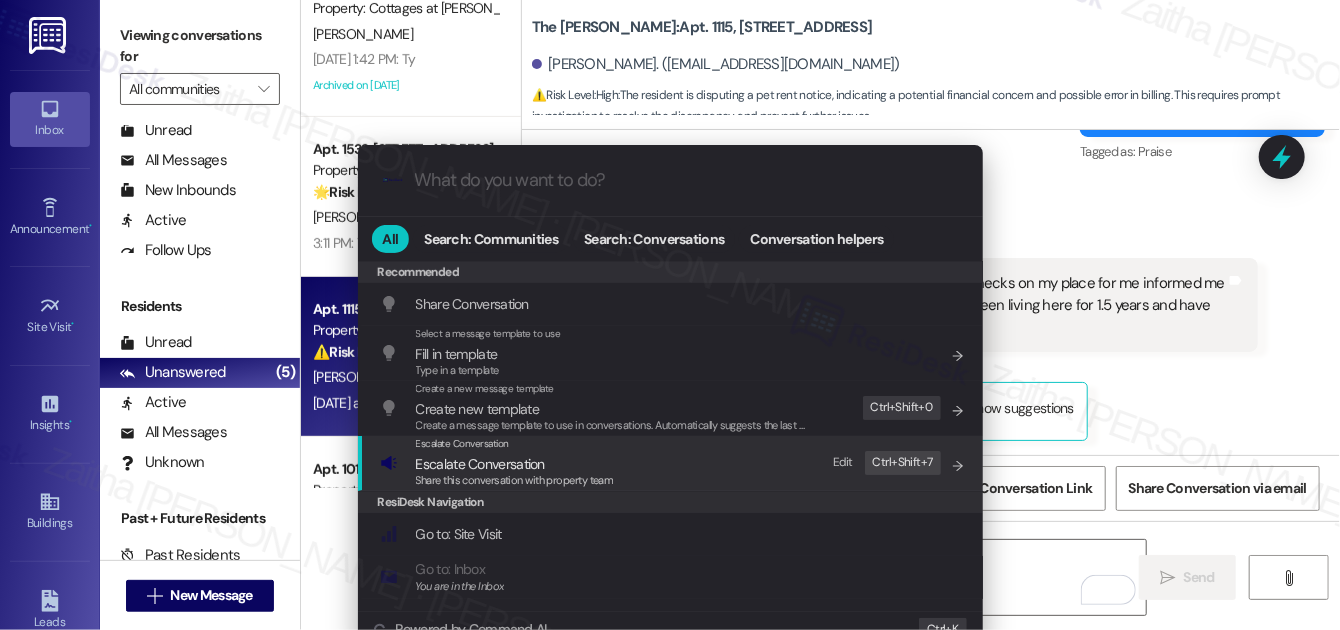 click on "Escalate Conversation" at bounding box center (480, 464) 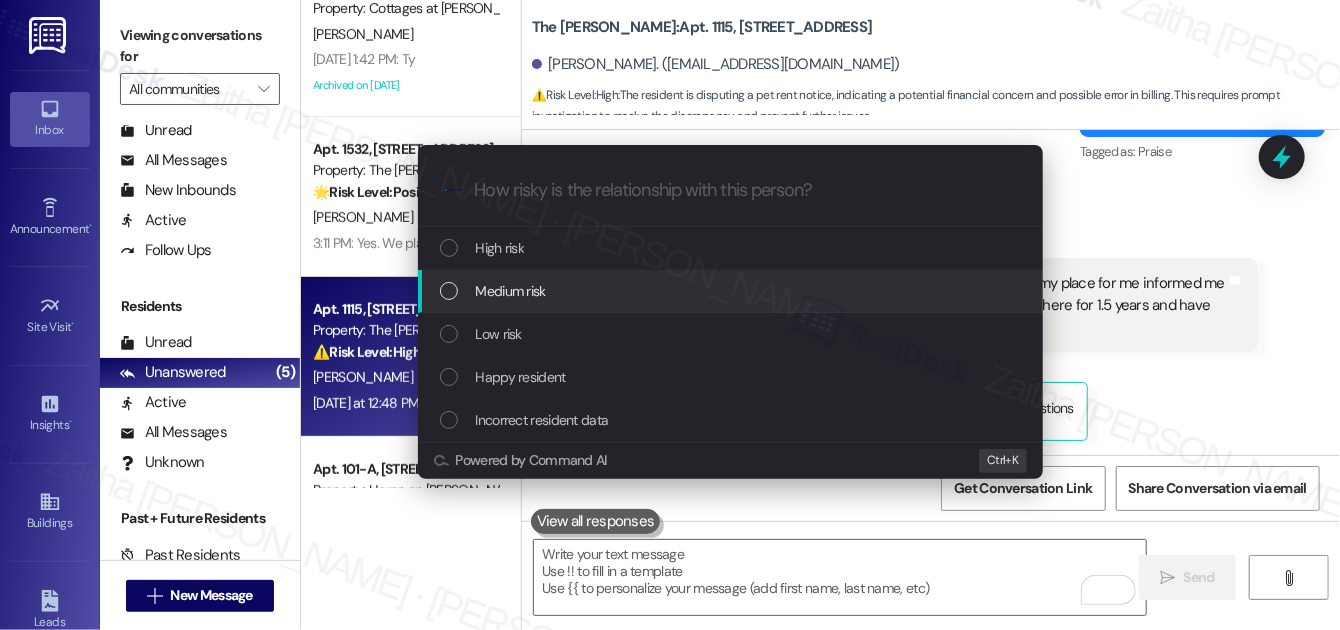 click on "Medium risk" at bounding box center (511, 291) 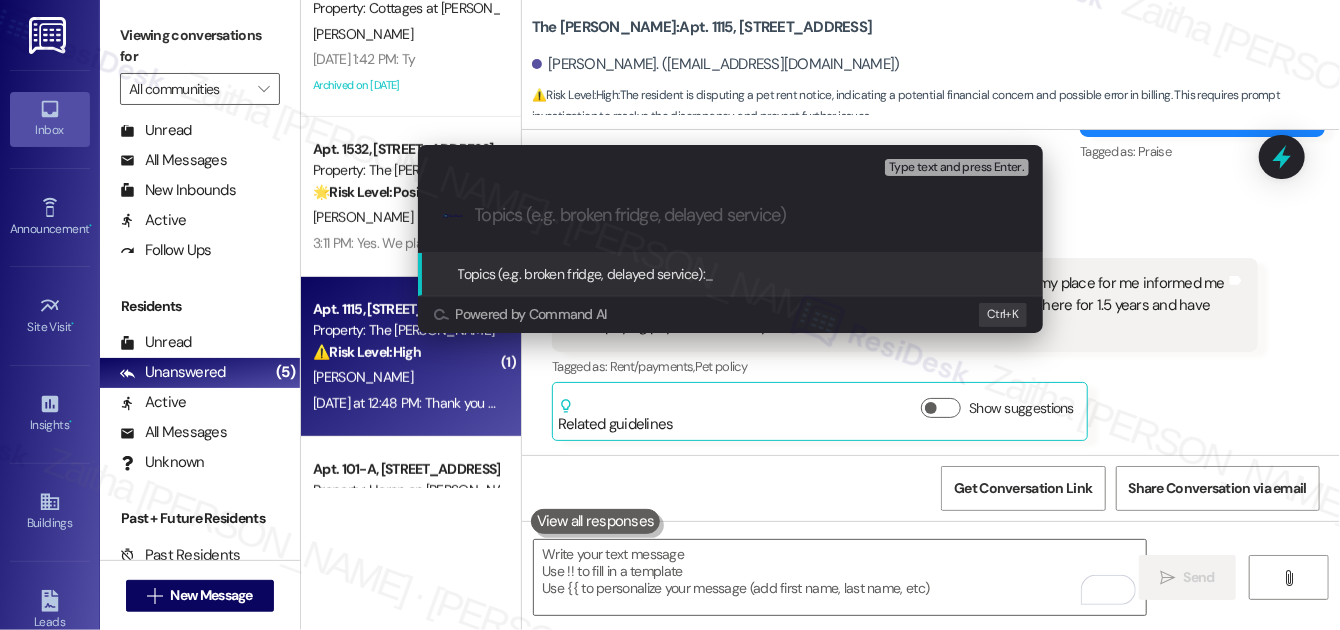 paste on "Pet Rent Notice Clarification" 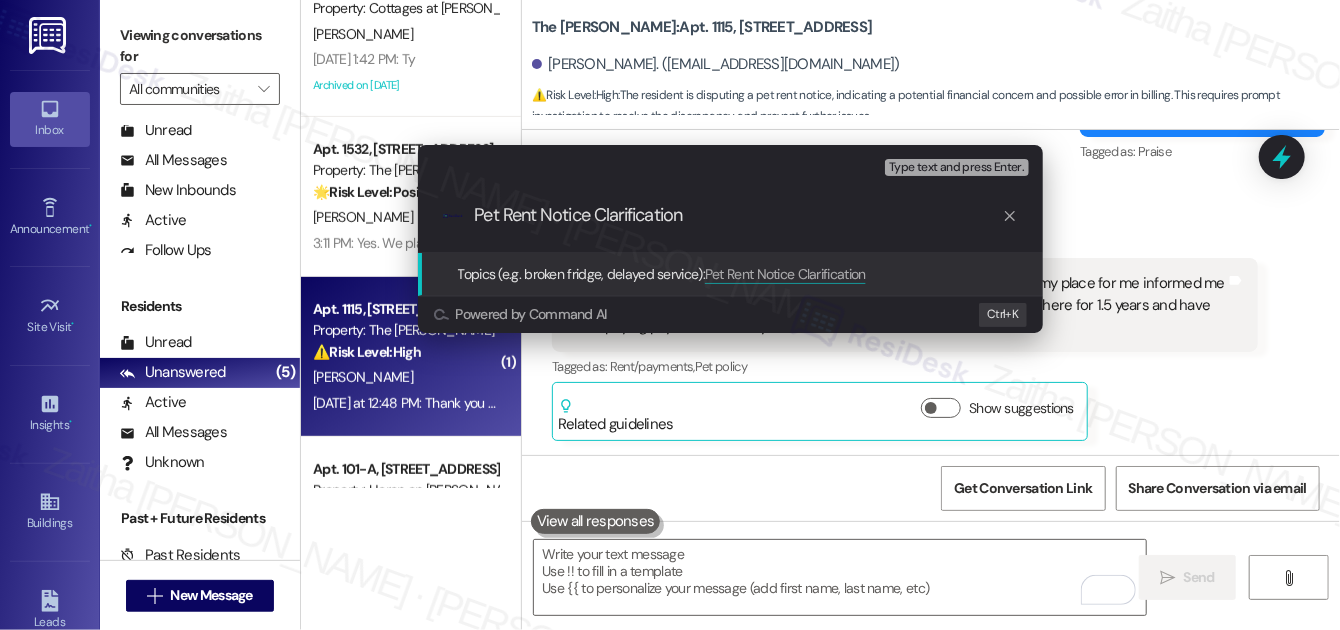 type 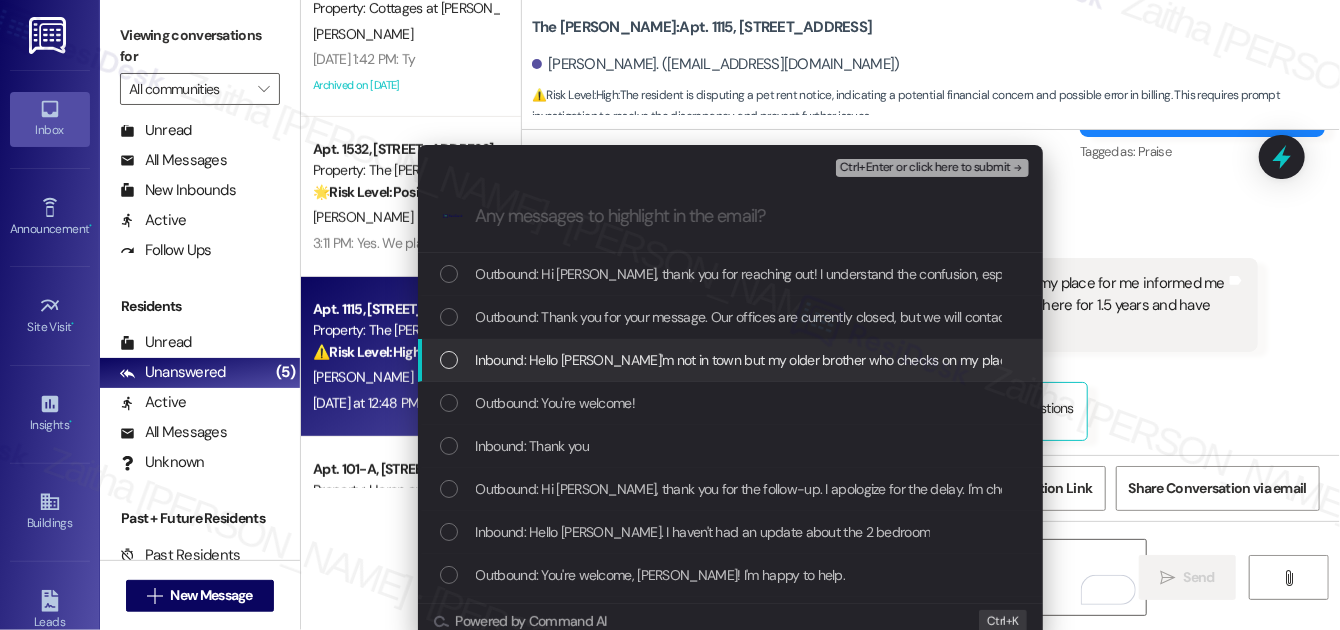 click at bounding box center [449, 360] 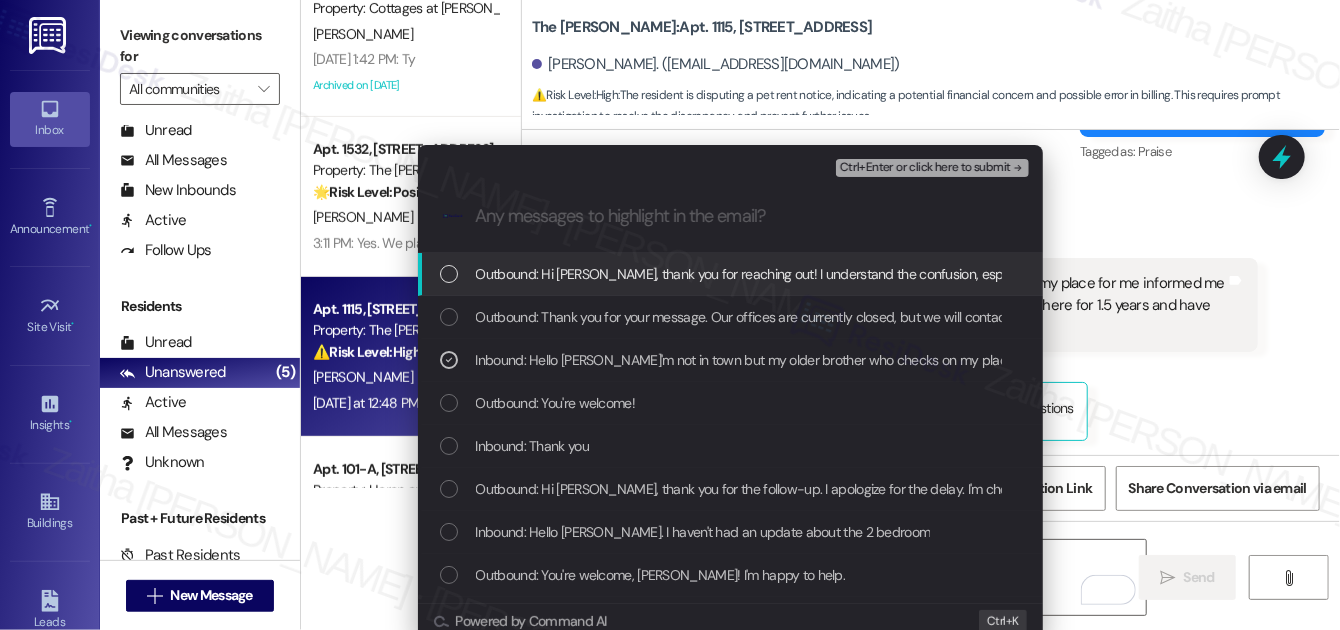 click on "Ctrl+Enter or click here to submit" at bounding box center [925, 168] 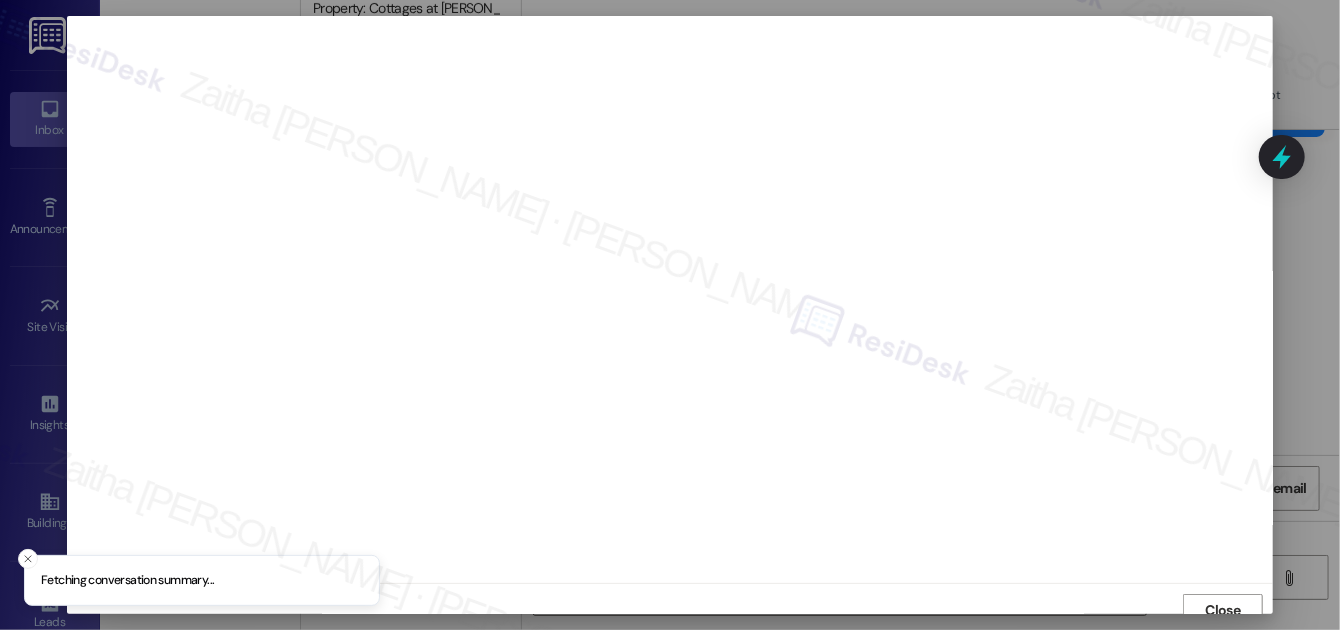 scroll, scrollTop: 11, scrollLeft: 0, axis: vertical 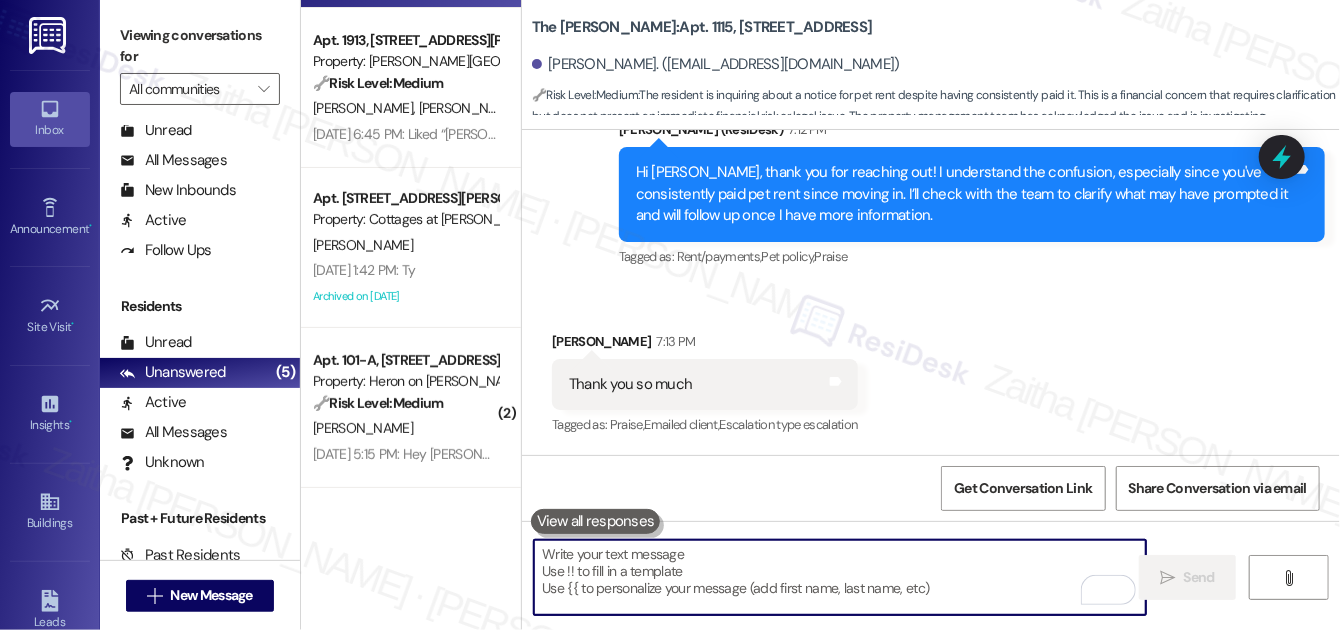click at bounding box center [840, 577] 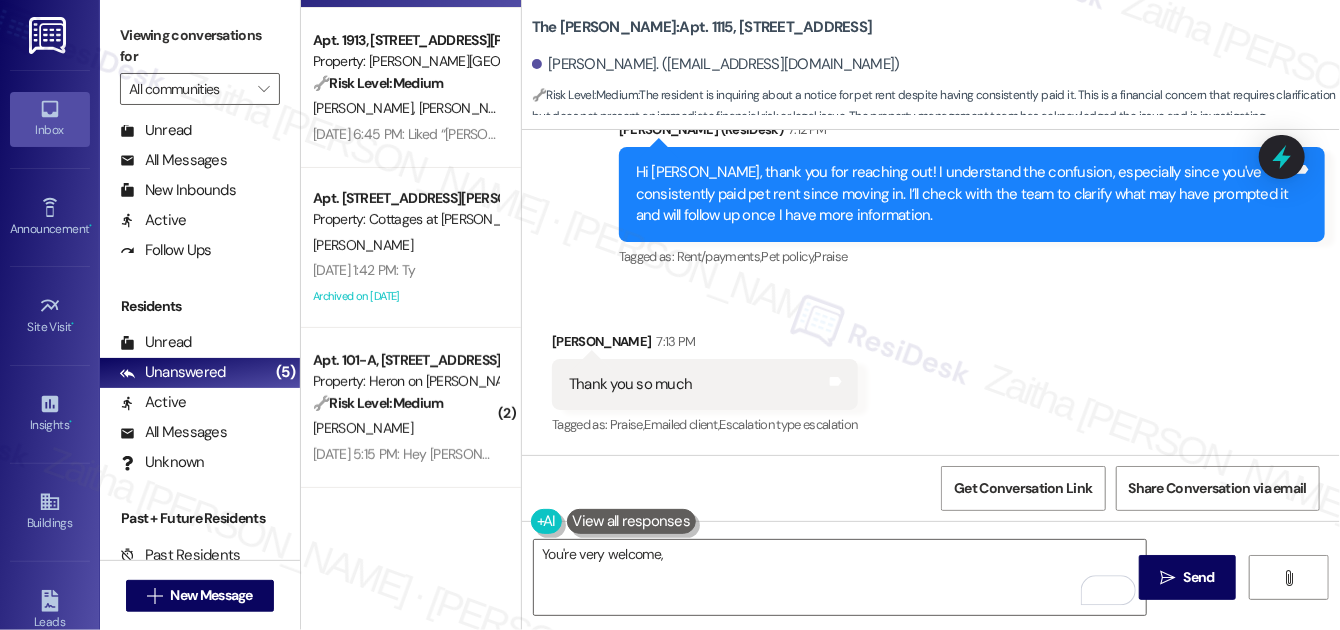 click on "[PERSON_NAME] 7:13 PM" at bounding box center (705, 345) 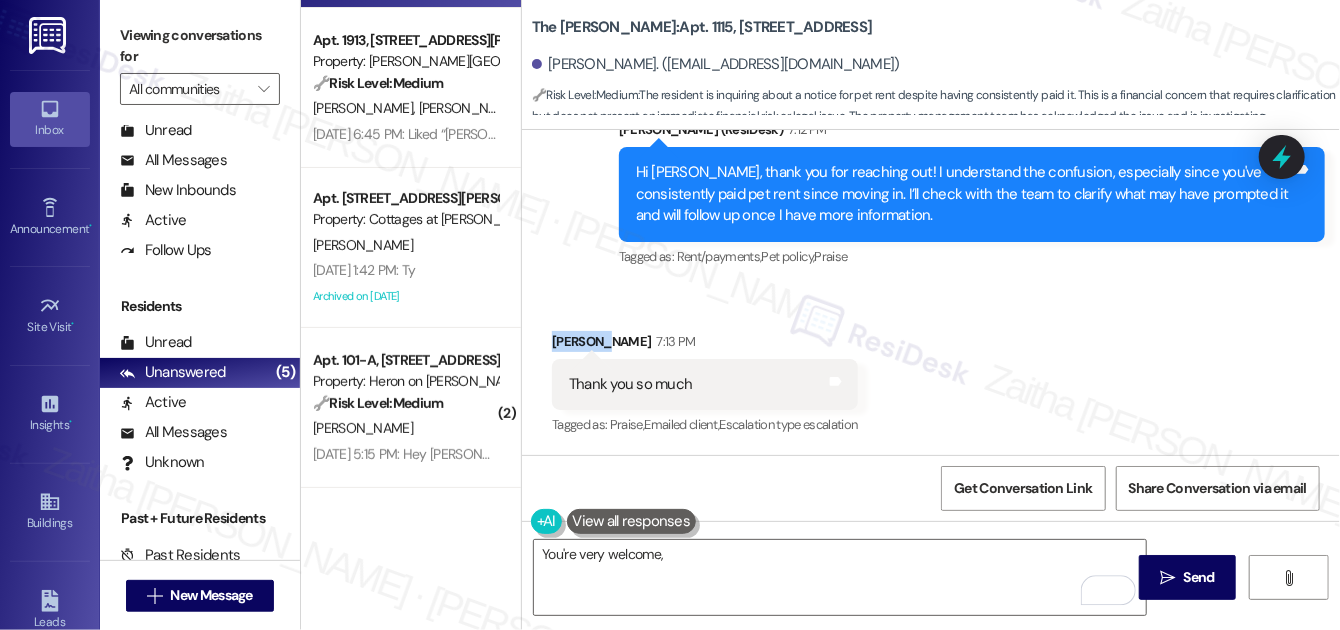 click on "[PERSON_NAME] 7:13 PM" at bounding box center (705, 345) 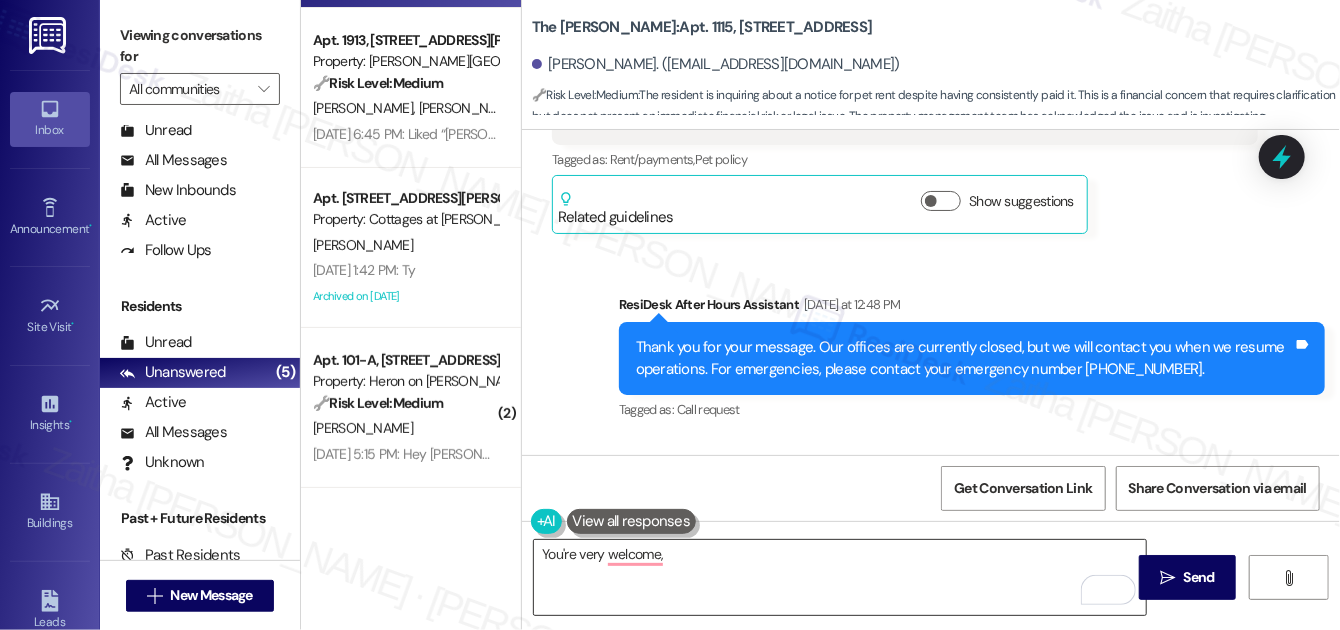 scroll, scrollTop: 3027, scrollLeft: 0, axis: vertical 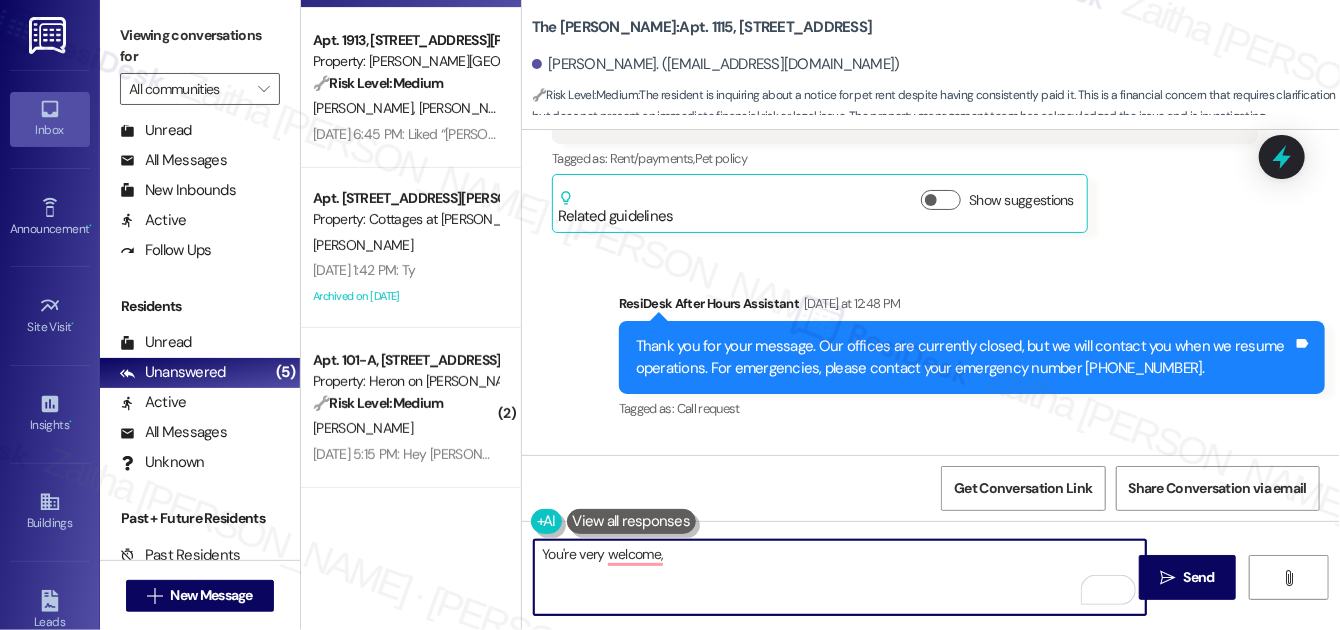 click on "You're very welcome," at bounding box center [840, 577] 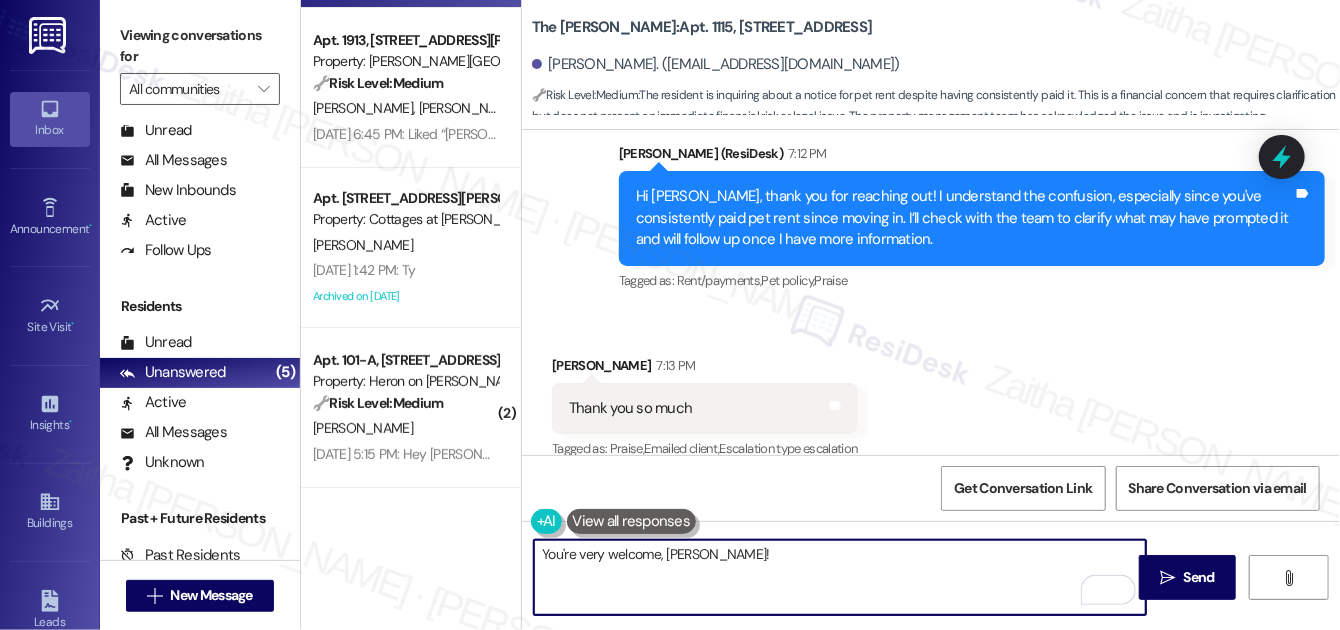 scroll, scrollTop: 3391, scrollLeft: 0, axis: vertical 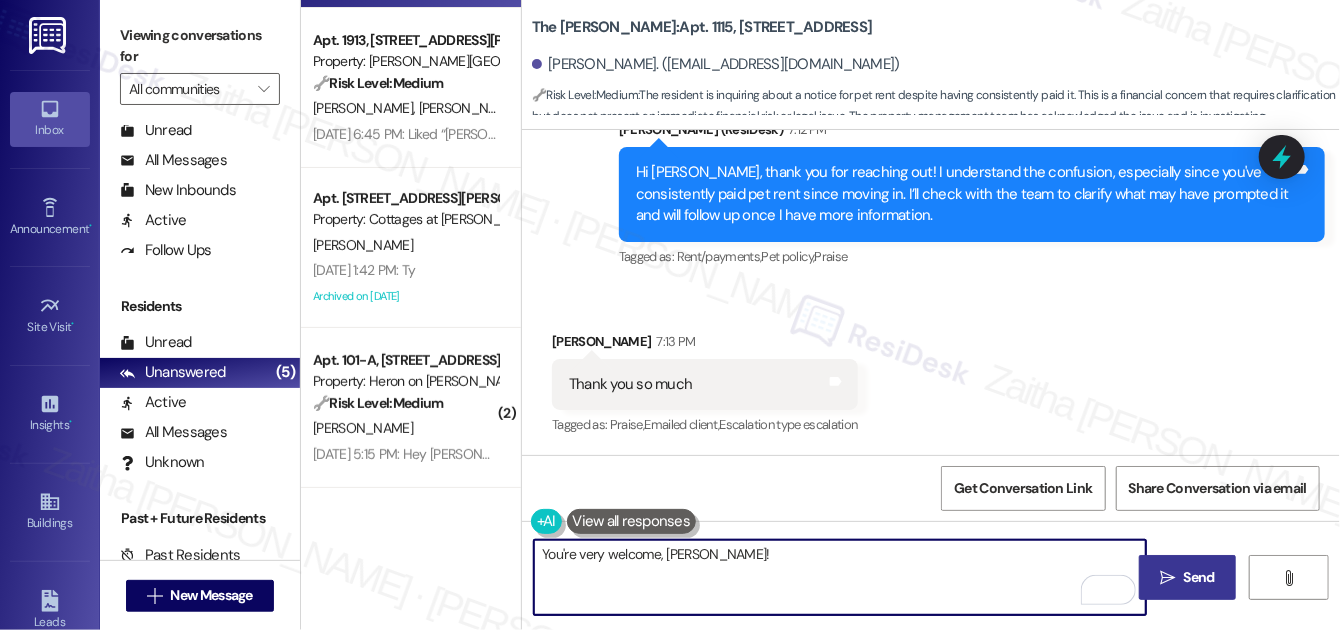 type on "You're very welcome, [PERSON_NAME]!" 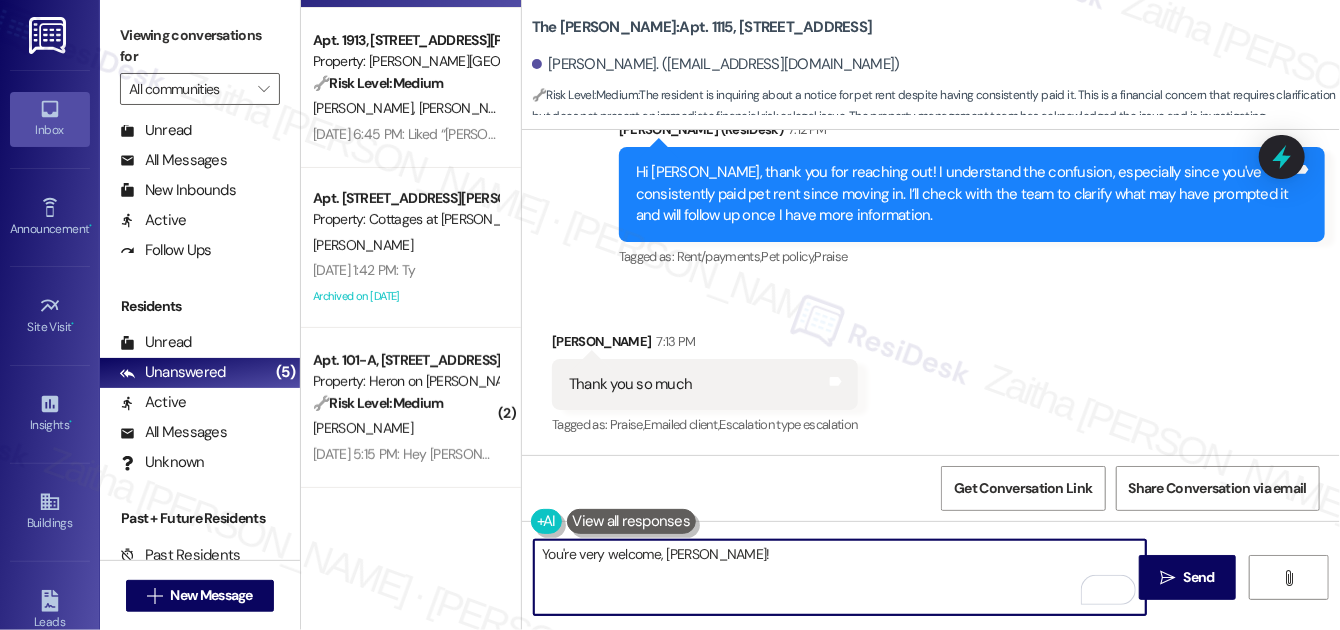 drag, startPoint x: 1194, startPoint y: 571, endPoint x: 1170, endPoint y: 532, distance: 45.79301 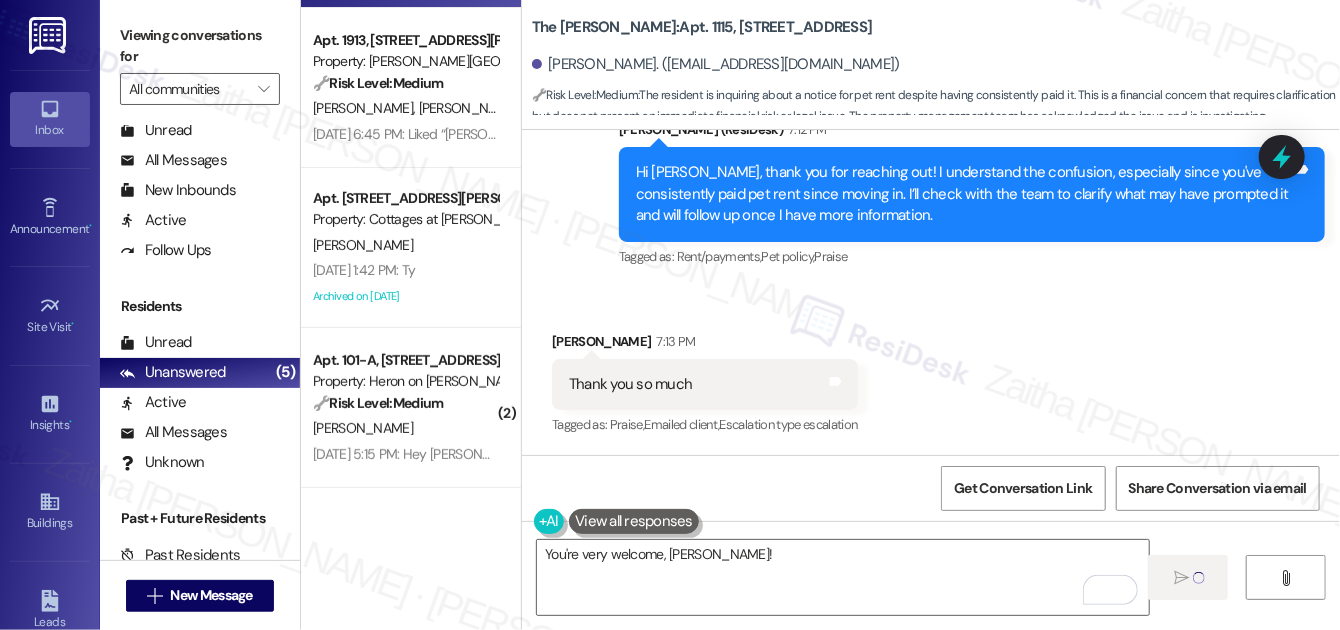 type 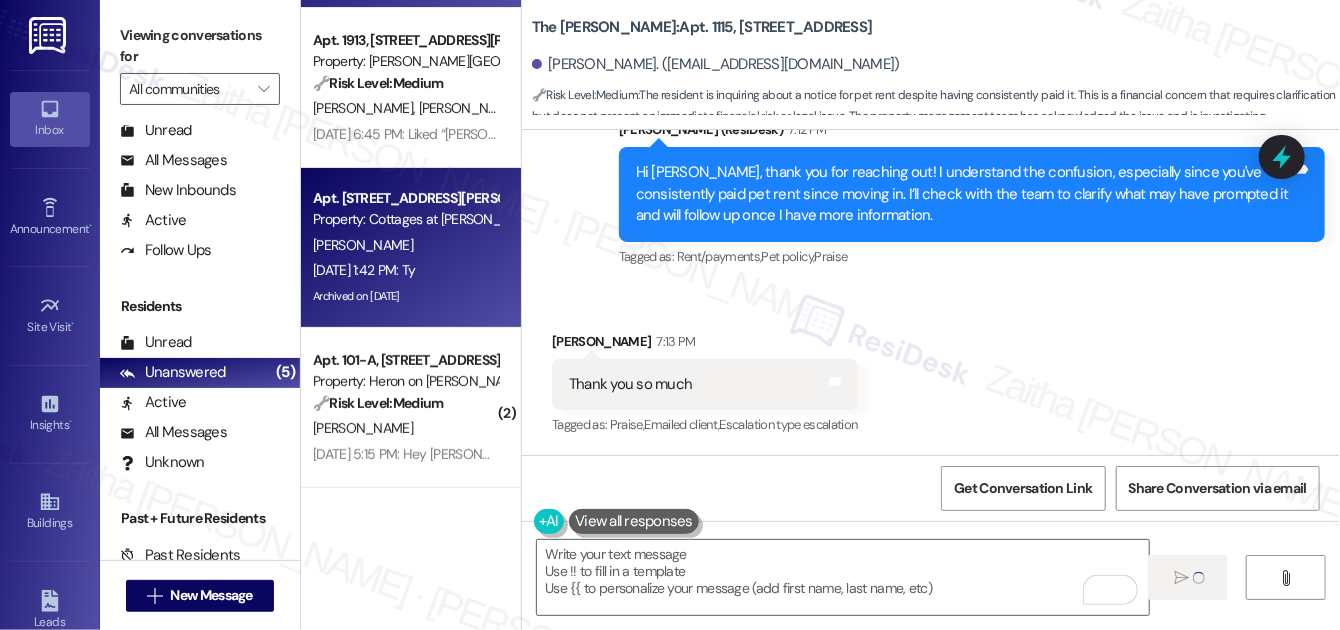 scroll, scrollTop: 3390, scrollLeft: 0, axis: vertical 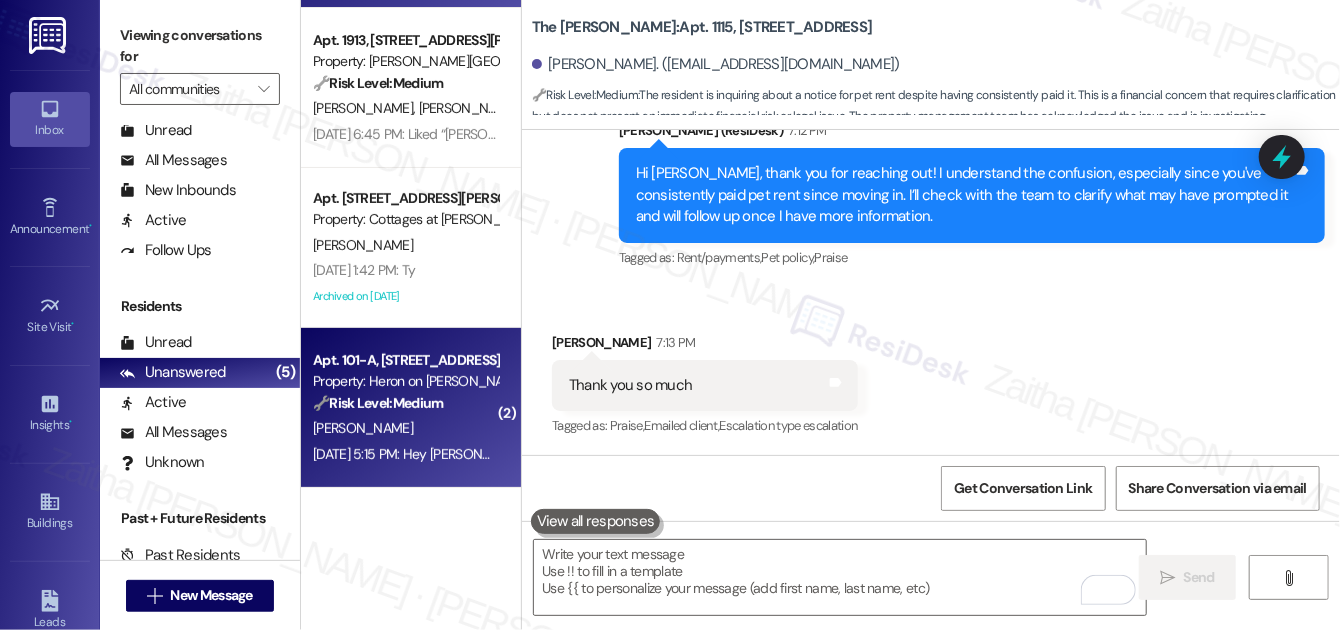 click on "[PERSON_NAME]" at bounding box center (405, 428) 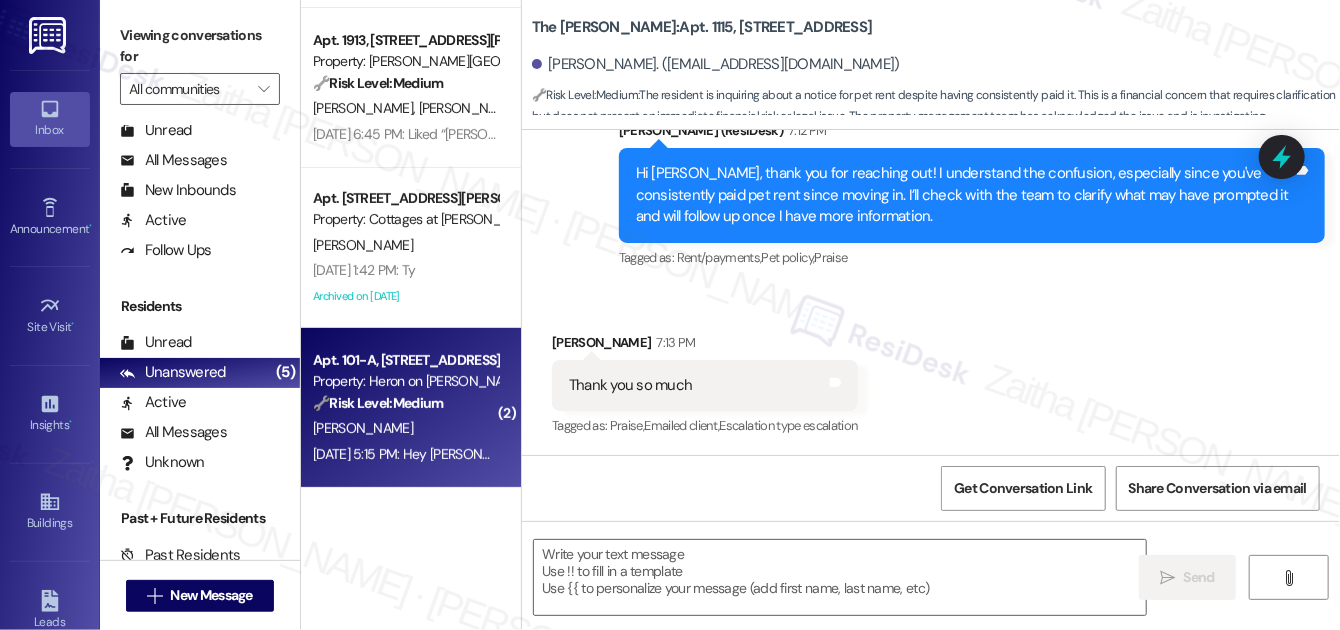 type on "Fetching suggested responses. Please feel free to read through the conversation in the meantime." 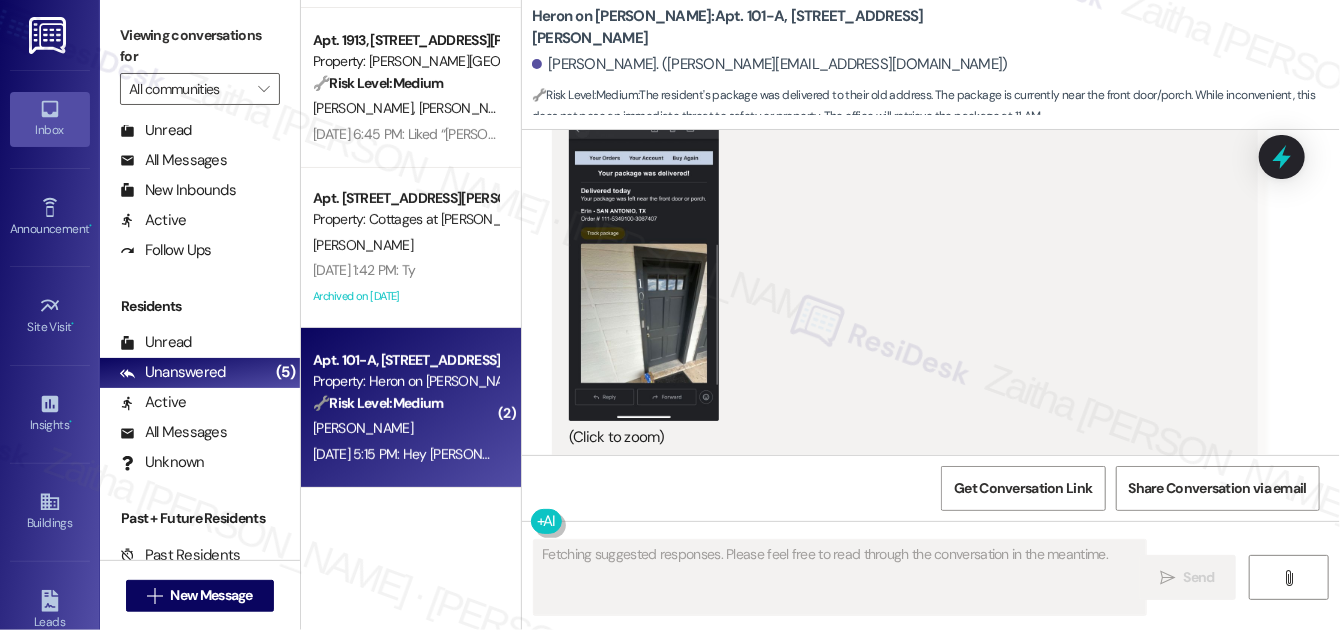 scroll, scrollTop: 1460, scrollLeft: 0, axis: vertical 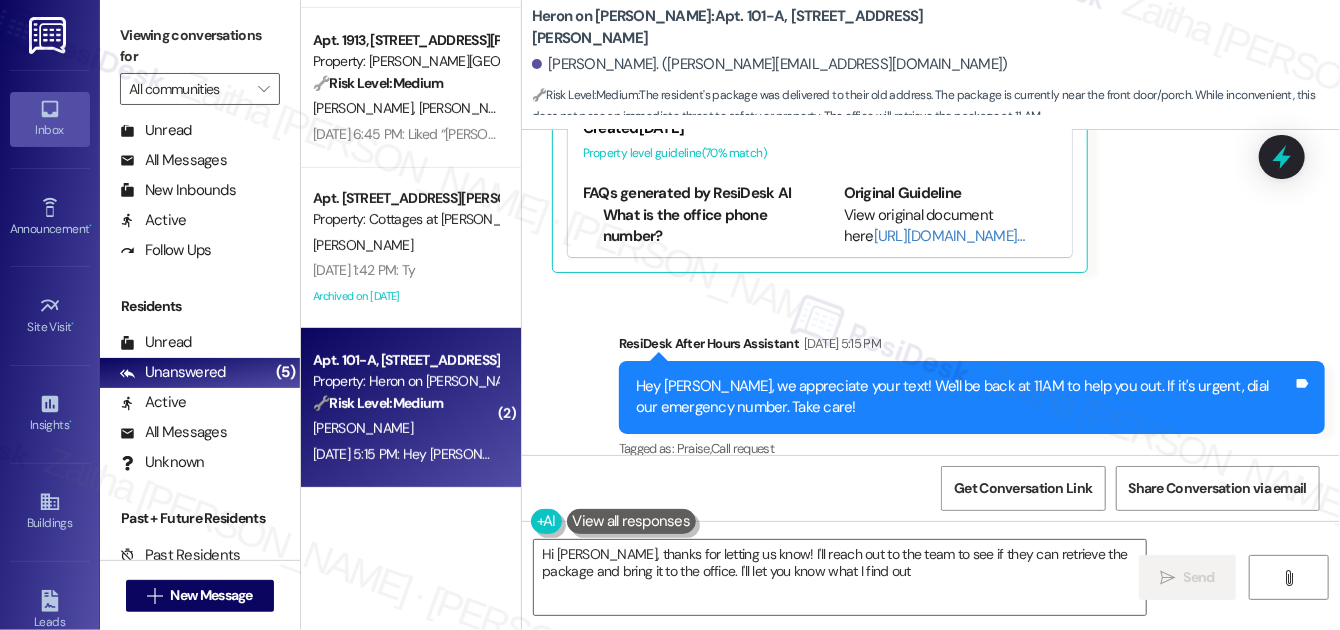 type on "Hi [PERSON_NAME], thanks for letting us know! I'll reach out to the team to see if they can retrieve the package and bring it to the office. I'll let you know what I find out!" 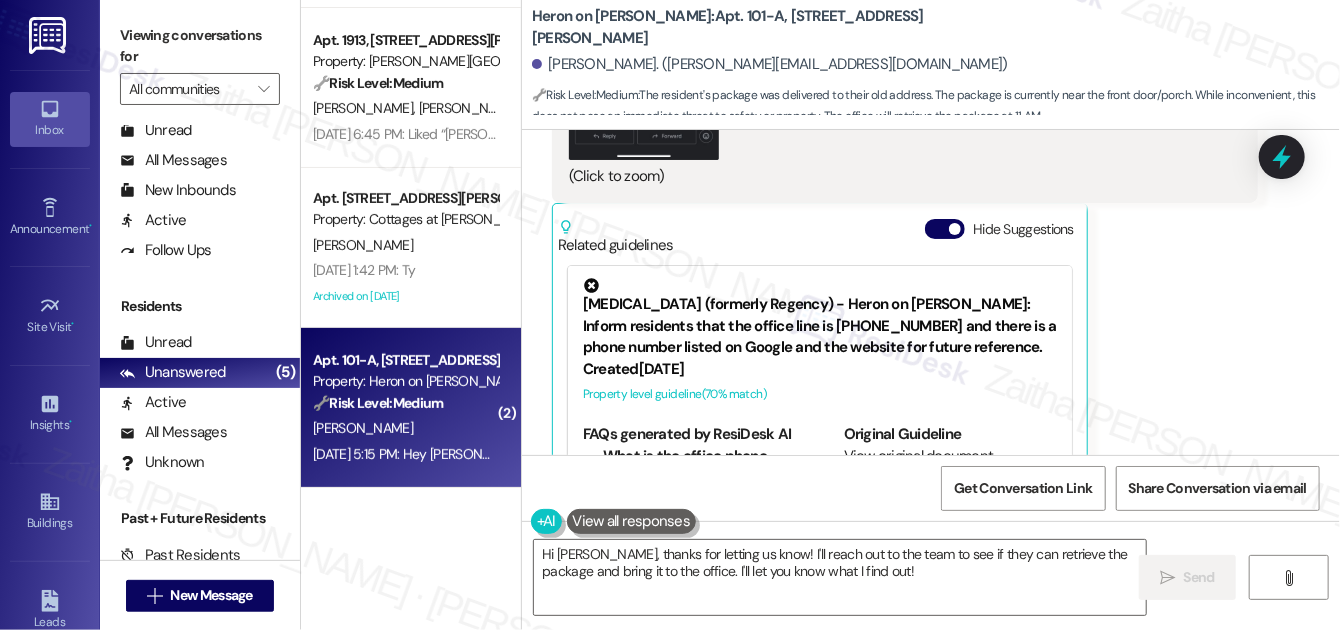 scroll, scrollTop: 1187, scrollLeft: 0, axis: vertical 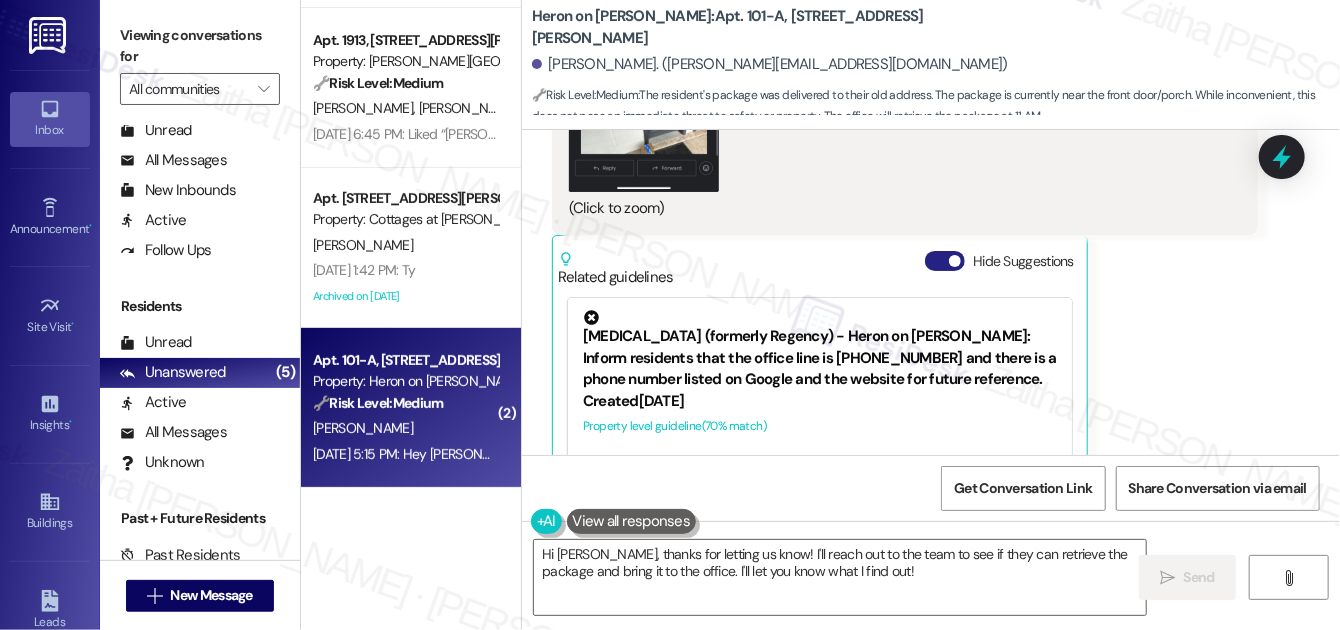 click on "Hide Suggestions" at bounding box center [945, 261] 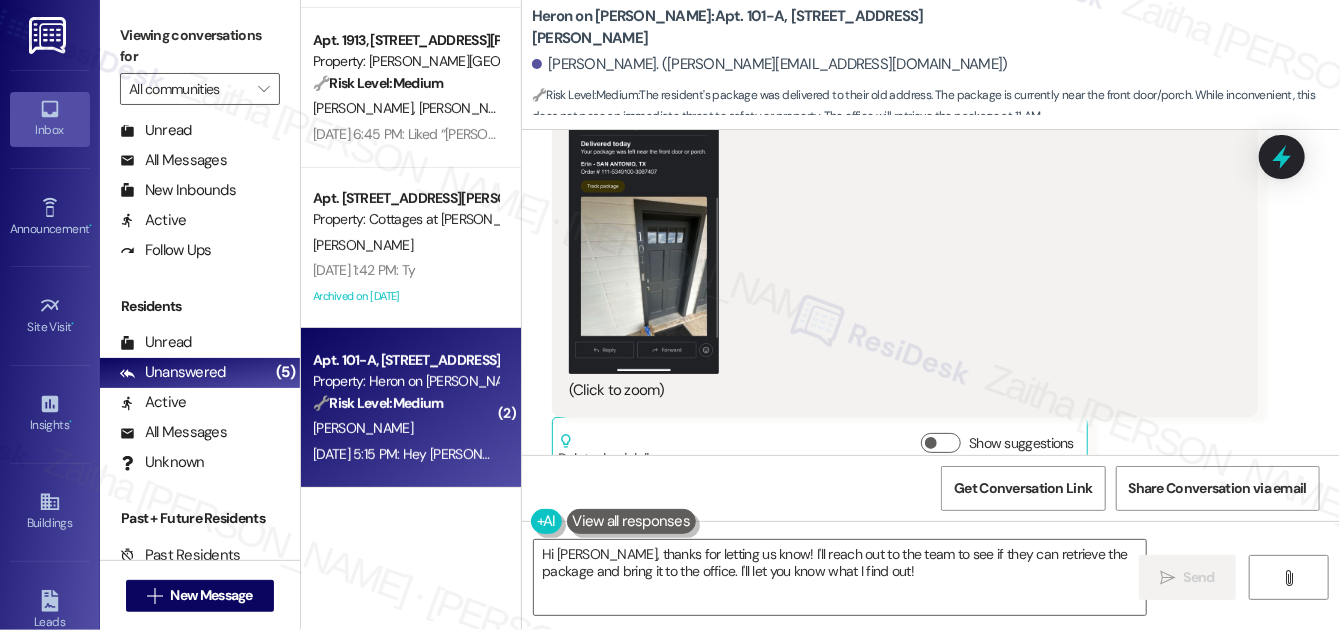 scroll, scrollTop: 914, scrollLeft: 0, axis: vertical 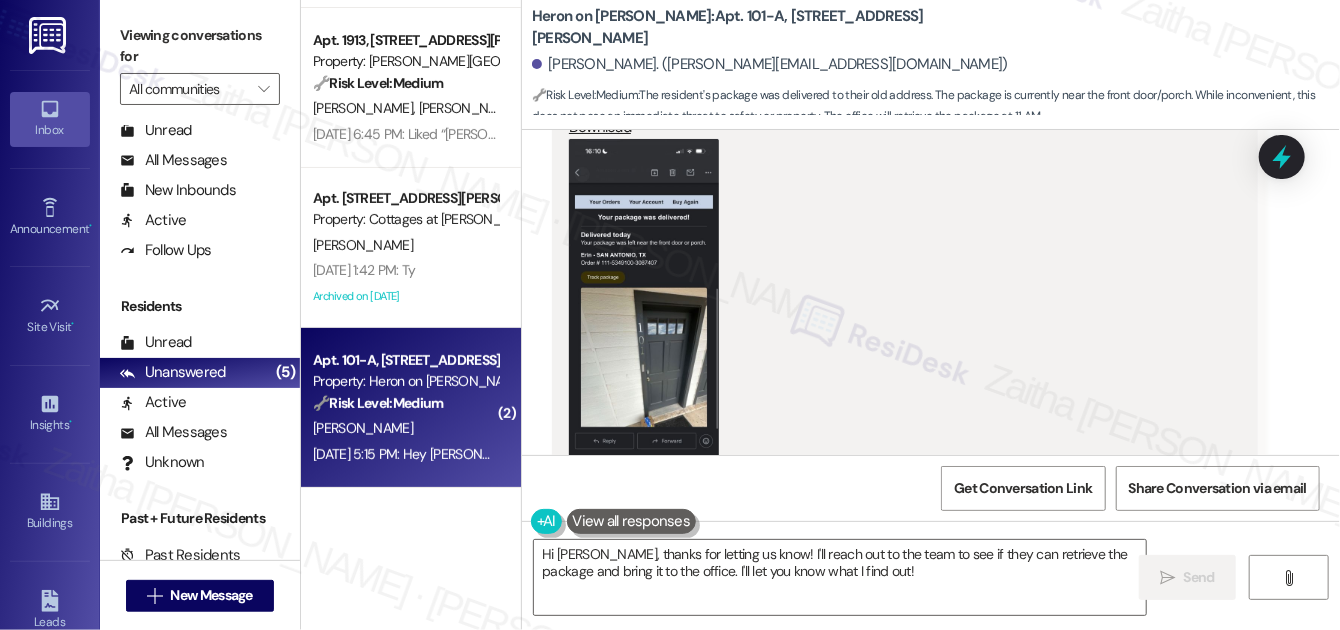 click at bounding box center (644, 302) 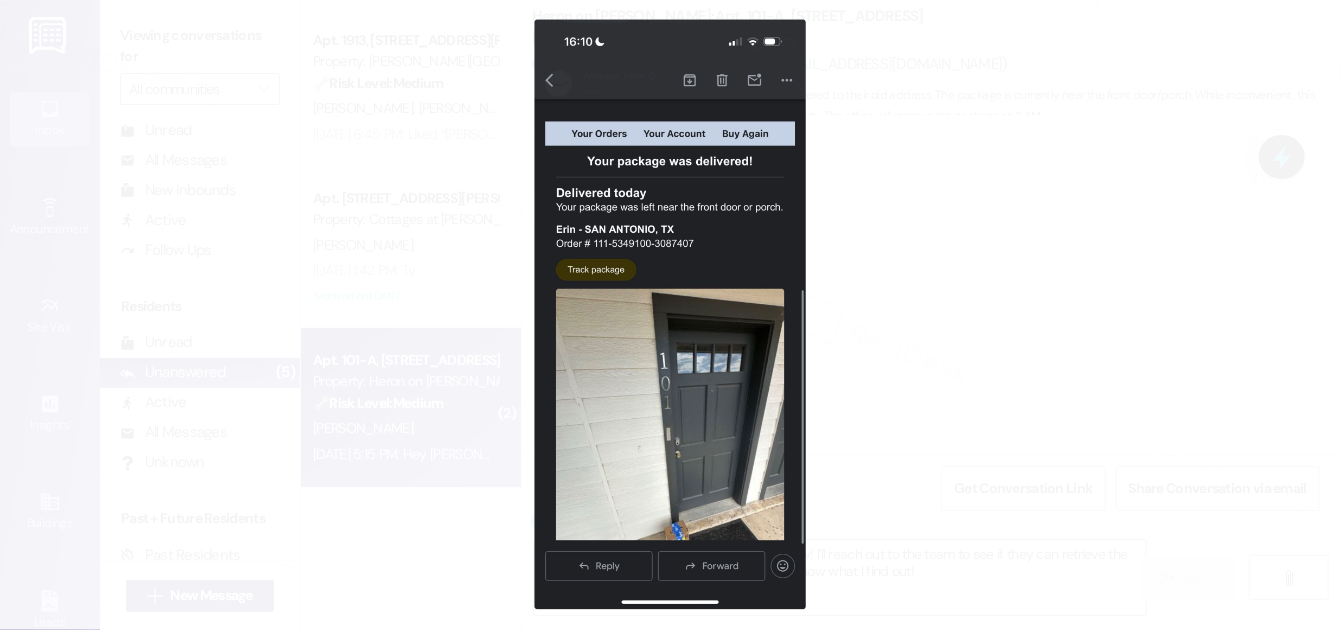 click at bounding box center (670, 315) 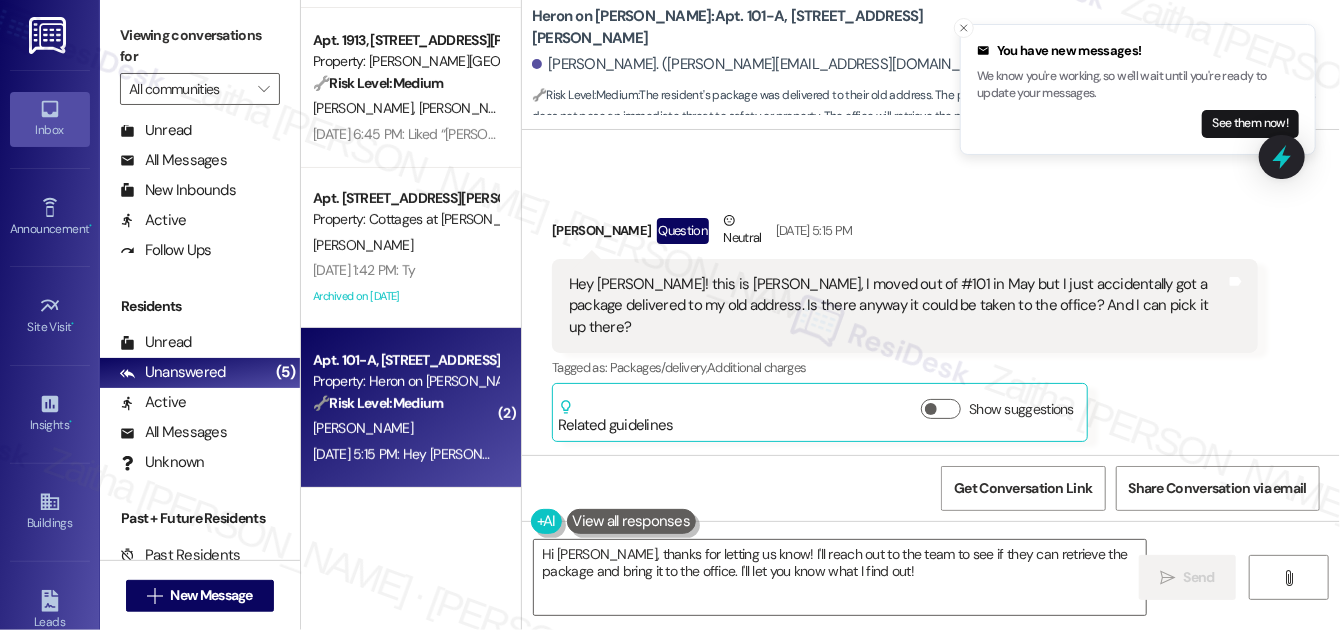 scroll, scrollTop: 90, scrollLeft: 0, axis: vertical 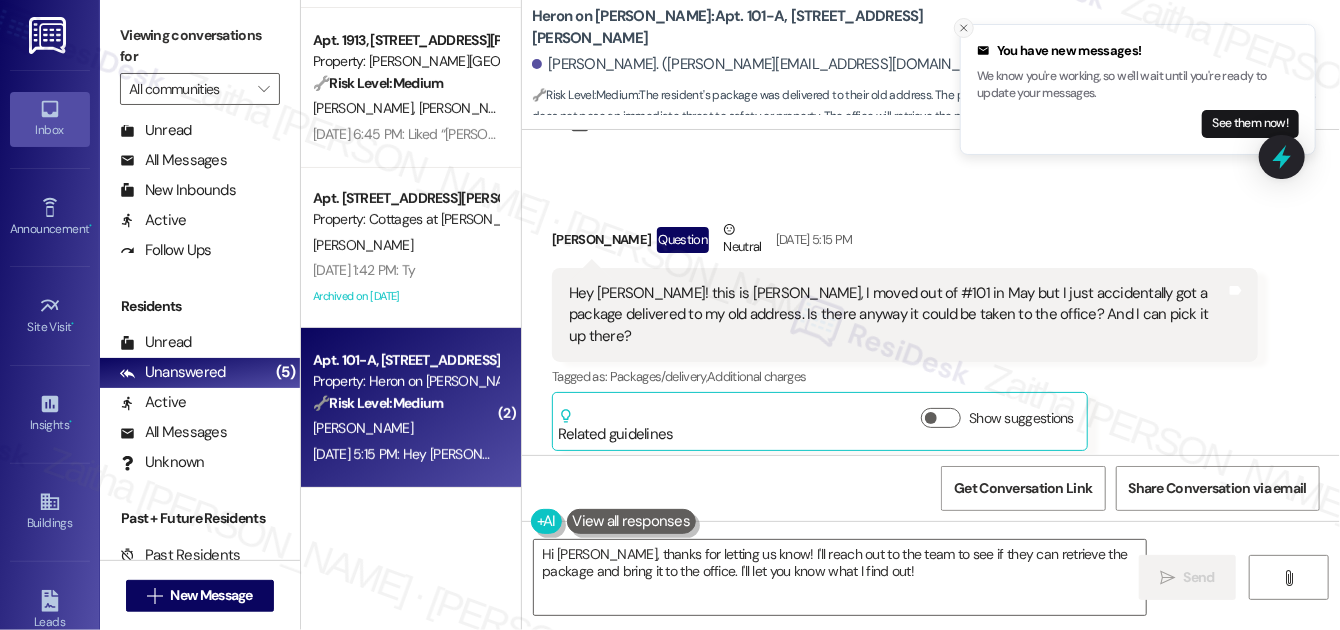 click 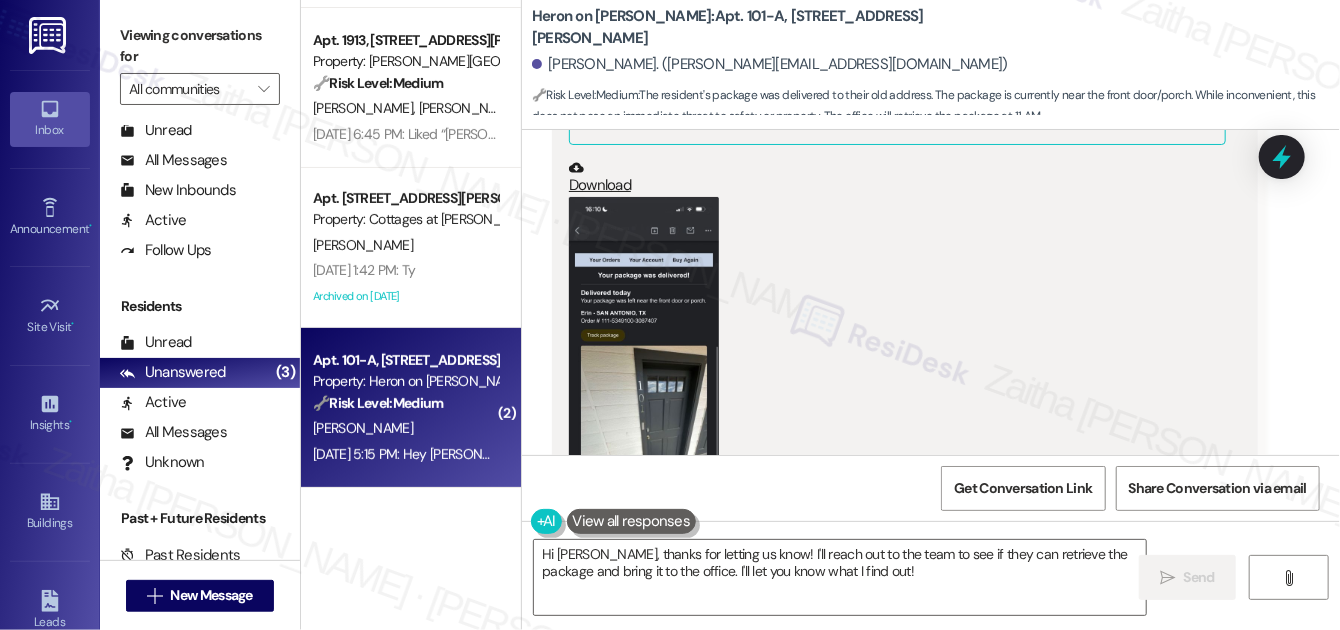 scroll, scrollTop: 936, scrollLeft: 0, axis: vertical 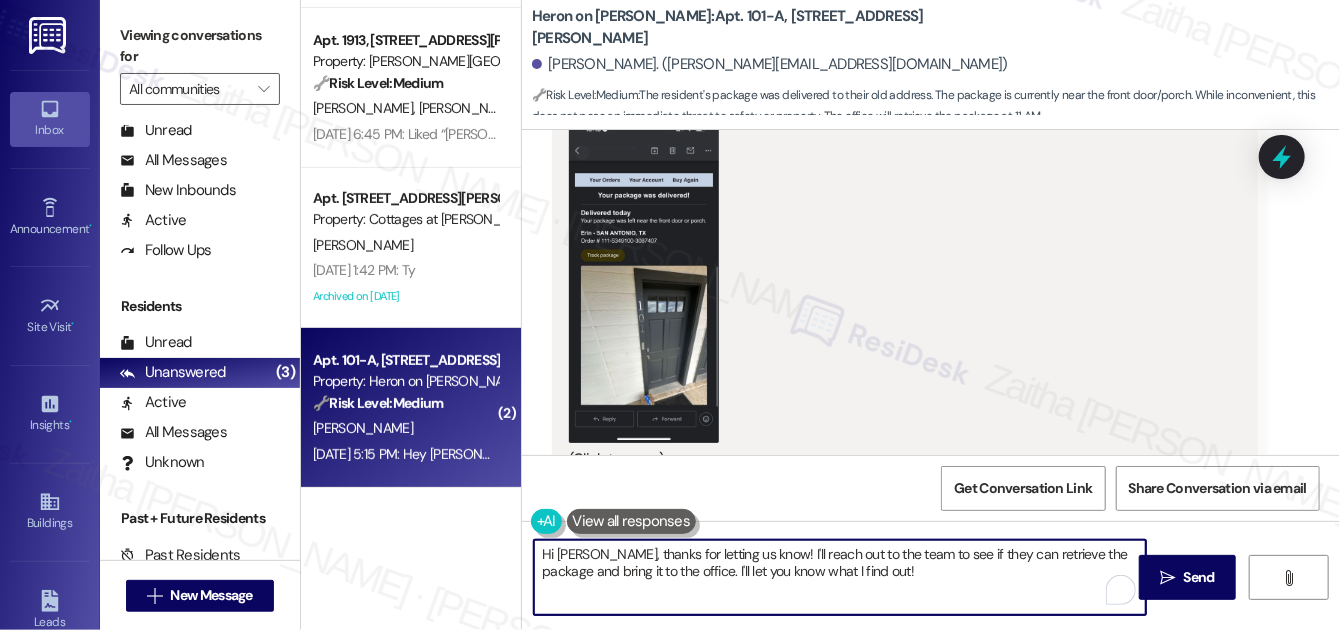 click on "Hi [PERSON_NAME], thanks for letting us know! I'll reach out to the team to see if they can retrieve the package and bring it to the office. I'll let you know what I find out!" at bounding box center [840, 577] 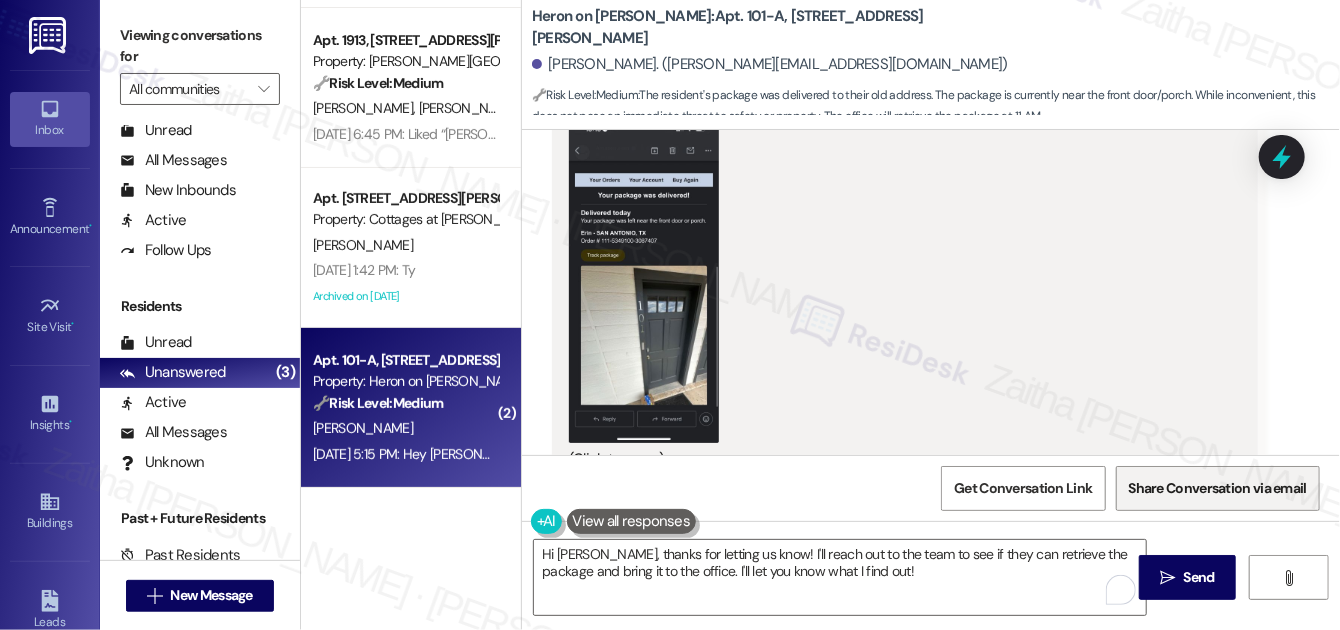 drag, startPoint x: 1163, startPoint y: 569, endPoint x: 1156, endPoint y: 492, distance: 77.31753 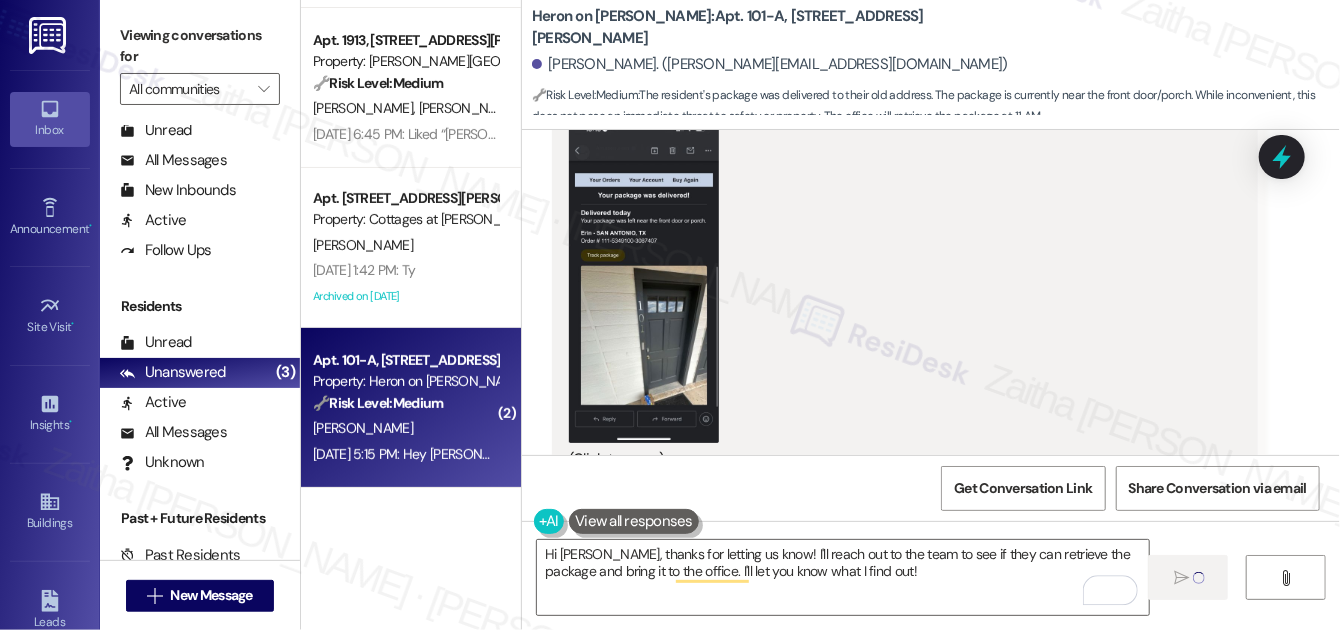 type 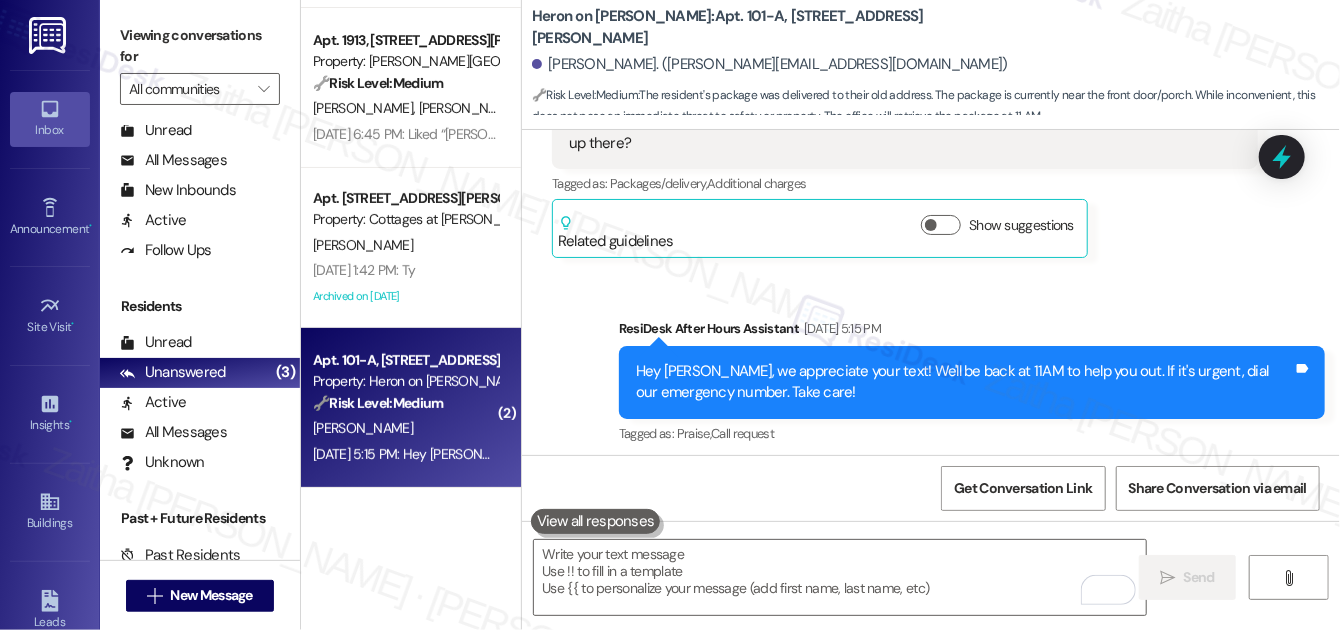 scroll, scrollTop: 199, scrollLeft: 0, axis: vertical 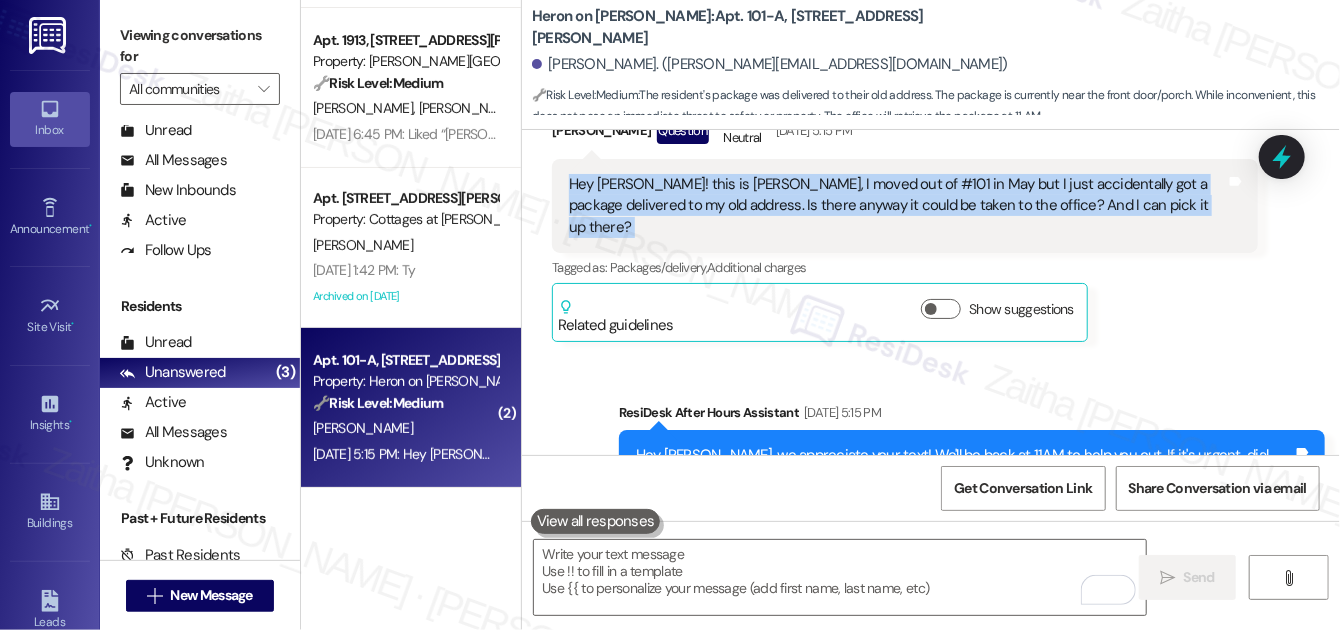 drag, startPoint x: 562, startPoint y: 172, endPoint x: 1261, endPoint y: 228, distance: 701.2396 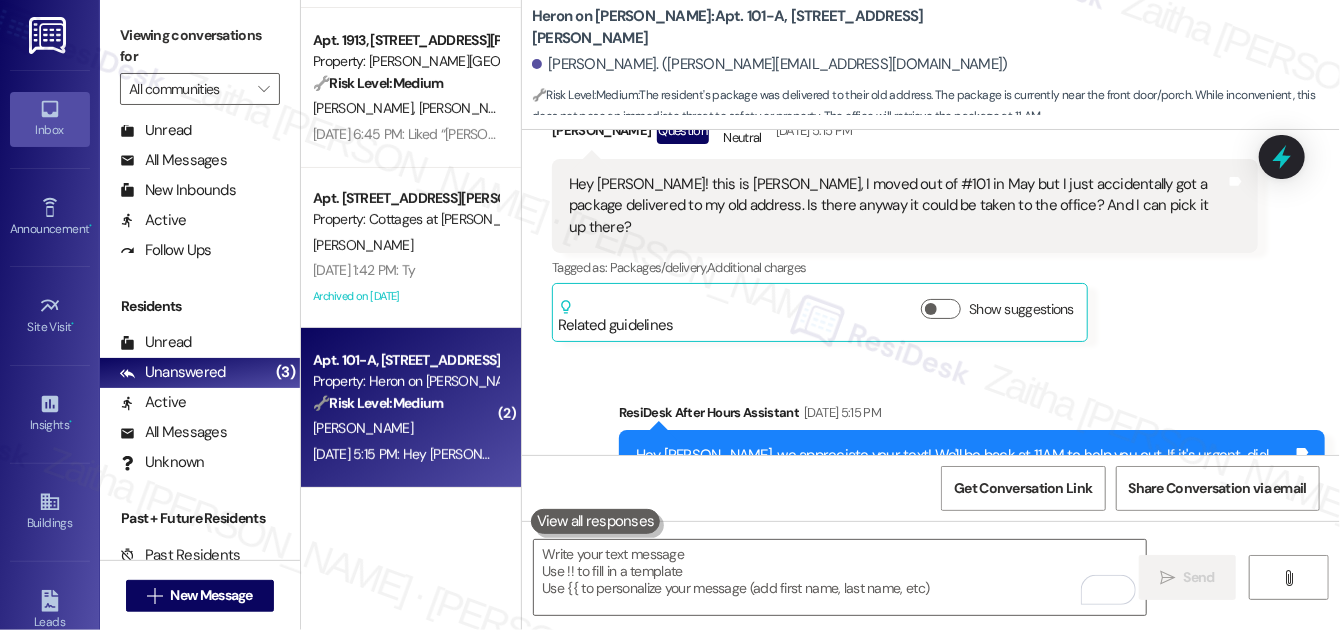 click on "[PERSON_NAME] Question   Neutral [DATE] 5:15 PM Hey [PERSON_NAME]! this is [PERSON_NAME], I moved out of #101 in May but I just accidentally got a package delivered to my old address. Is there anyway it could be taken to the office? And I can pick it up there? Tags and notes Tagged as:   Packages/delivery ,  Click to highlight conversations about Packages/delivery Additional charges Click to highlight conversations about Additional charges  Related guidelines Show suggestions" at bounding box center (905, 226) 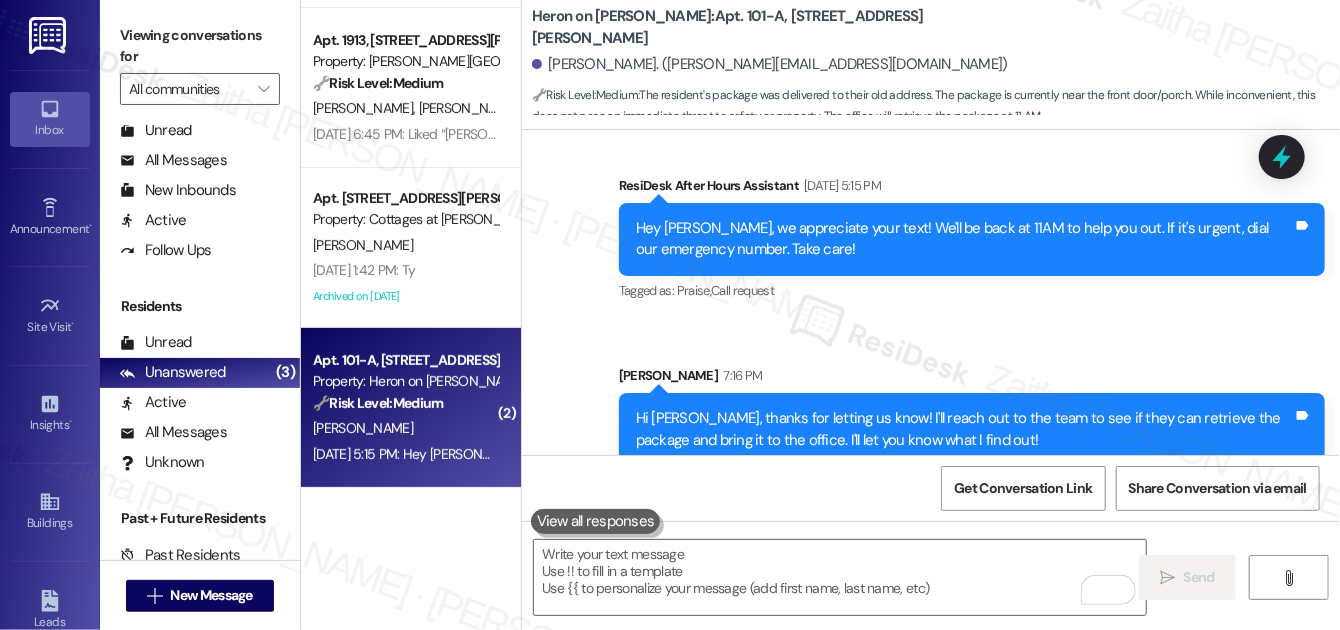 scroll, scrollTop: 1369, scrollLeft: 0, axis: vertical 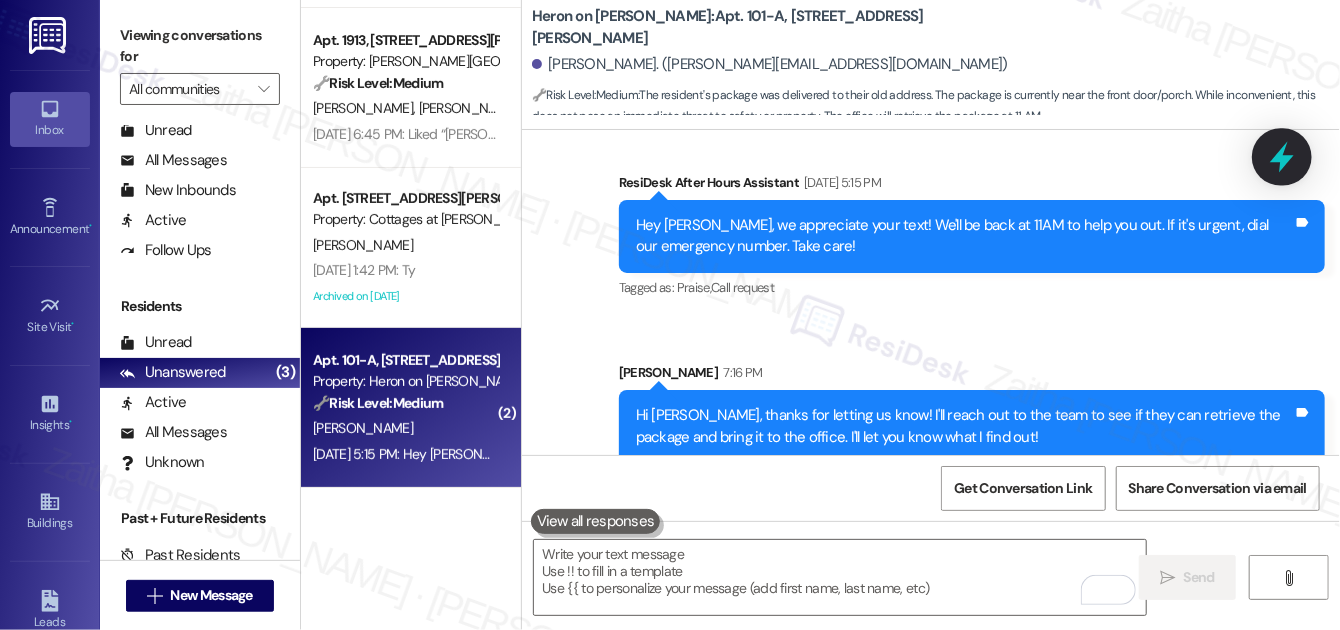 click 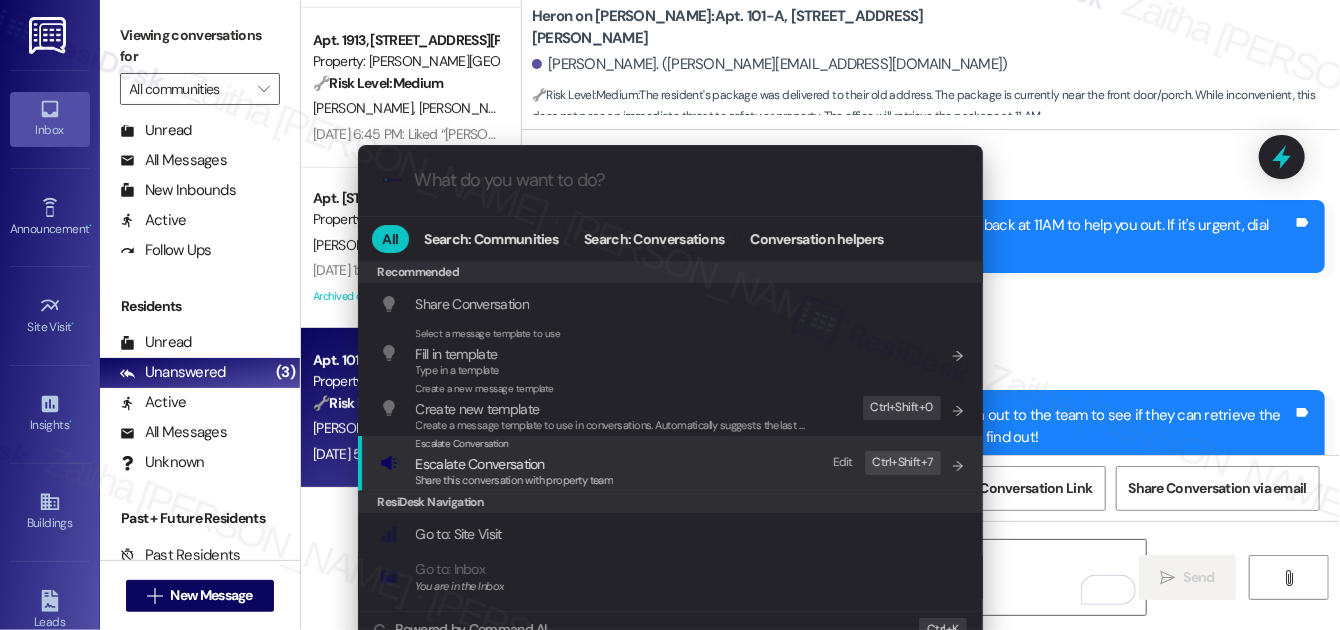 click on "Escalate Conversation" at bounding box center (480, 464) 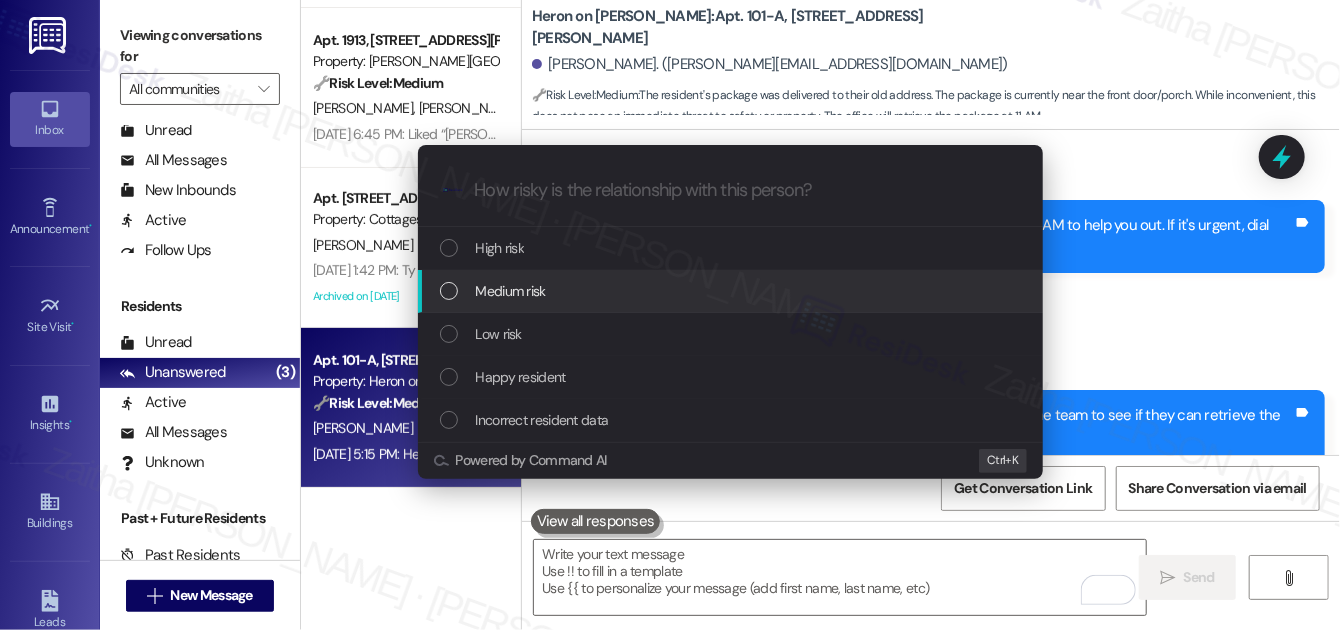 click on "Medium risk" at bounding box center [732, 291] 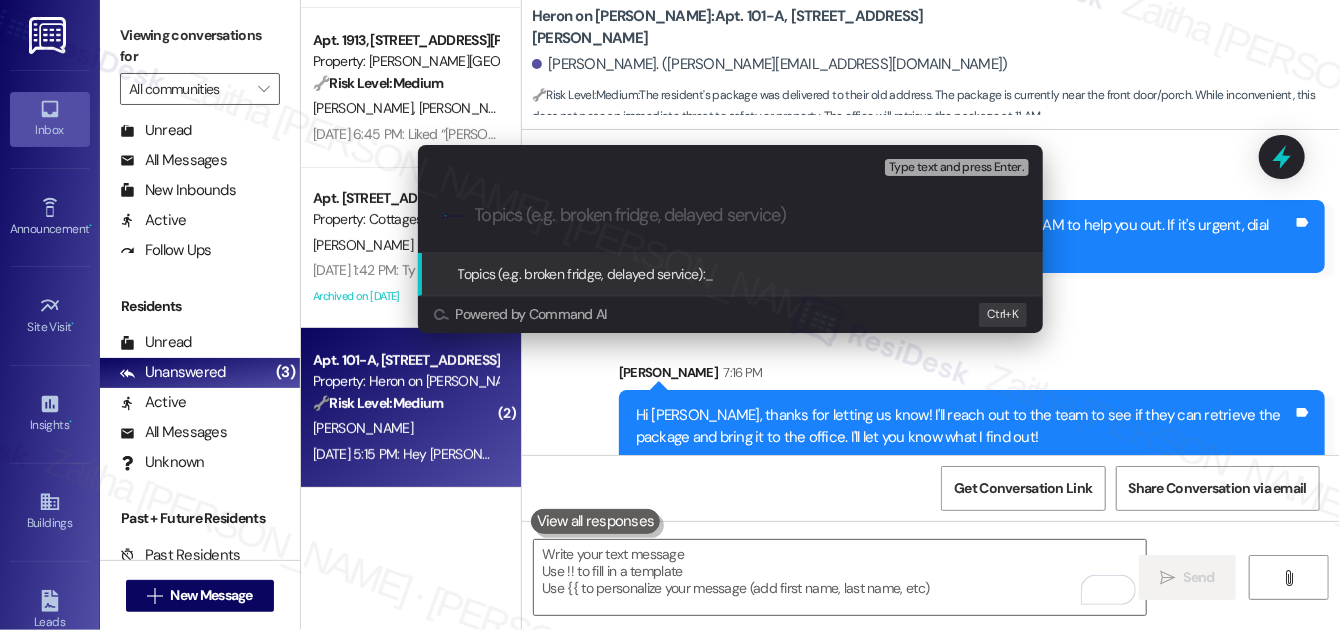 paste on "Misdelivered Package Pickup Request" 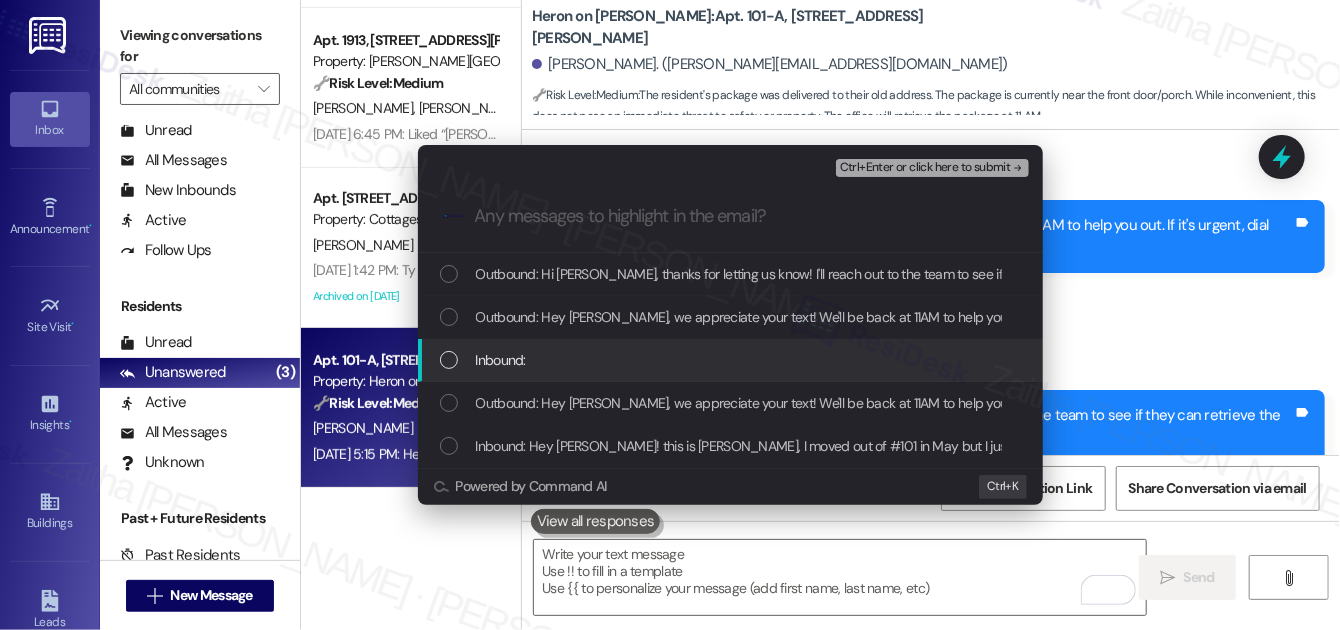 drag, startPoint x: 440, startPoint y: 365, endPoint x: 444, endPoint y: 380, distance: 15.524175 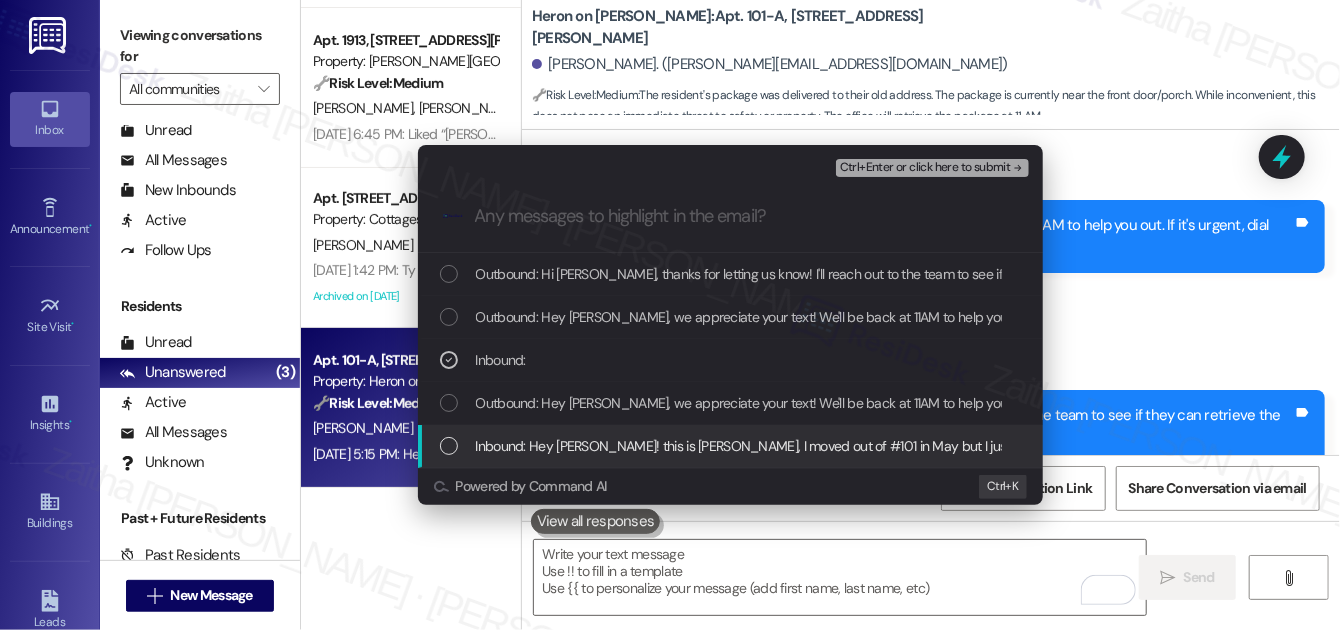 click on "Inbound: Hey [PERSON_NAME]! this is [PERSON_NAME], I moved out of #101 in May but I just accidentally got a package delivered to my old address. Is there anyway it could be taken to the office? And I can pick it up there?" at bounding box center (732, 446) 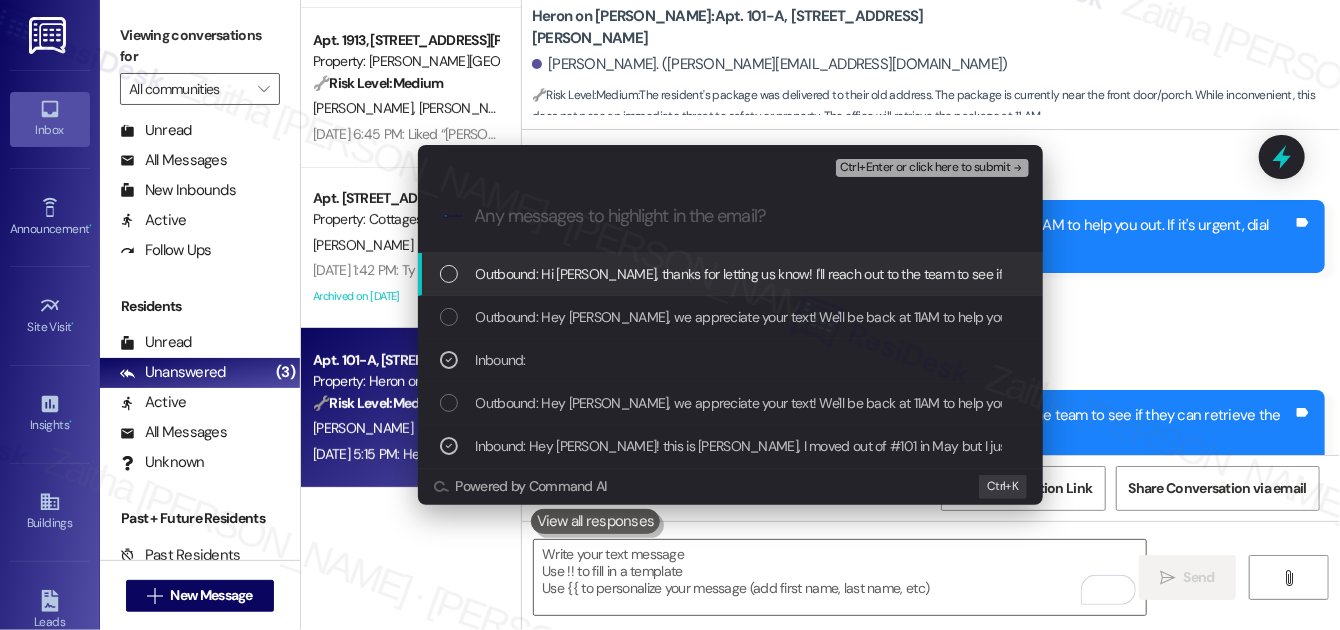 click on "Ctrl+Enter or click here to submit" at bounding box center (925, 168) 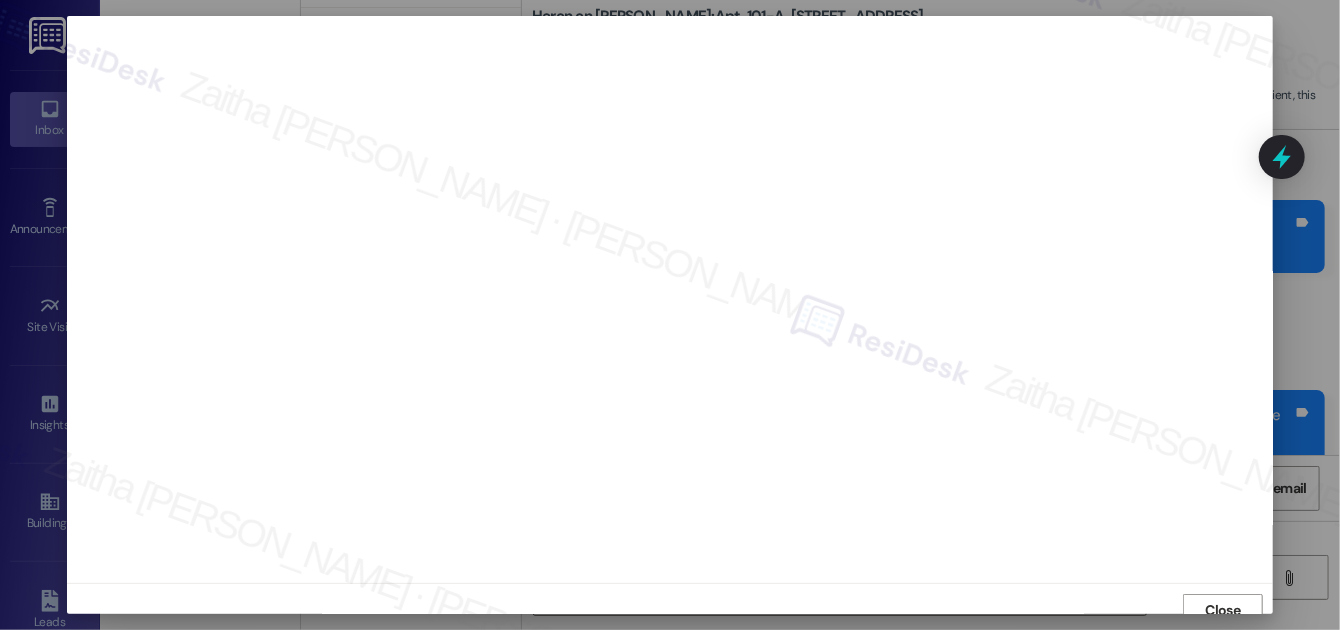scroll, scrollTop: 11, scrollLeft: 0, axis: vertical 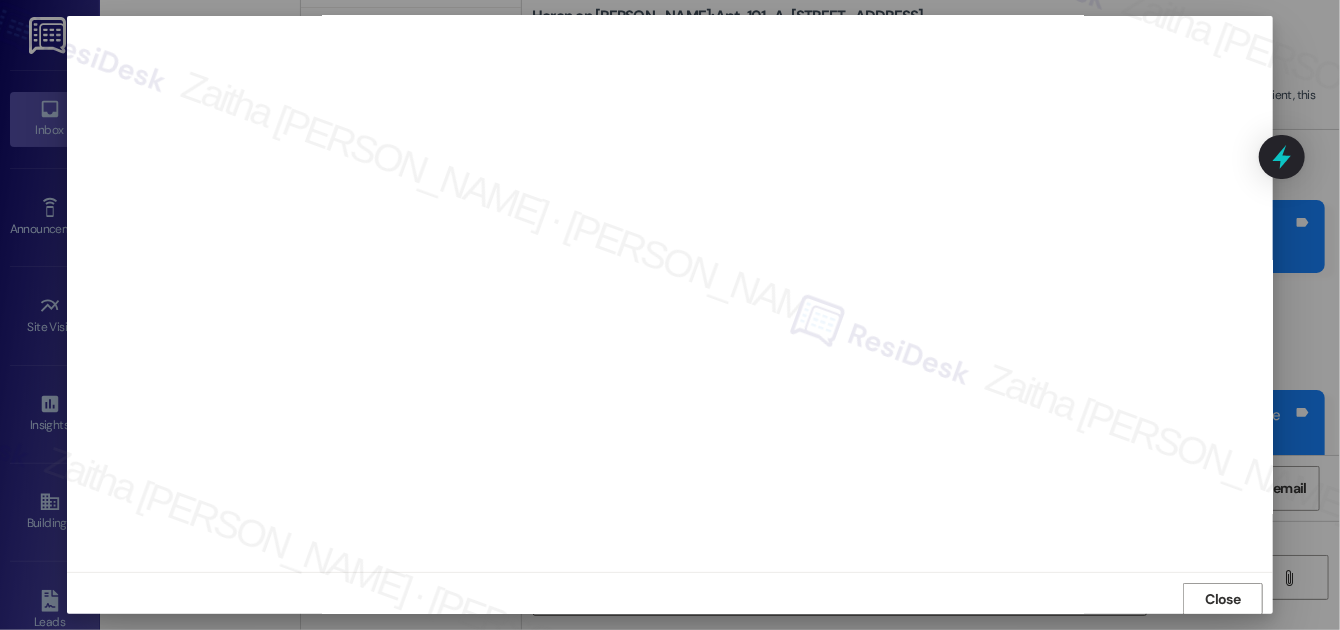 click on "Close" at bounding box center [1223, 599] 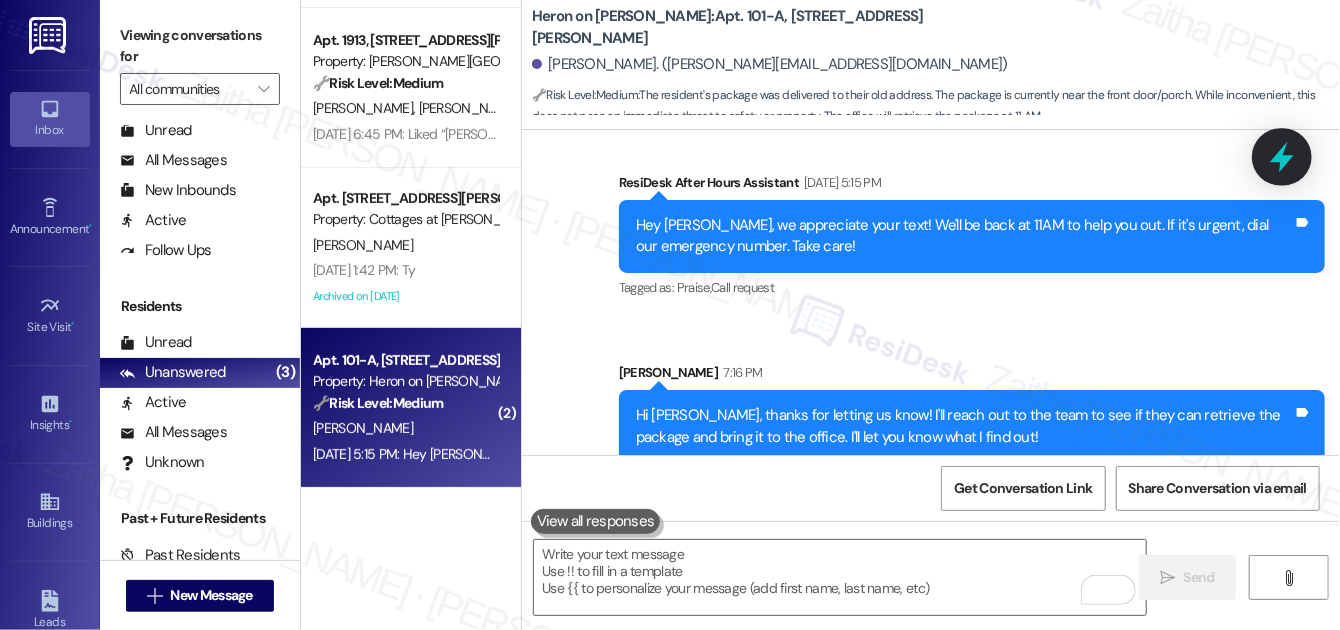 click 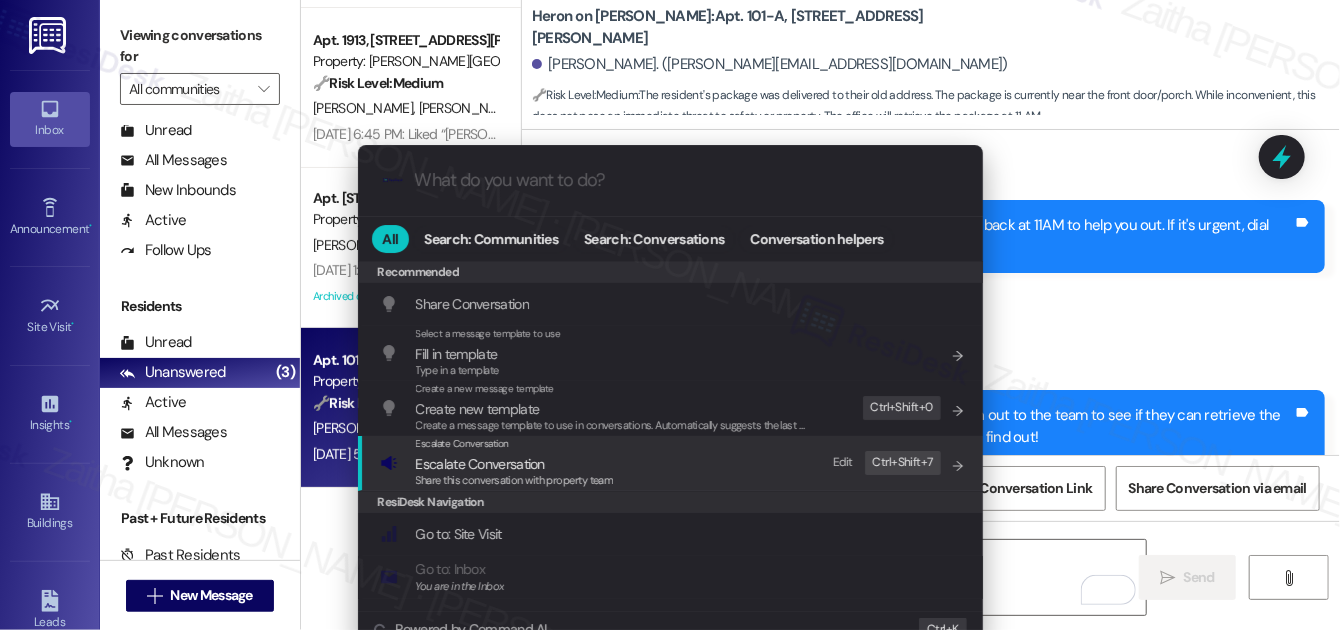 click on "Escalate Conversation" at bounding box center (480, 464) 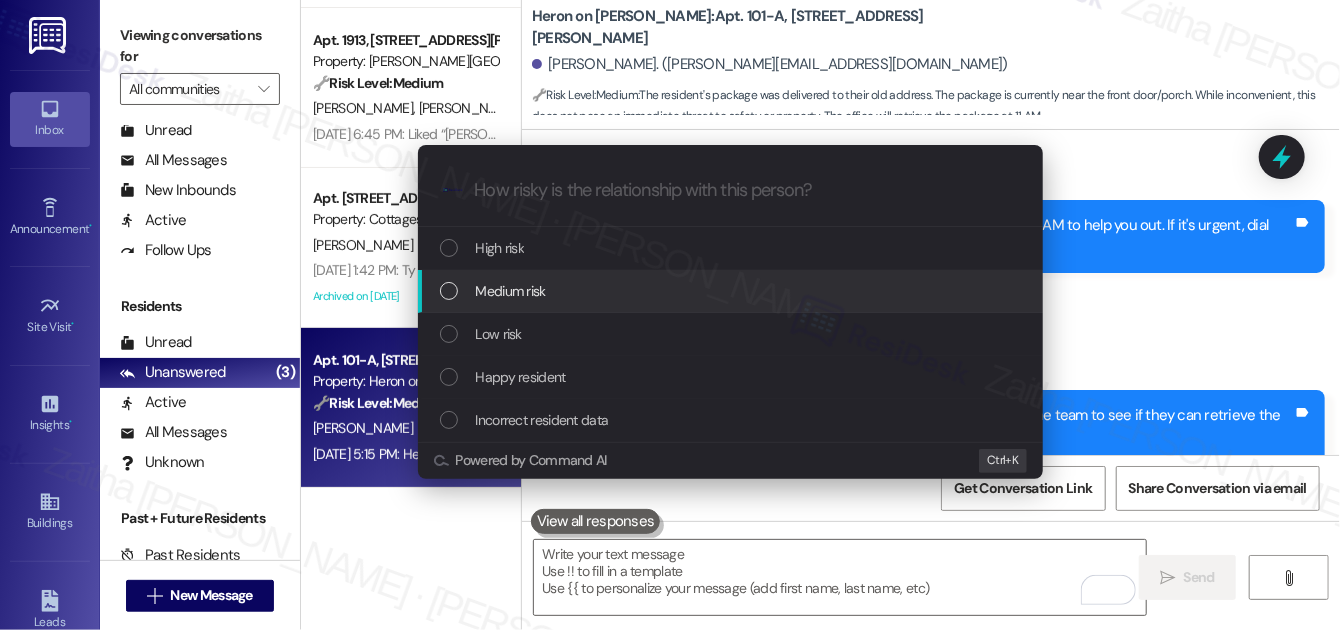 click on "Medium risk" at bounding box center (730, 291) 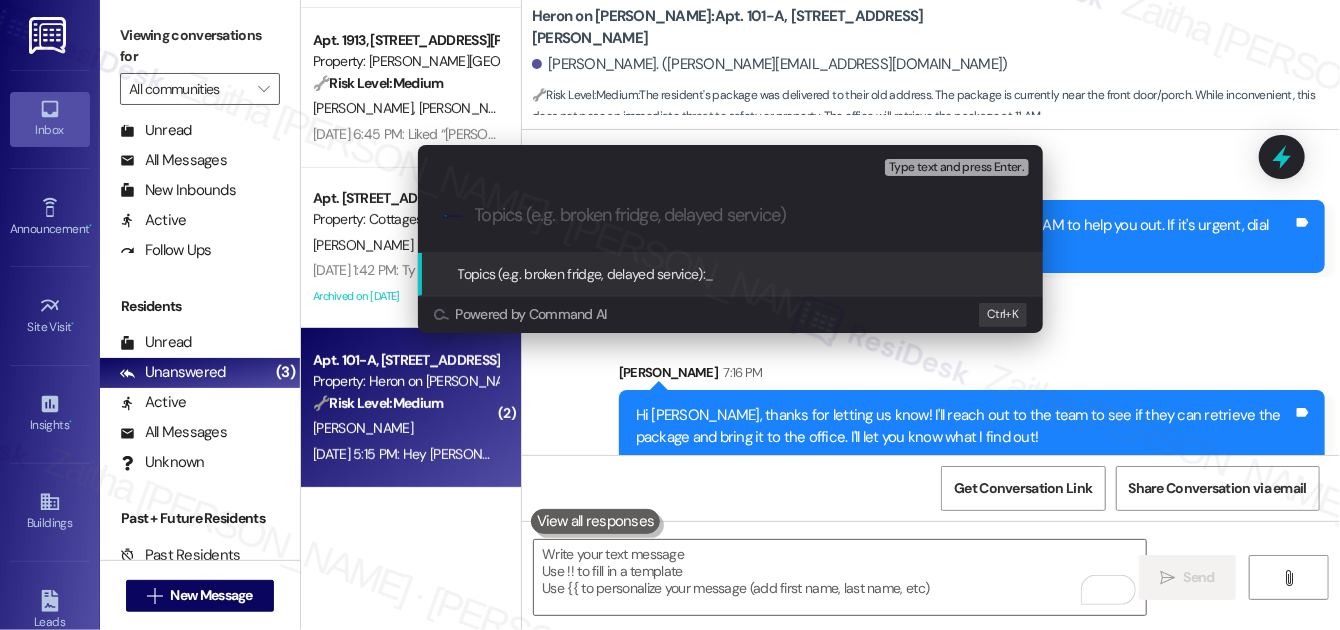 paste on "Misdelivered Package Pickup Request" 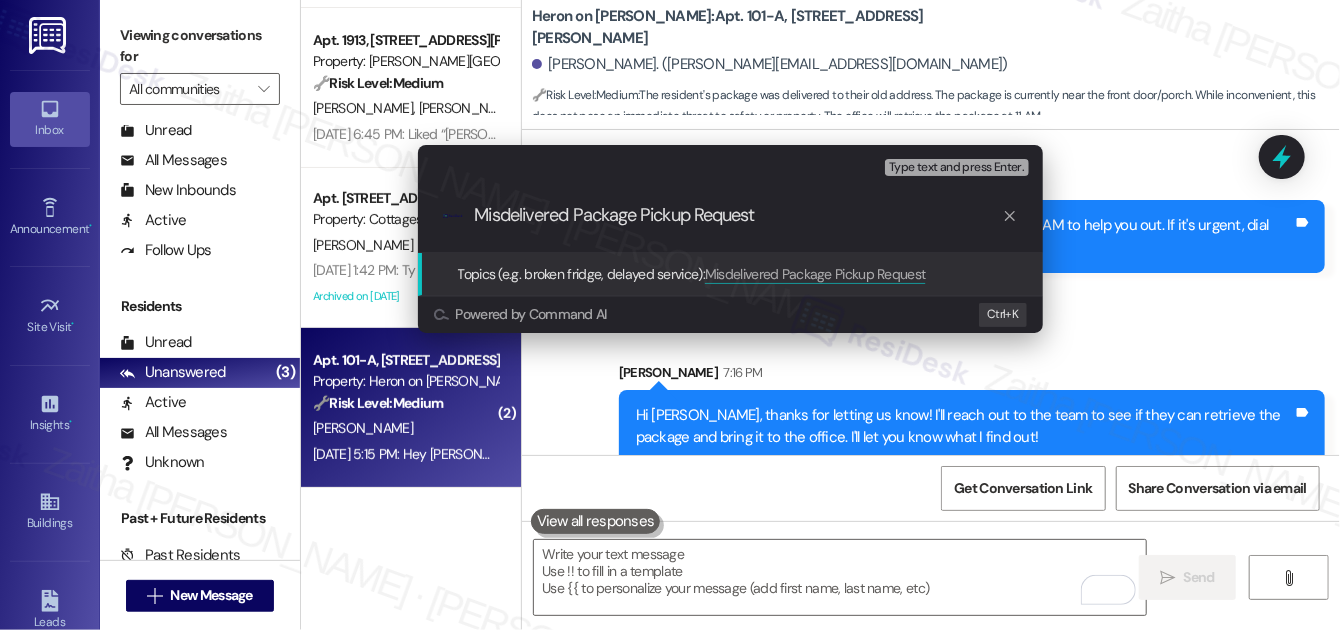type 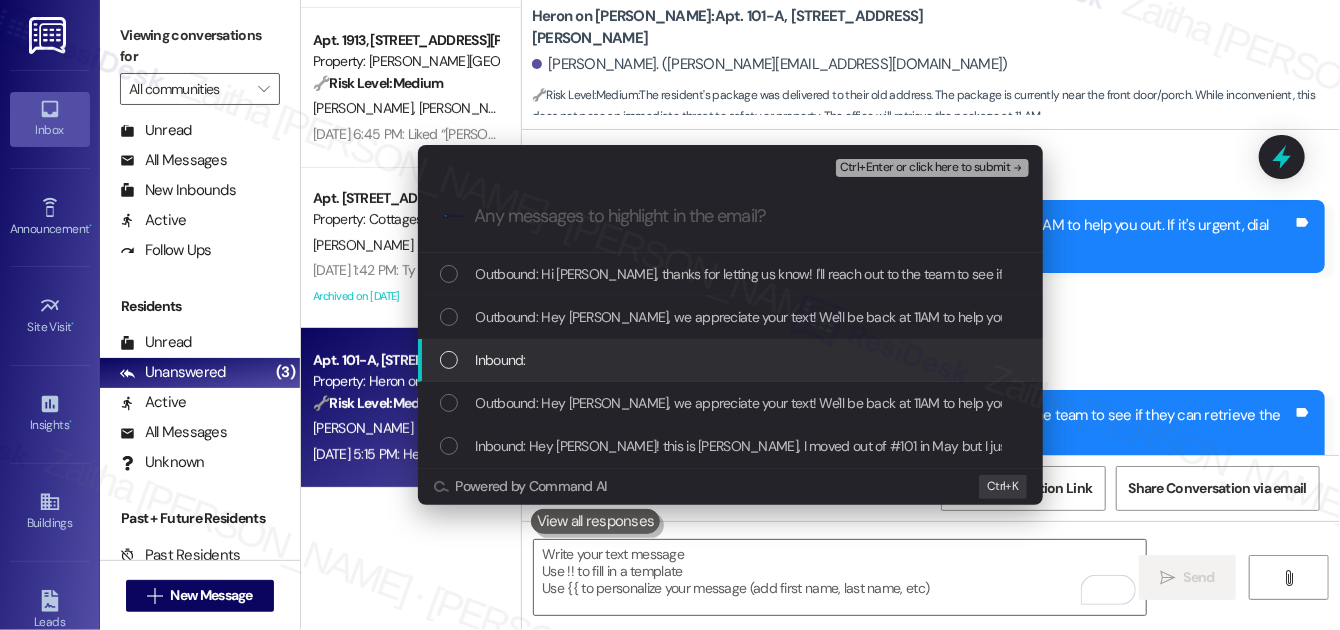 drag, startPoint x: 432, startPoint y: 354, endPoint x: 446, endPoint y: 377, distance: 26.925823 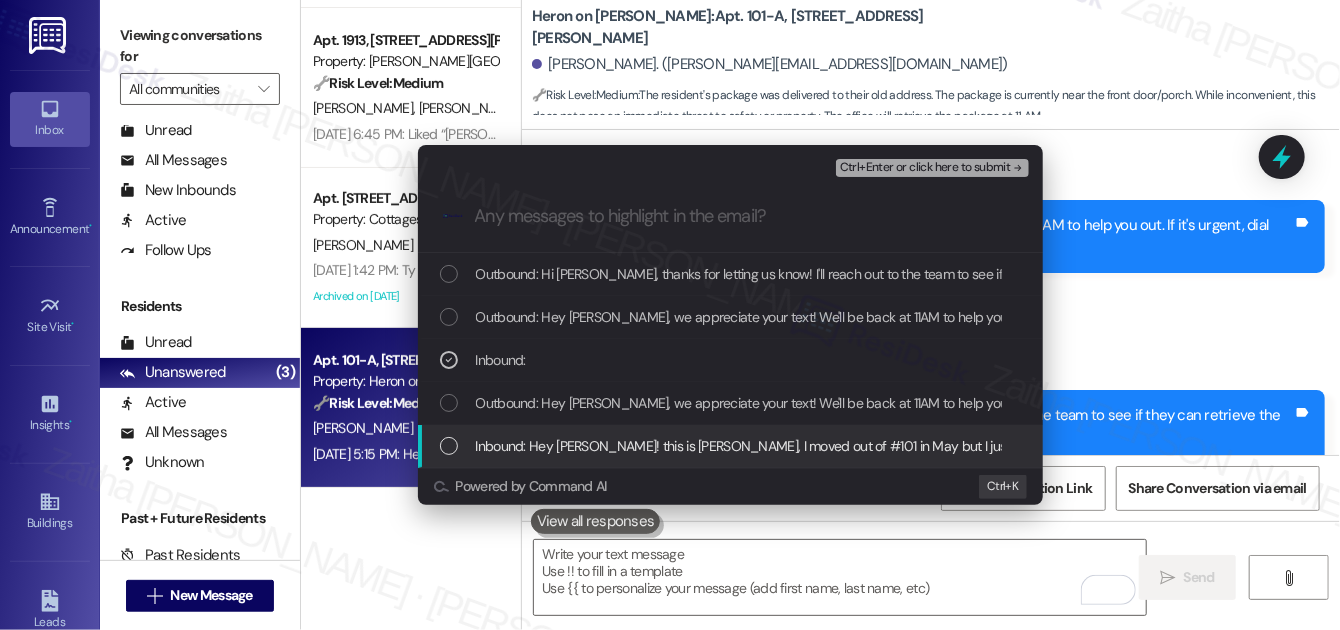 click at bounding box center (449, 446) 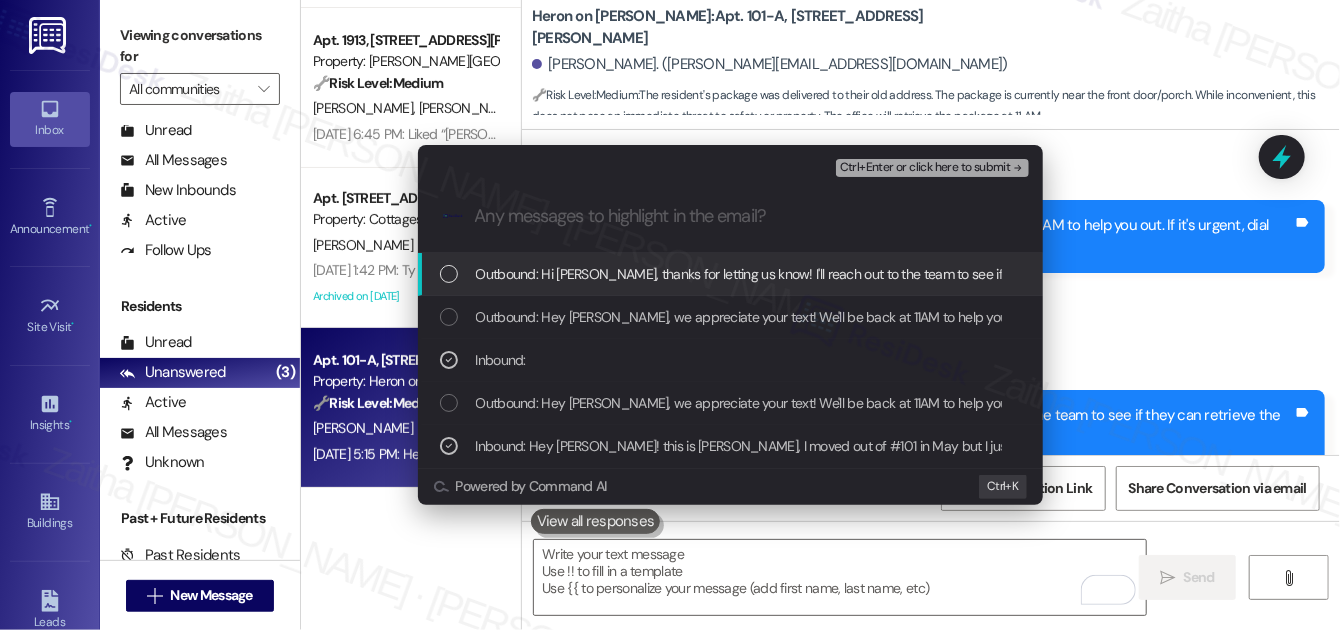drag, startPoint x: 909, startPoint y: 166, endPoint x: 938, endPoint y: 218, distance: 59.5399 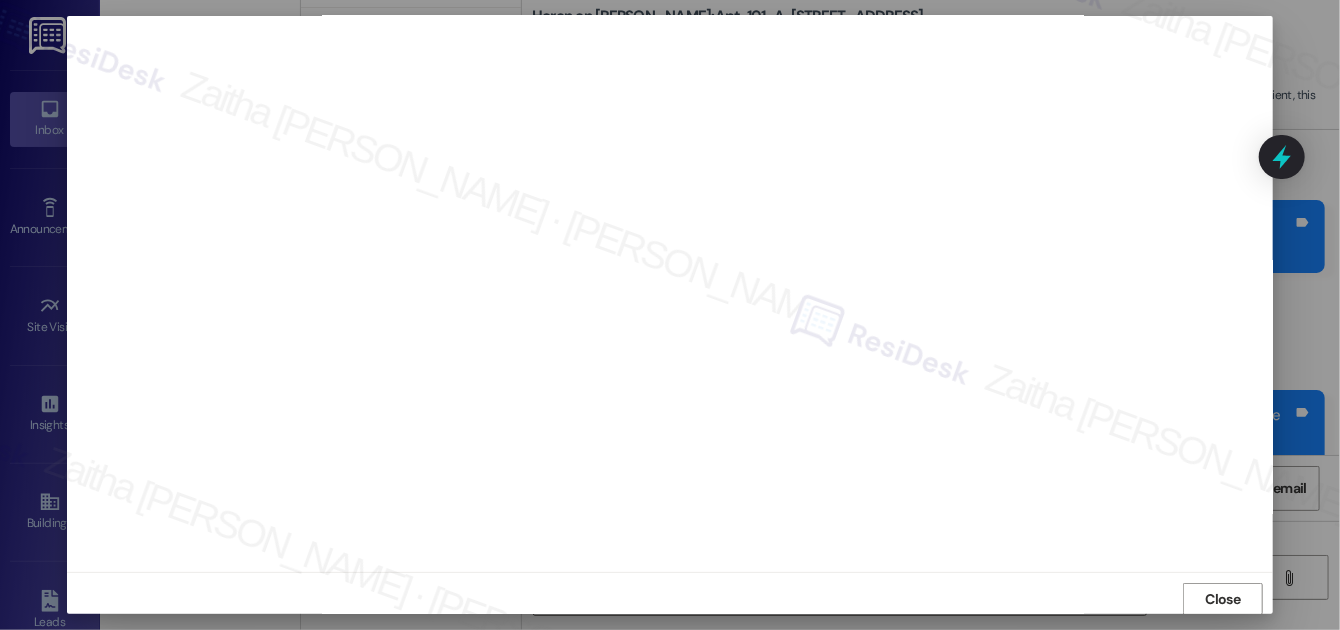 scroll, scrollTop: 21, scrollLeft: 0, axis: vertical 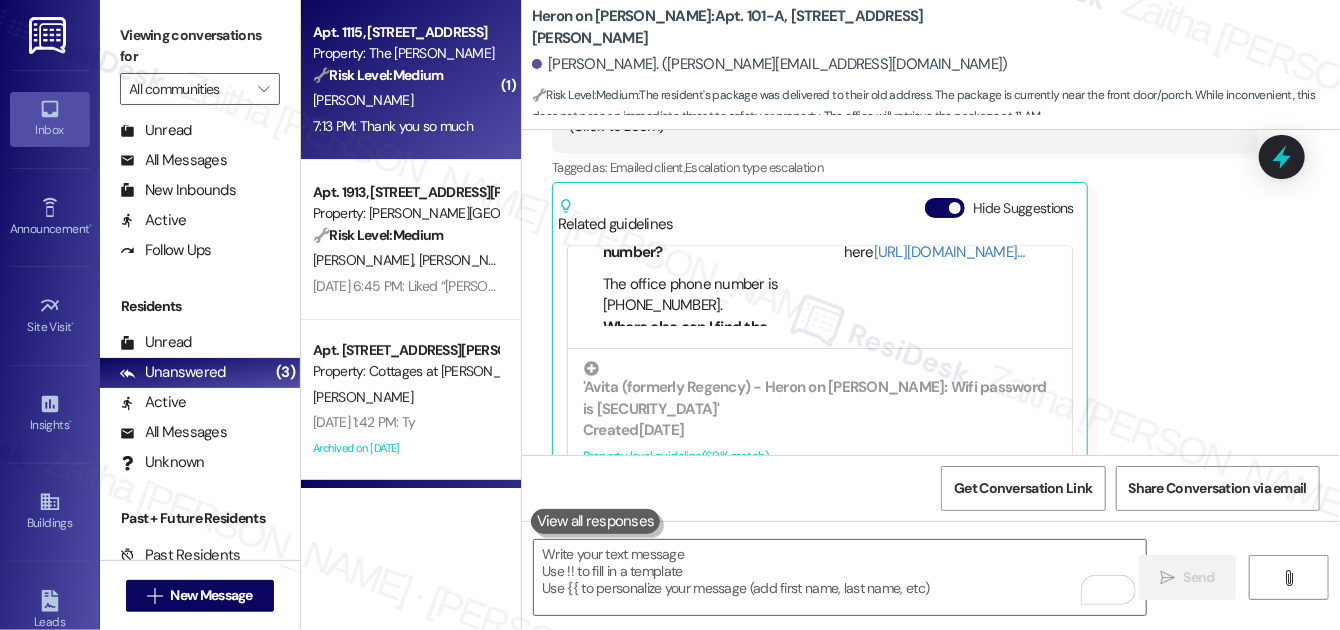 click on "[PERSON_NAME]" at bounding box center (405, 100) 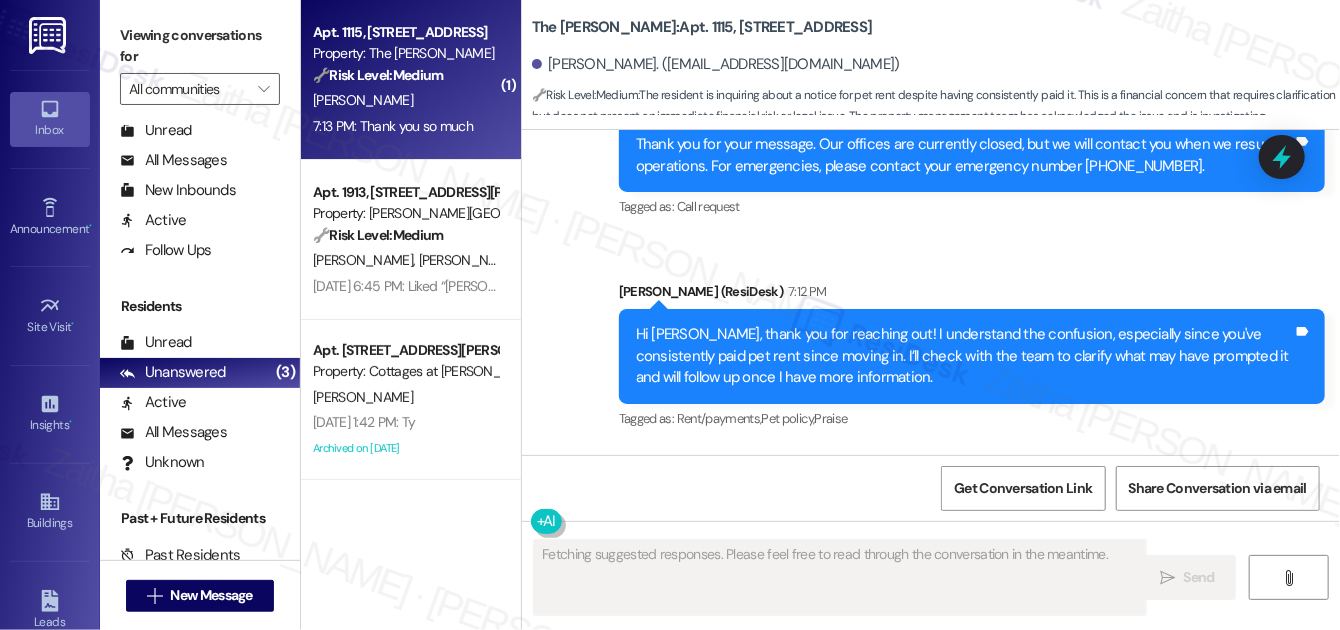 scroll, scrollTop: 3390, scrollLeft: 0, axis: vertical 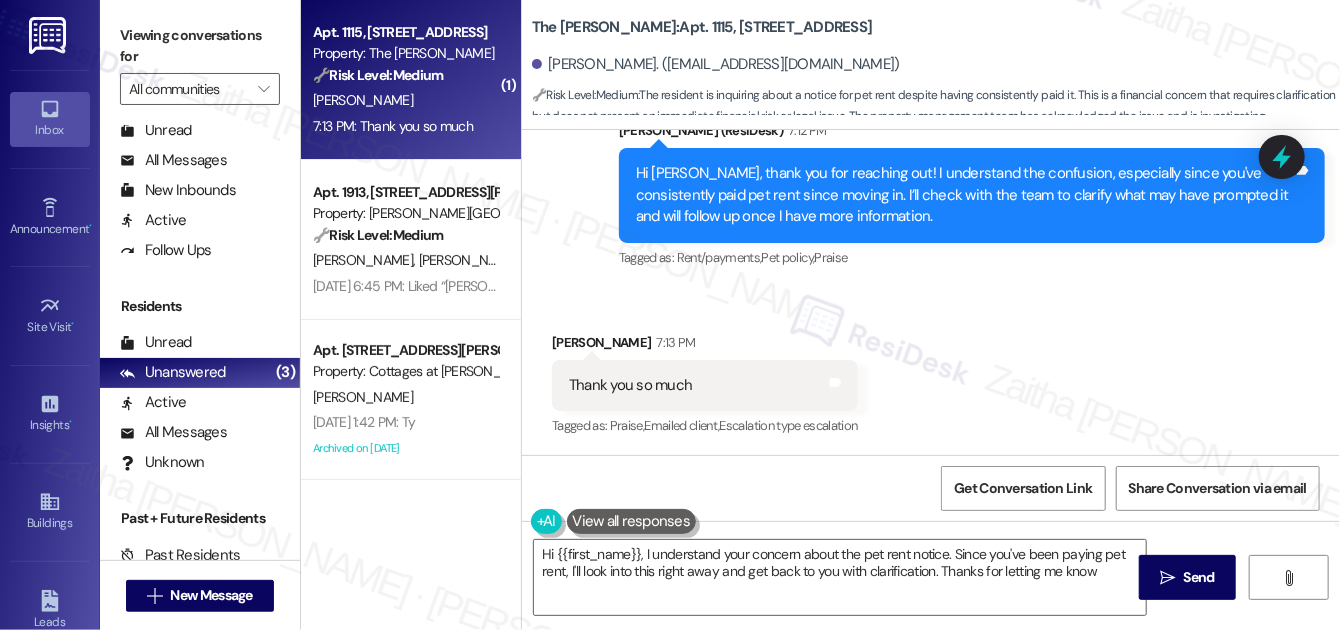type on "Hi {{first_name}}, I understand your concern about the pet rent notice. Since you've been paying pet rent, I'll look into this right away and get back to you with clarification. Thanks for letting me know!" 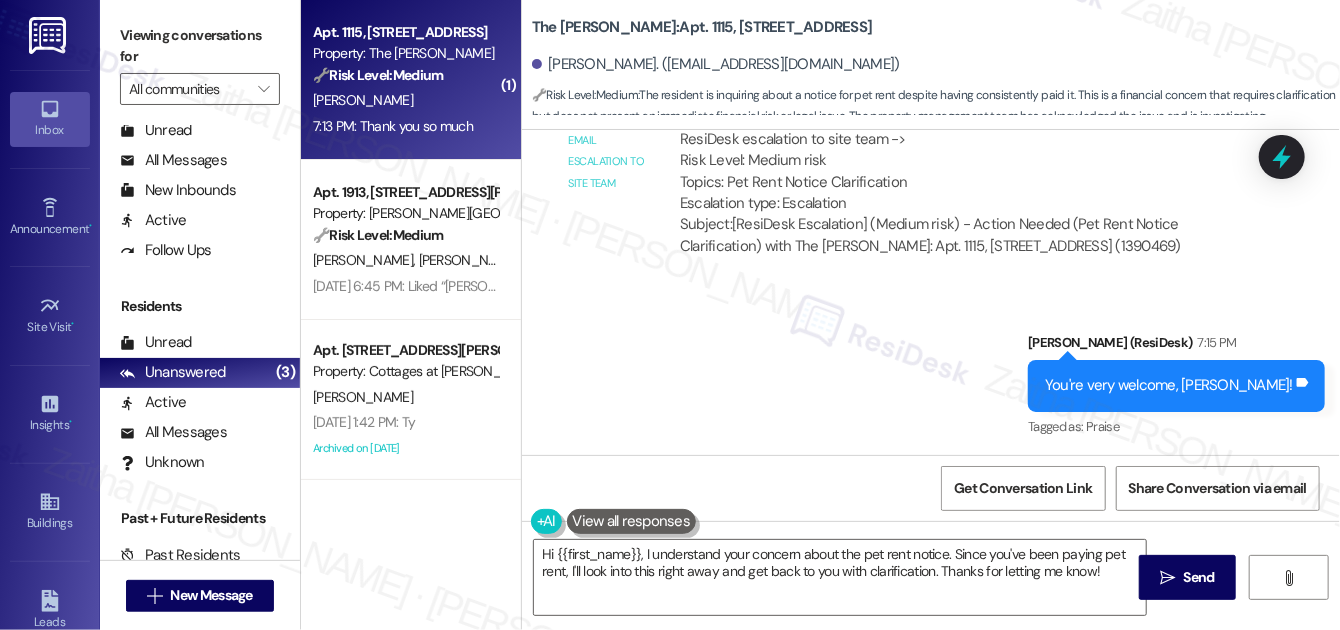 scroll, scrollTop: 3806, scrollLeft: 0, axis: vertical 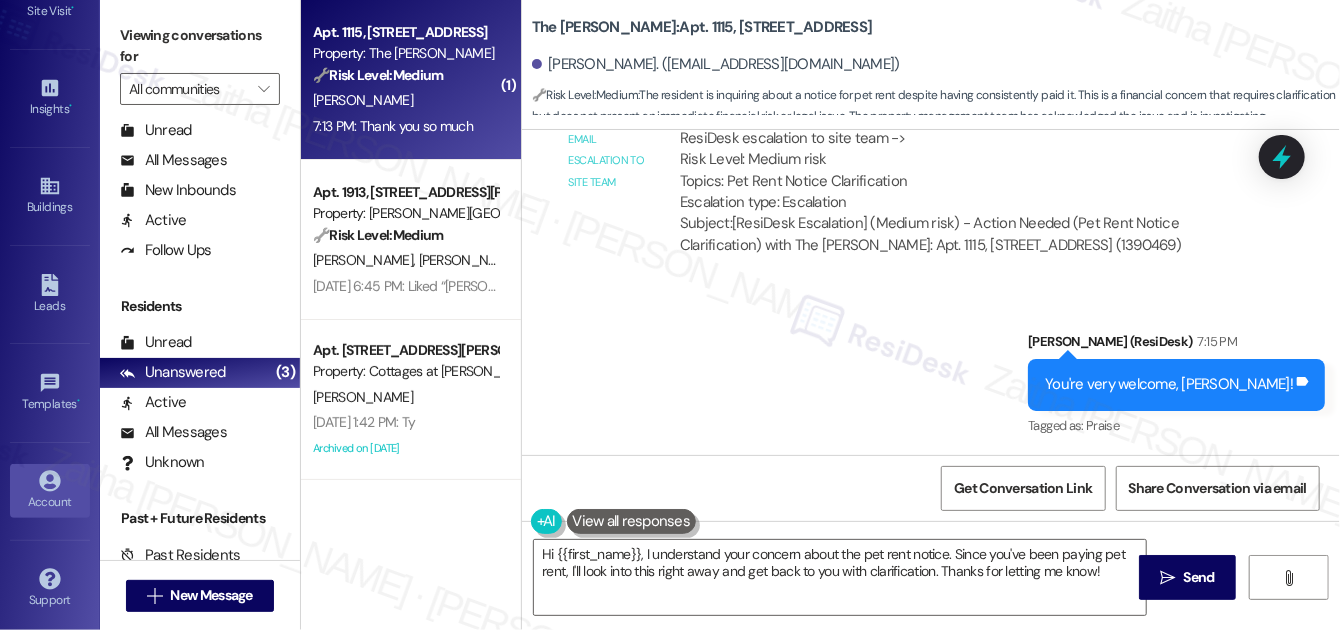 click on "Account" at bounding box center [50, 491] 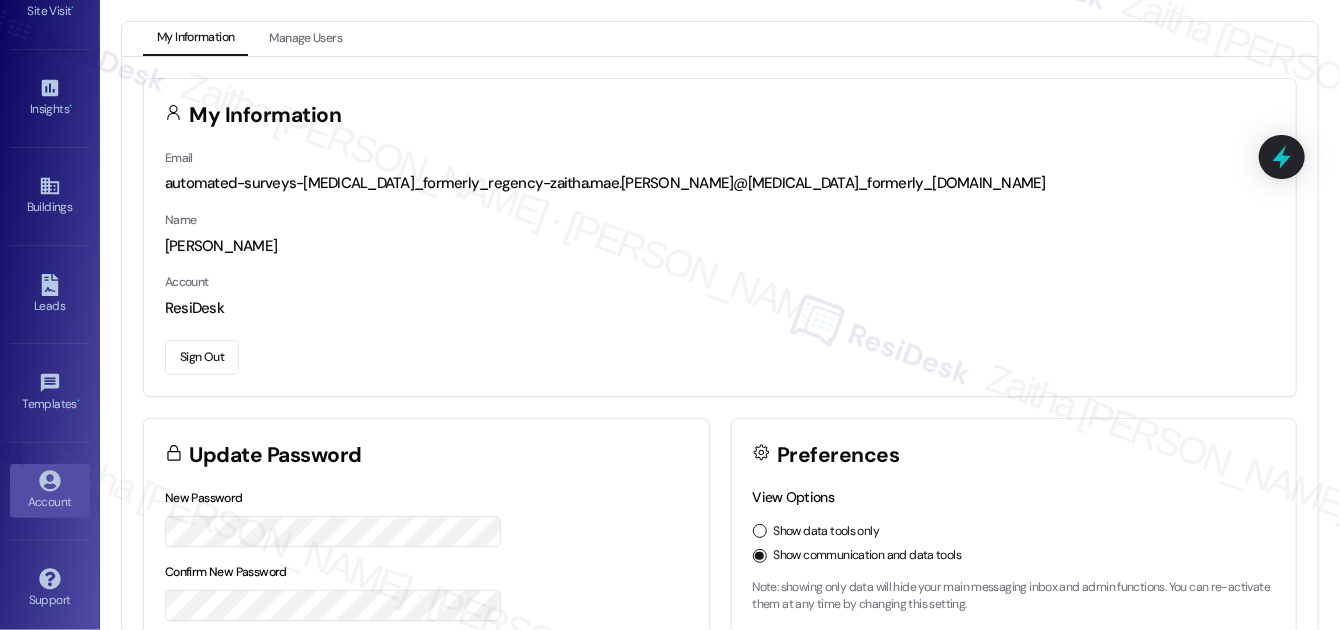 click on "Sign Out" at bounding box center (202, 357) 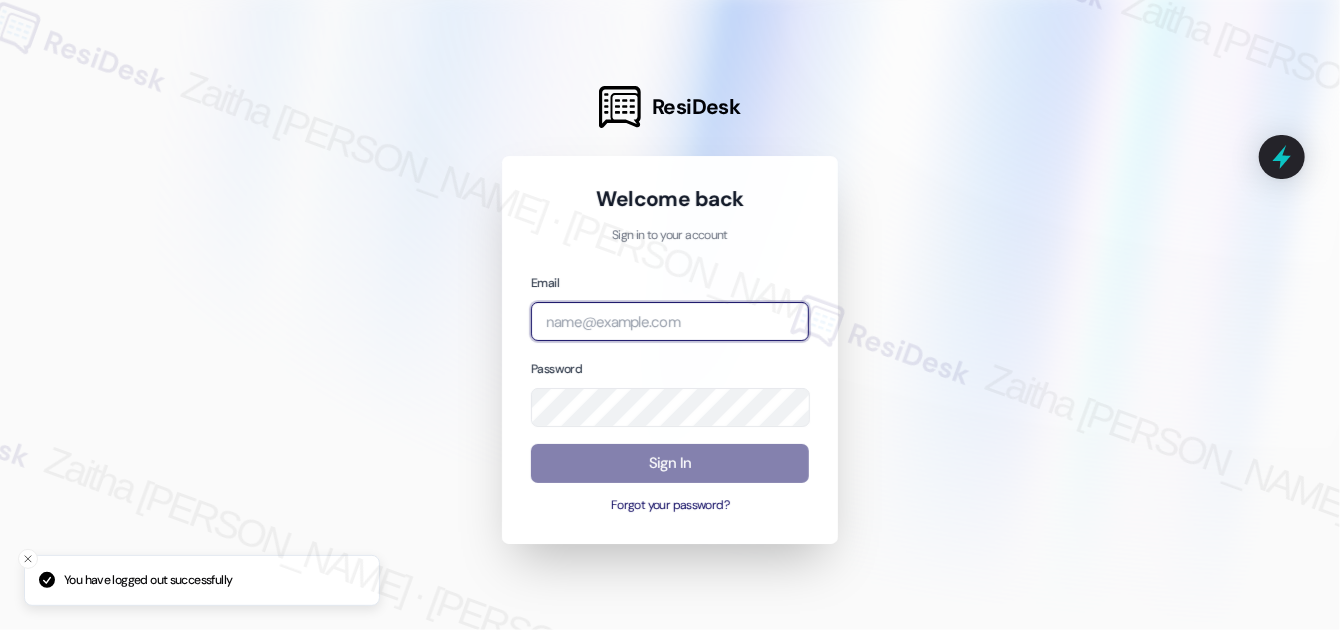 click at bounding box center [670, 321] 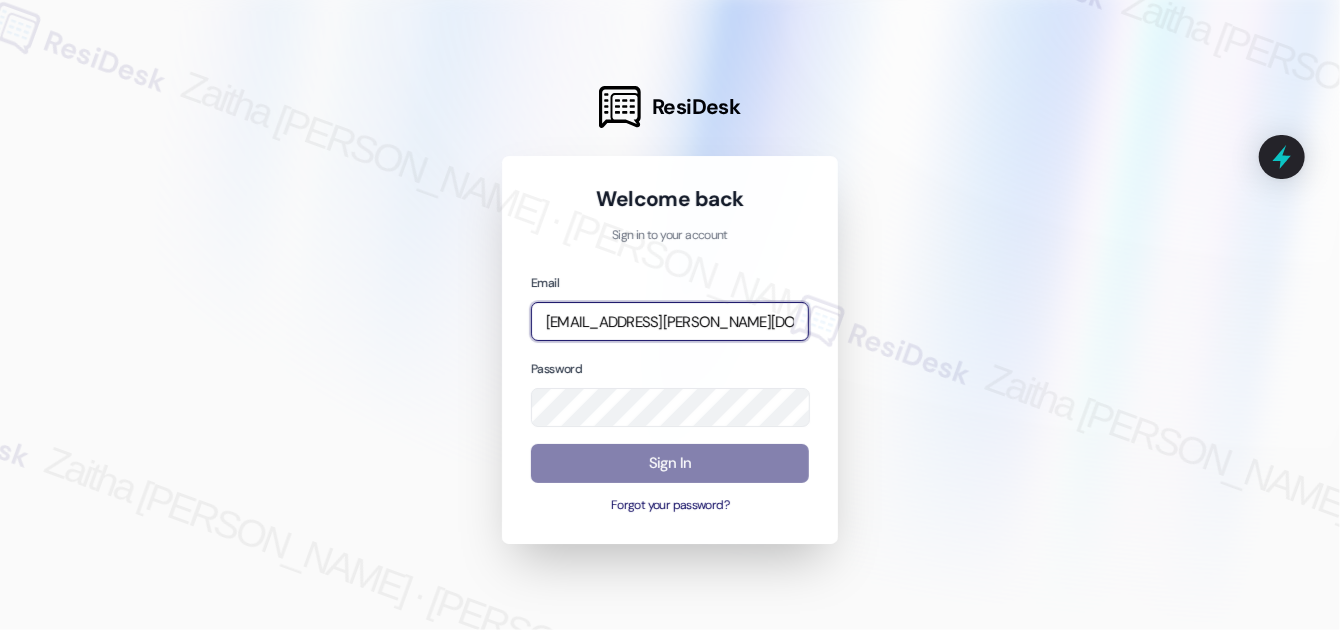 type on "[EMAIL_ADDRESS][PERSON_NAME][DOMAIN_NAME]" 